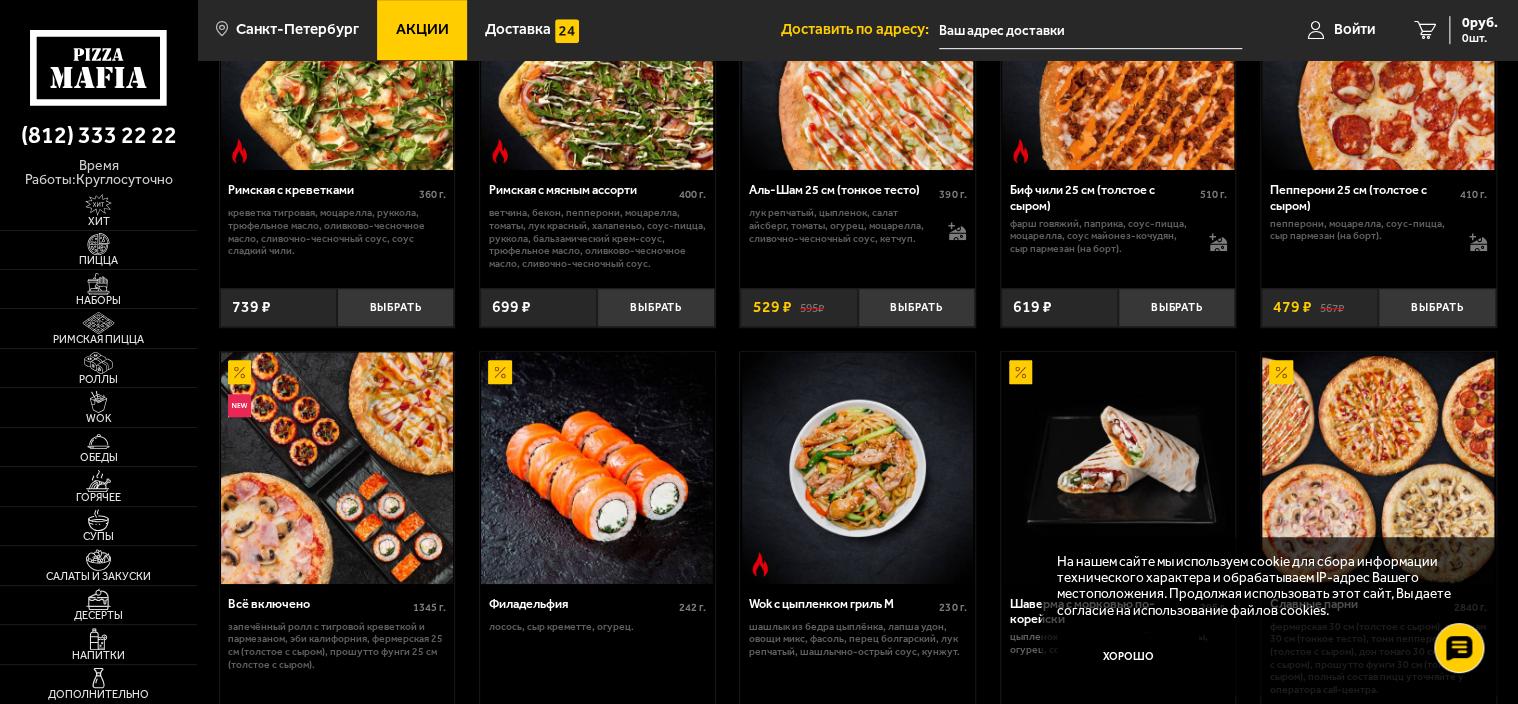 scroll, scrollTop: 600, scrollLeft: 0, axis: vertical 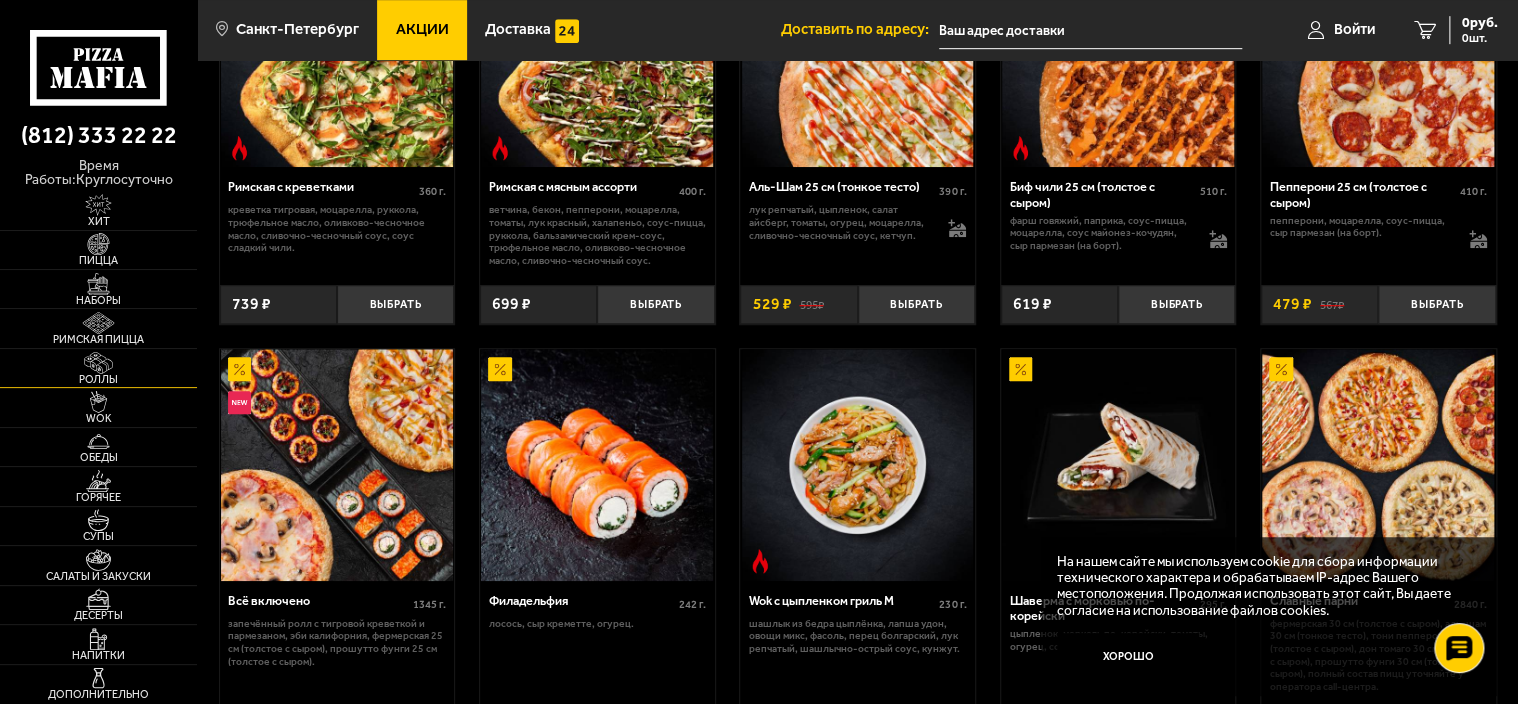 click at bounding box center [98, 363] 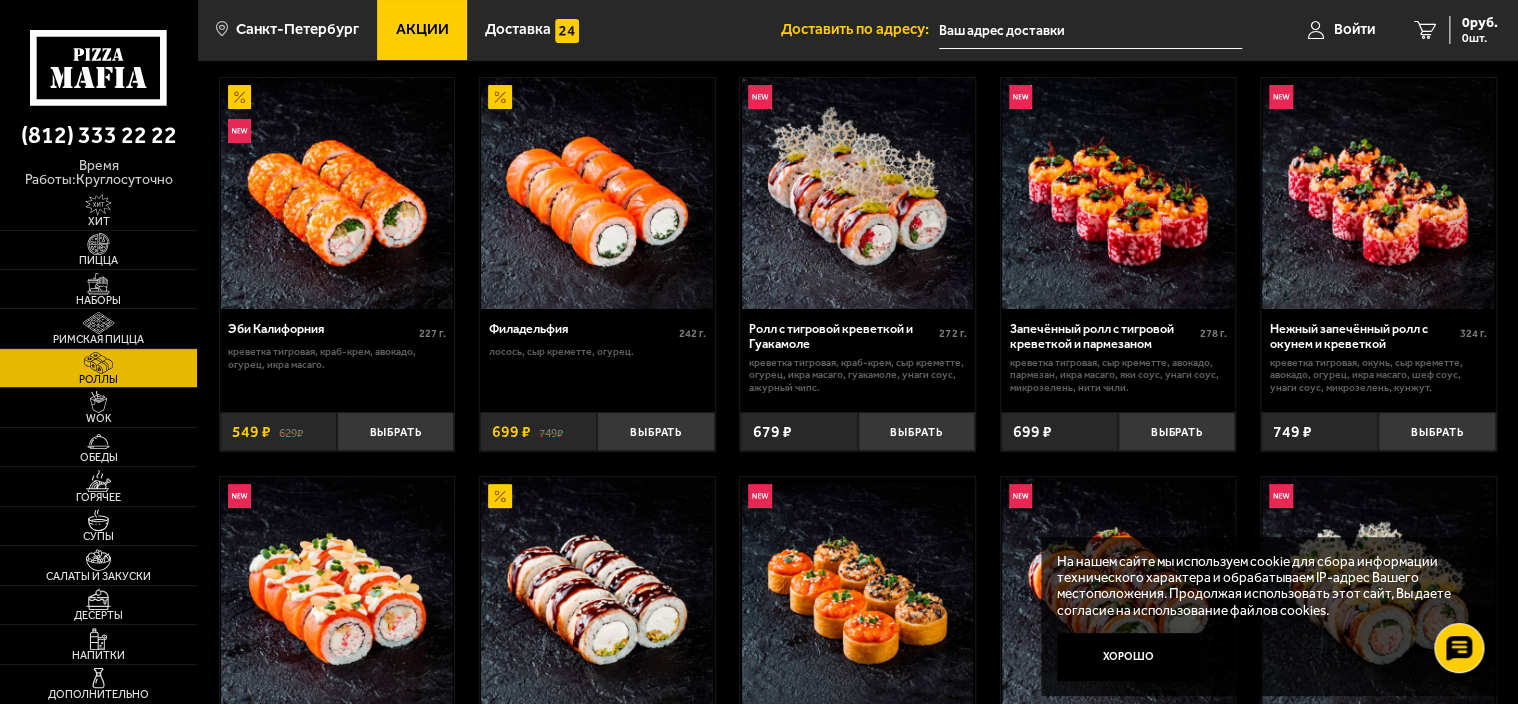 scroll, scrollTop: 0, scrollLeft: 0, axis: both 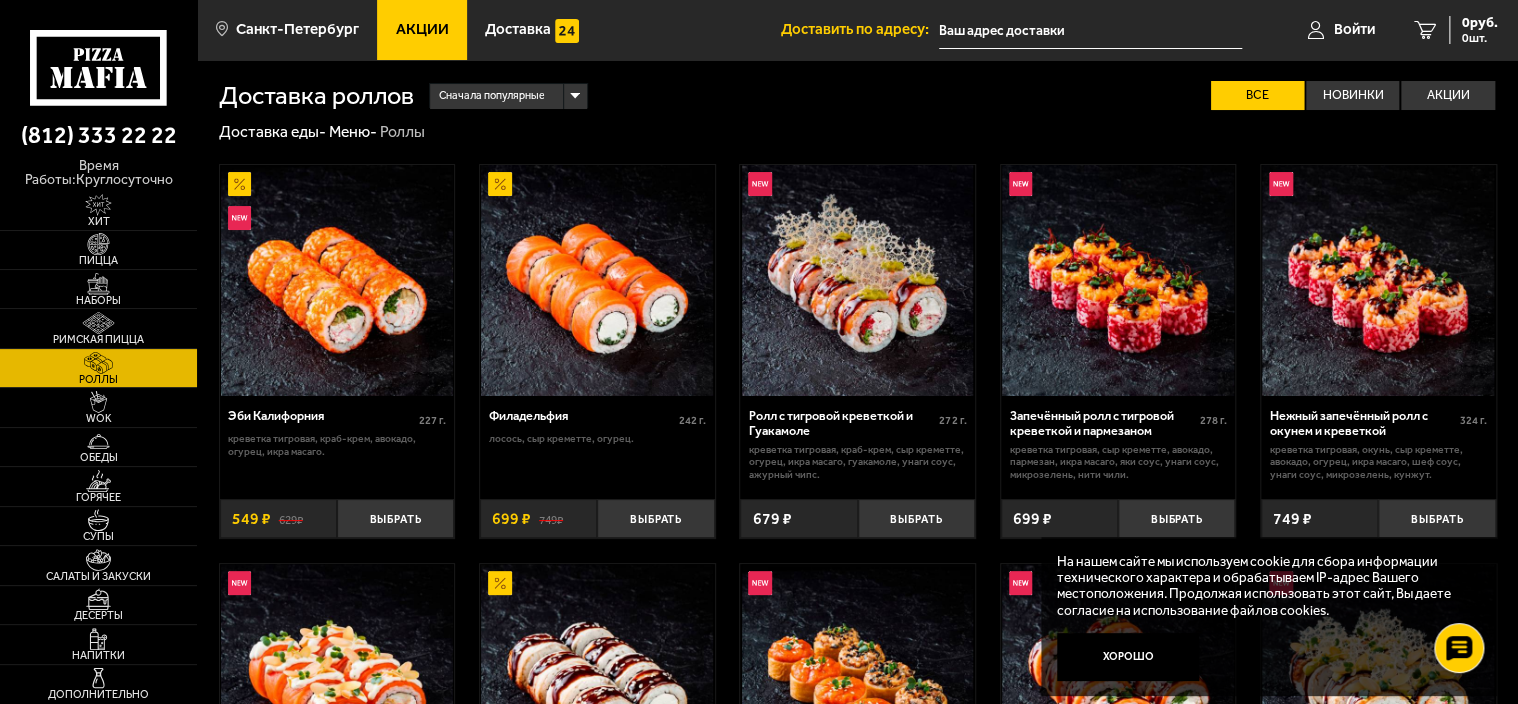 click on "Сначала популярные" at bounding box center [508, 96] 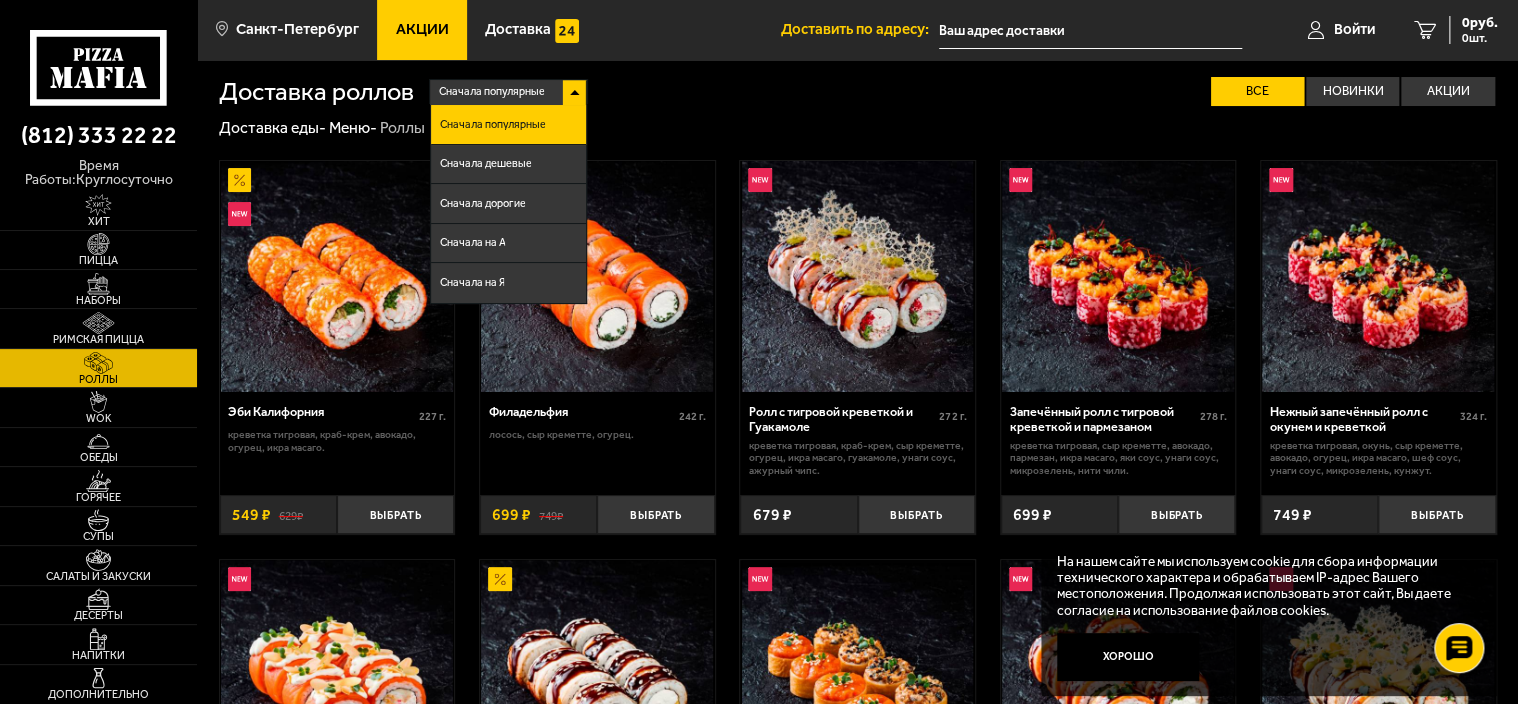 scroll, scrollTop: 0, scrollLeft: 0, axis: both 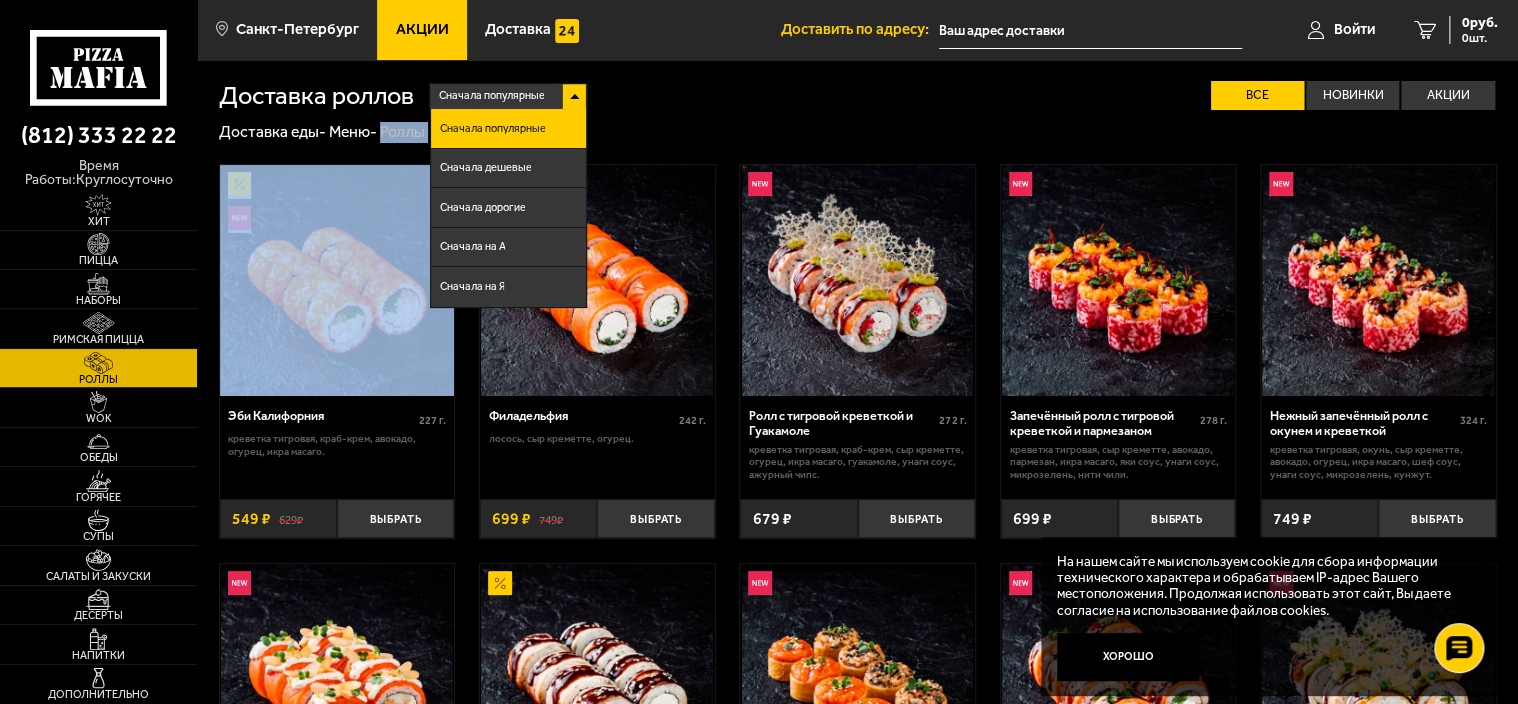 drag, startPoint x: 390, startPoint y: 150, endPoint x: 349, endPoint y: 582, distance: 433.94125 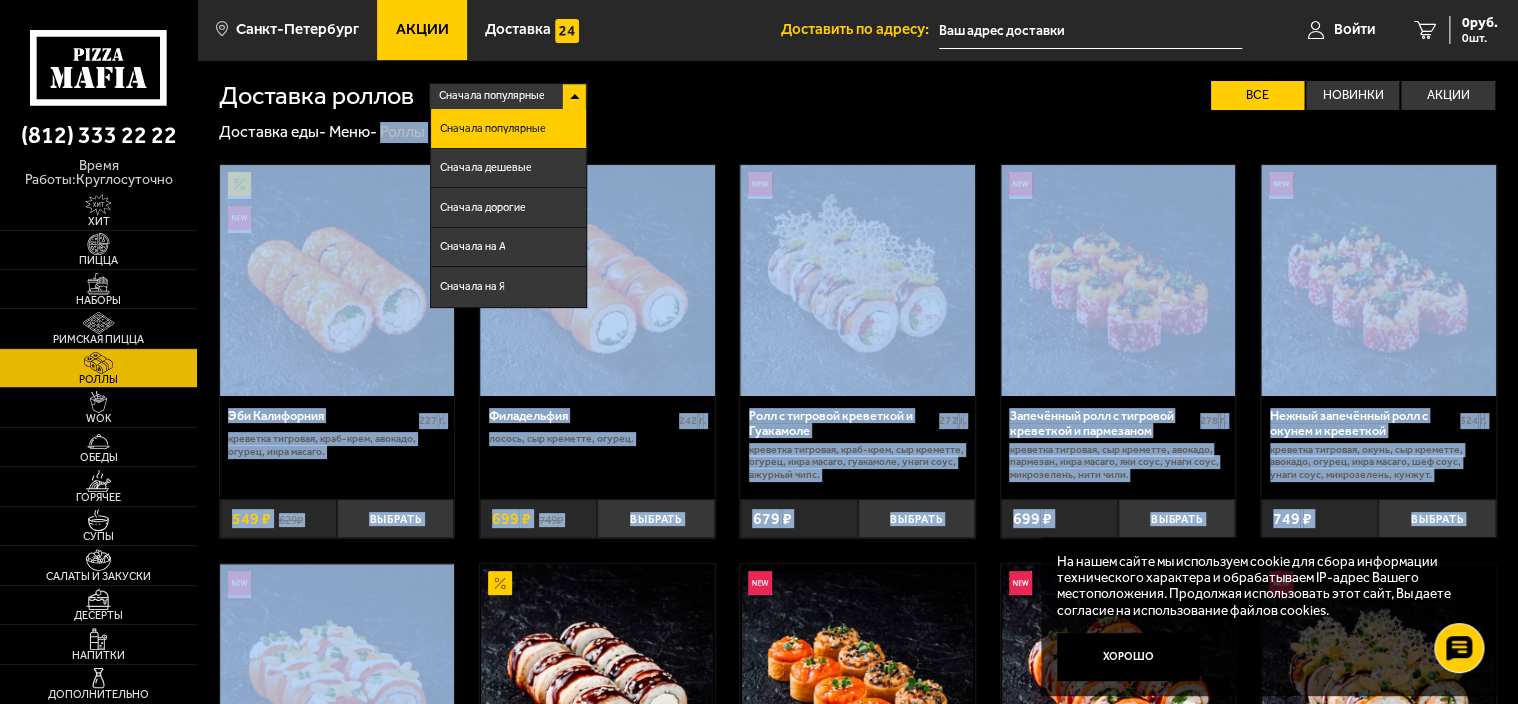 drag, startPoint x: 71, startPoint y: 465, endPoint x: 453, endPoint y: 307, distance: 413.38602 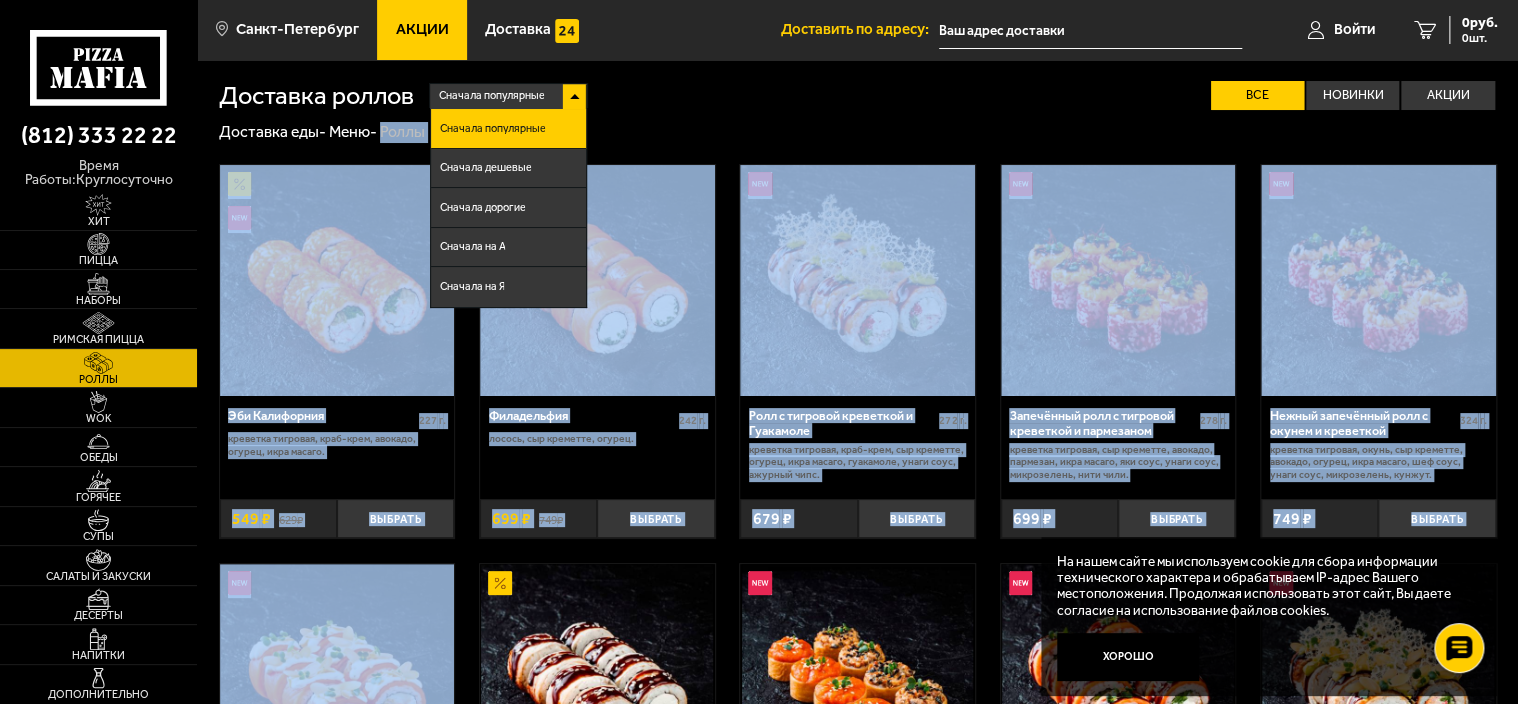 click on "Эби Калифорния 227   г . креветка тигровая, краб-крем, авокадо, огурец, икра масаго. Выбрать 629  ₽ 549   ₽ Филадельфия 242   г . лосось, Сыр креметте, огурец. Выбрать 749  ₽ 699   ₽ Ролл с тигровой креветкой и Гуакамоле 272   г . креветка тигровая, краб-крем, Сыр креметте, огурец, икра масаго, гуакамоле, унаги соус, ажурный чипс. Выбрать 679   ₽ Запечённый ролл с тигровой креветкой и пармезаном 278   г . креветка тигровая, Сыр креметте, авокадо, пармезан, икра масаго, яки соус, унаги соус, микрозелень, нити чили. Выбрать 699   ₽ Нежный запечённый ролл с окунем и креветкой 324   г . Выбрать" at bounding box center (857, 956) 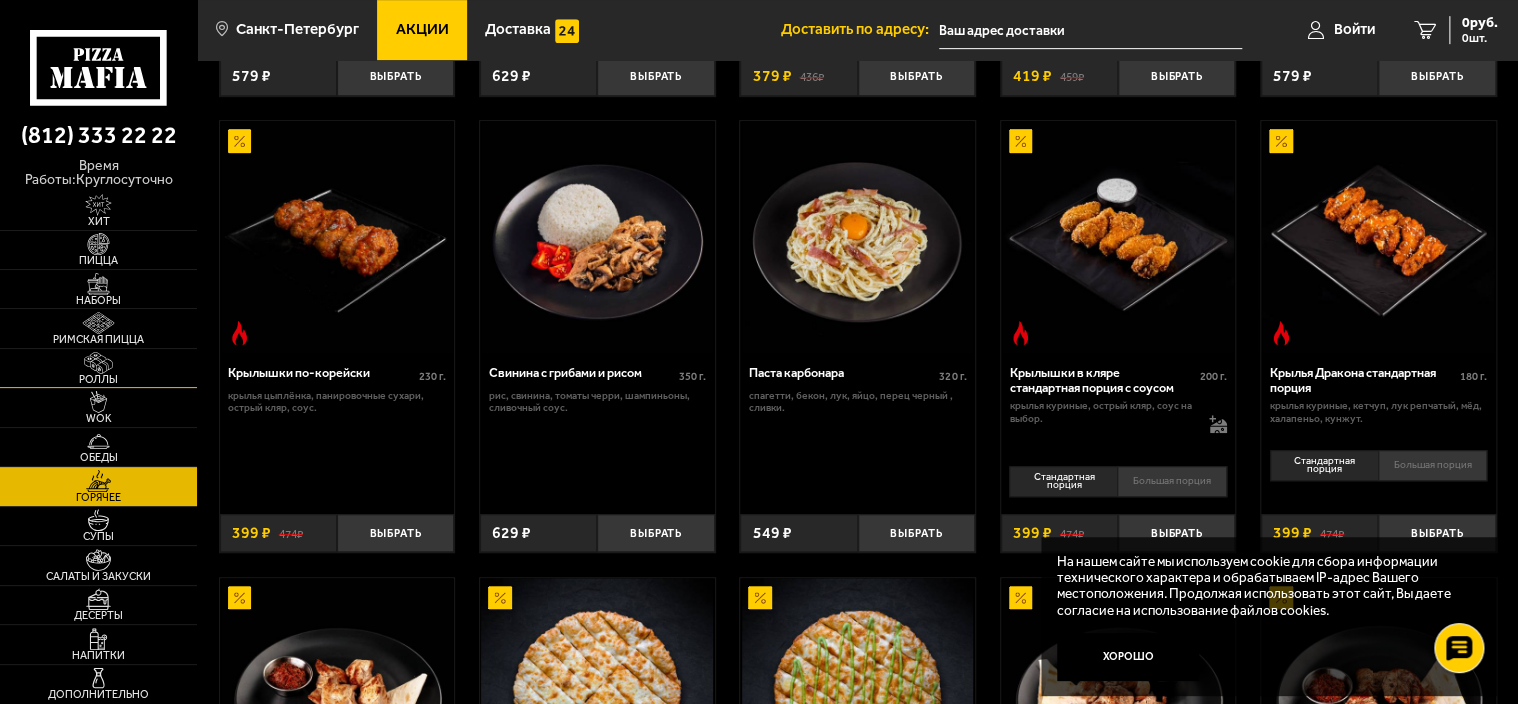 click at bounding box center [98, 363] 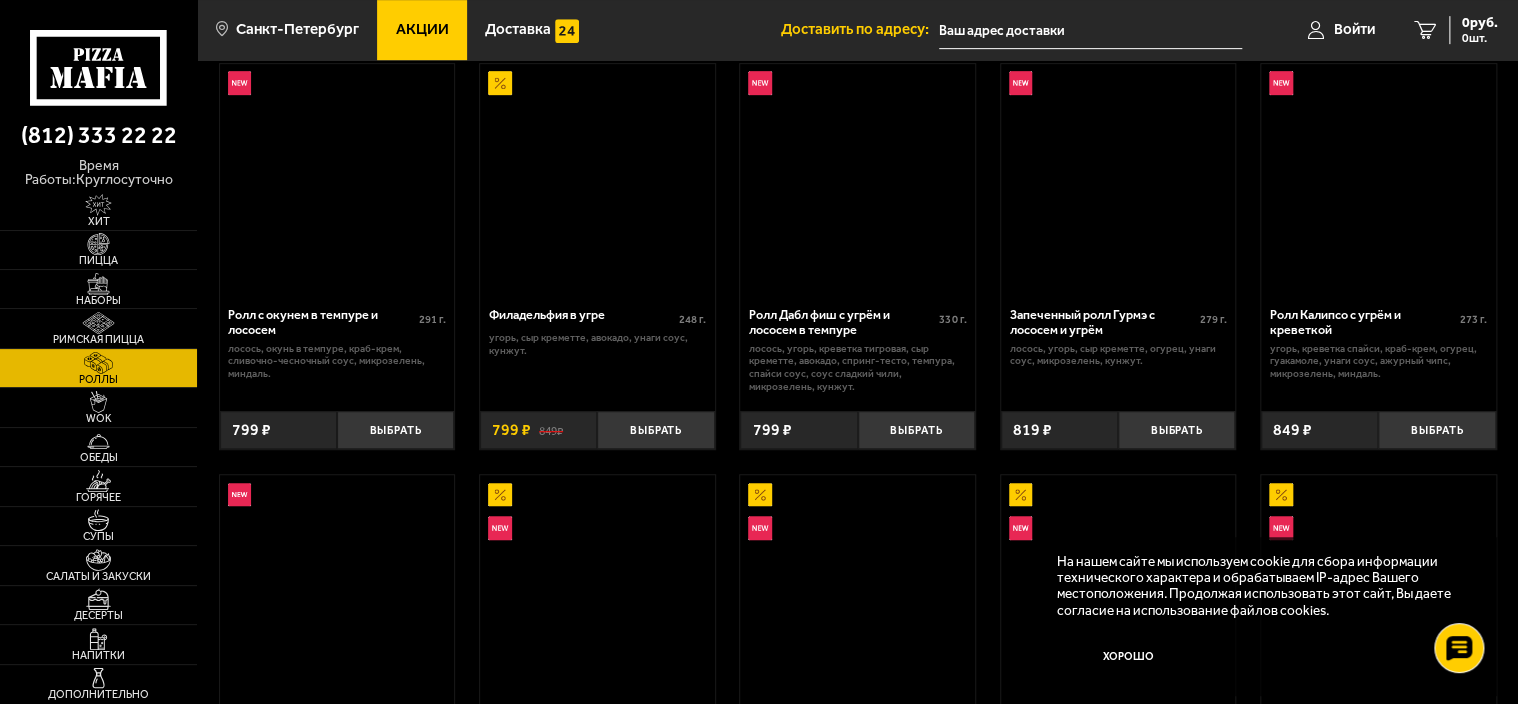 scroll, scrollTop: 0, scrollLeft: 0, axis: both 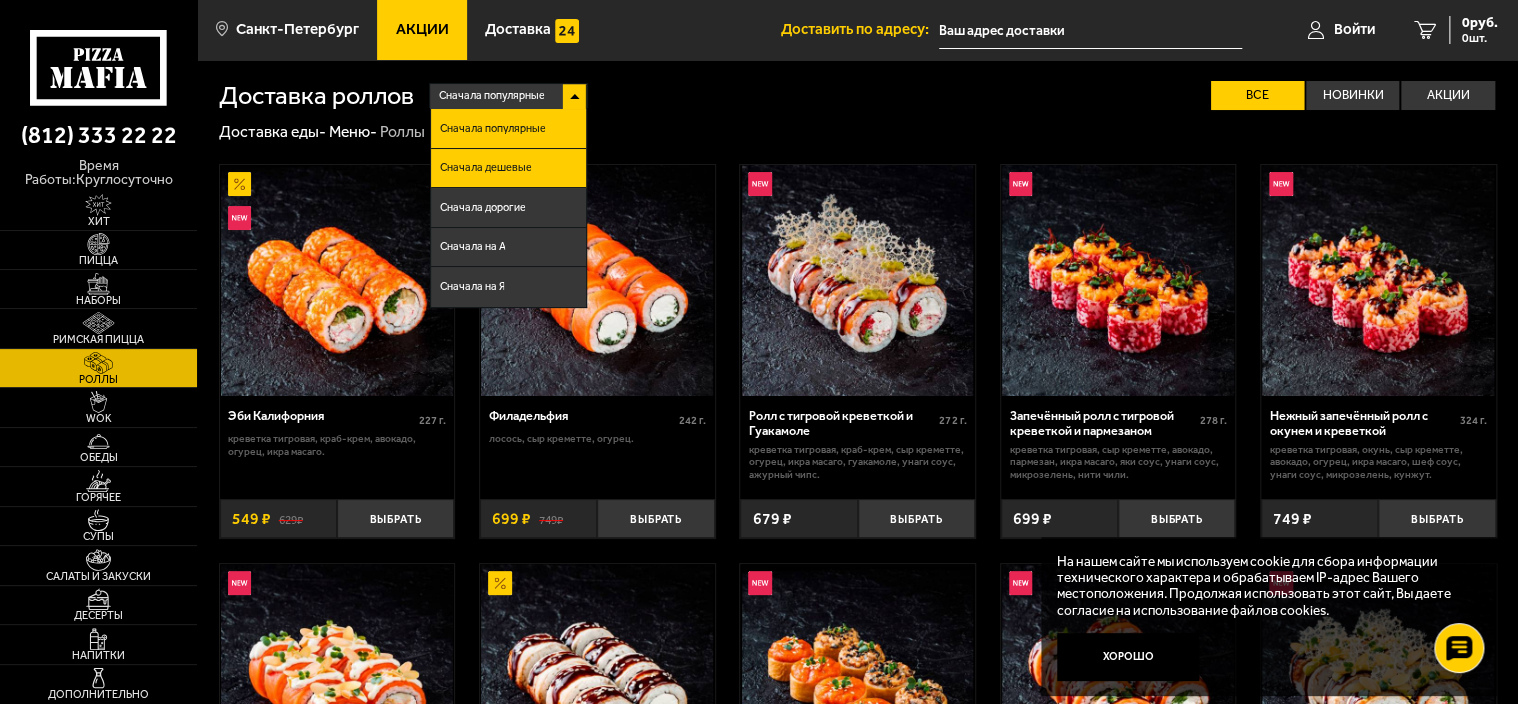 click on "Сначала дешевые" at bounding box center (508, 169) 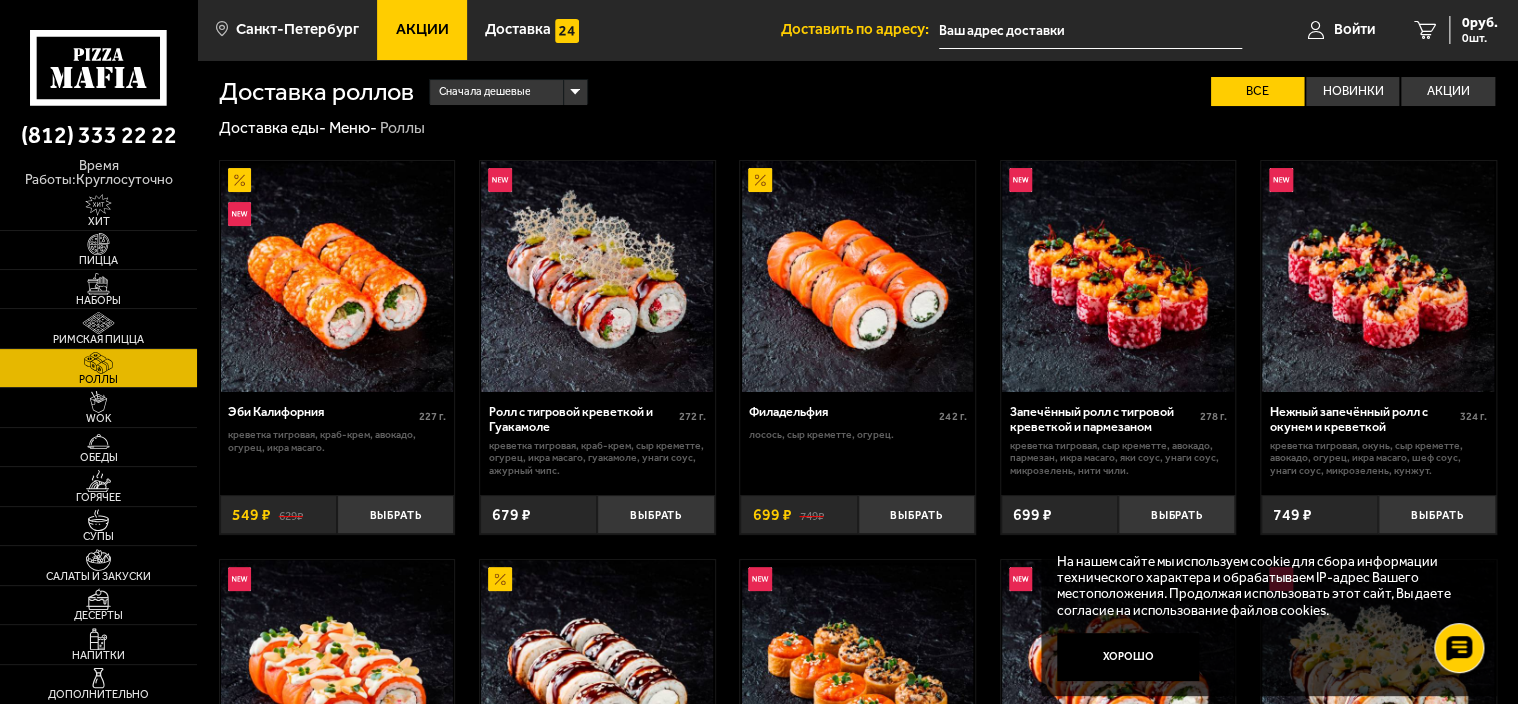 scroll, scrollTop: 0, scrollLeft: 0, axis: both 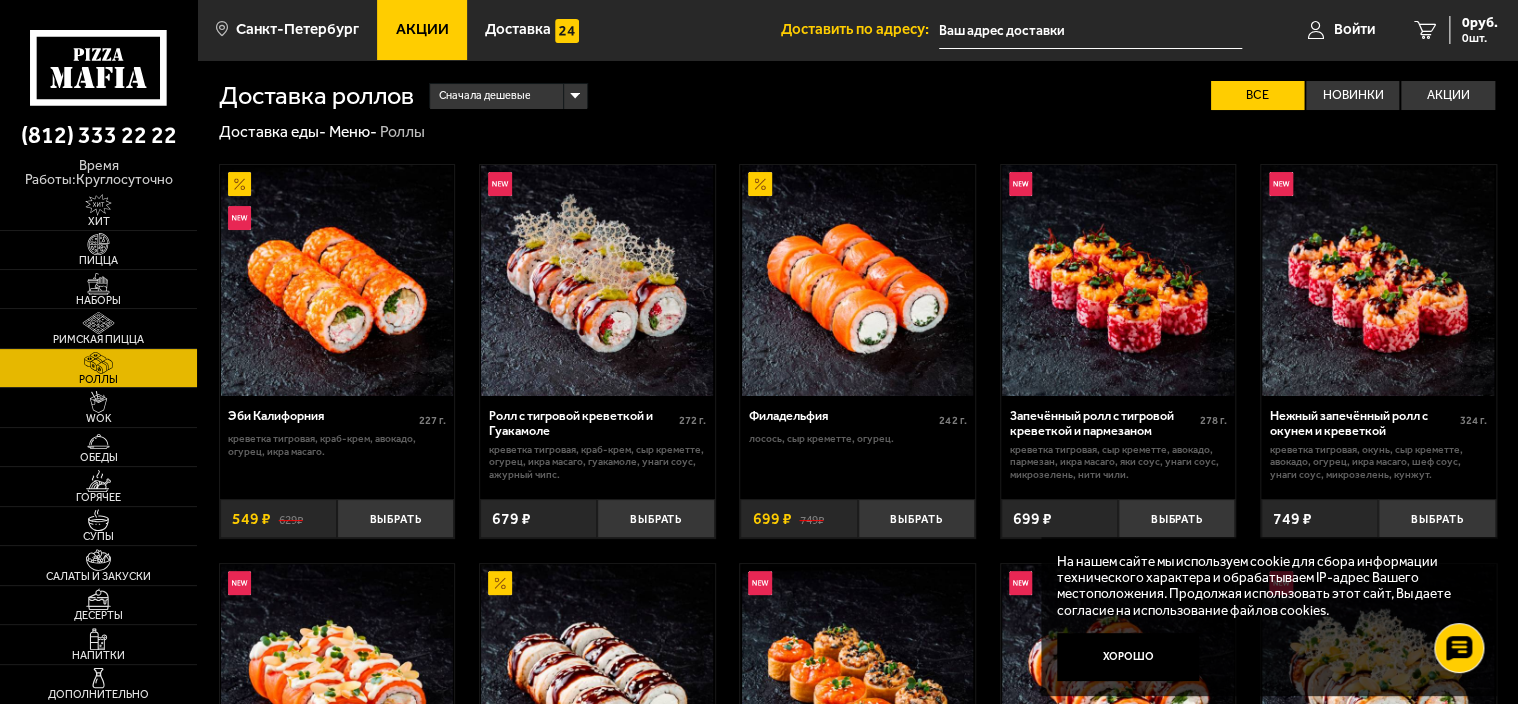 click on "Сначала дешевые" at bounding box center (508, 96) 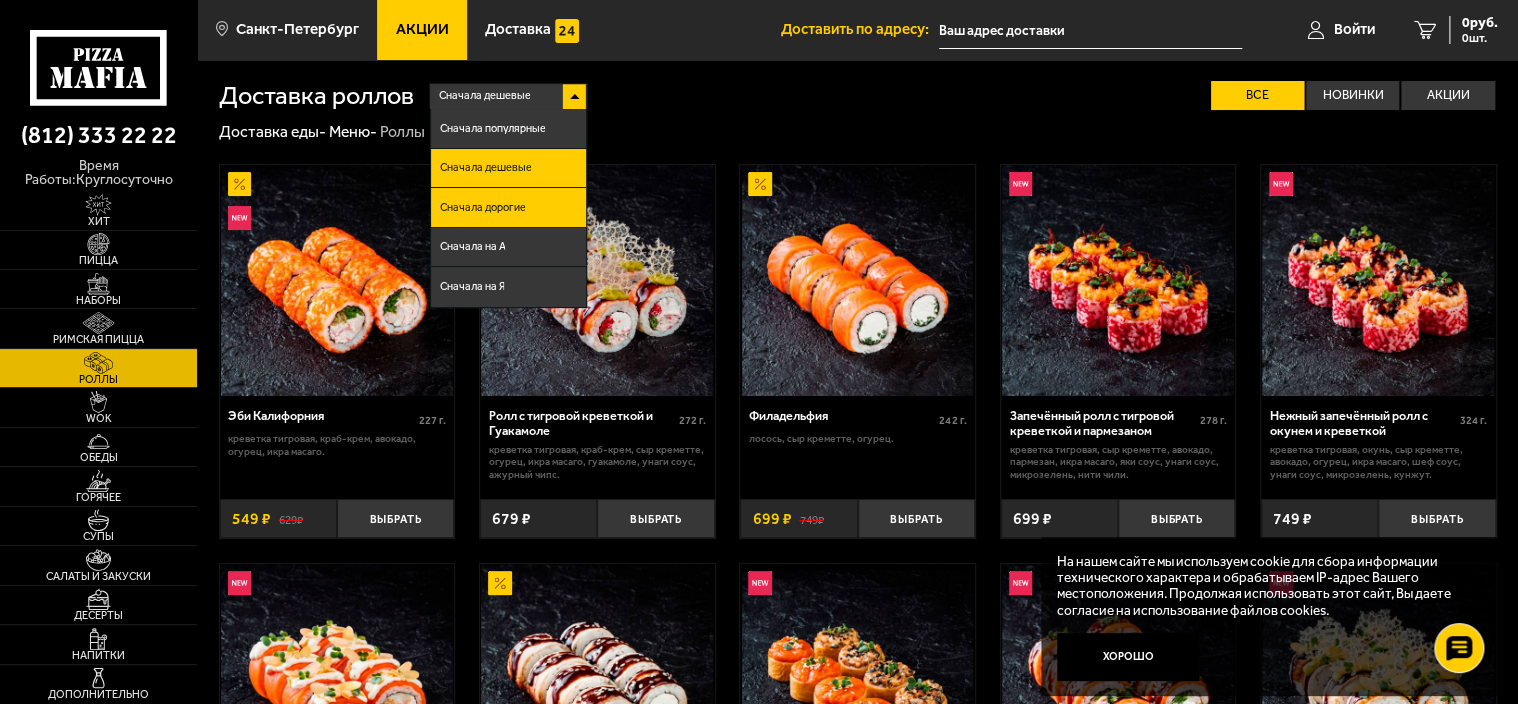 click on "Сначала дорогие" at bounding box center [508, 208] 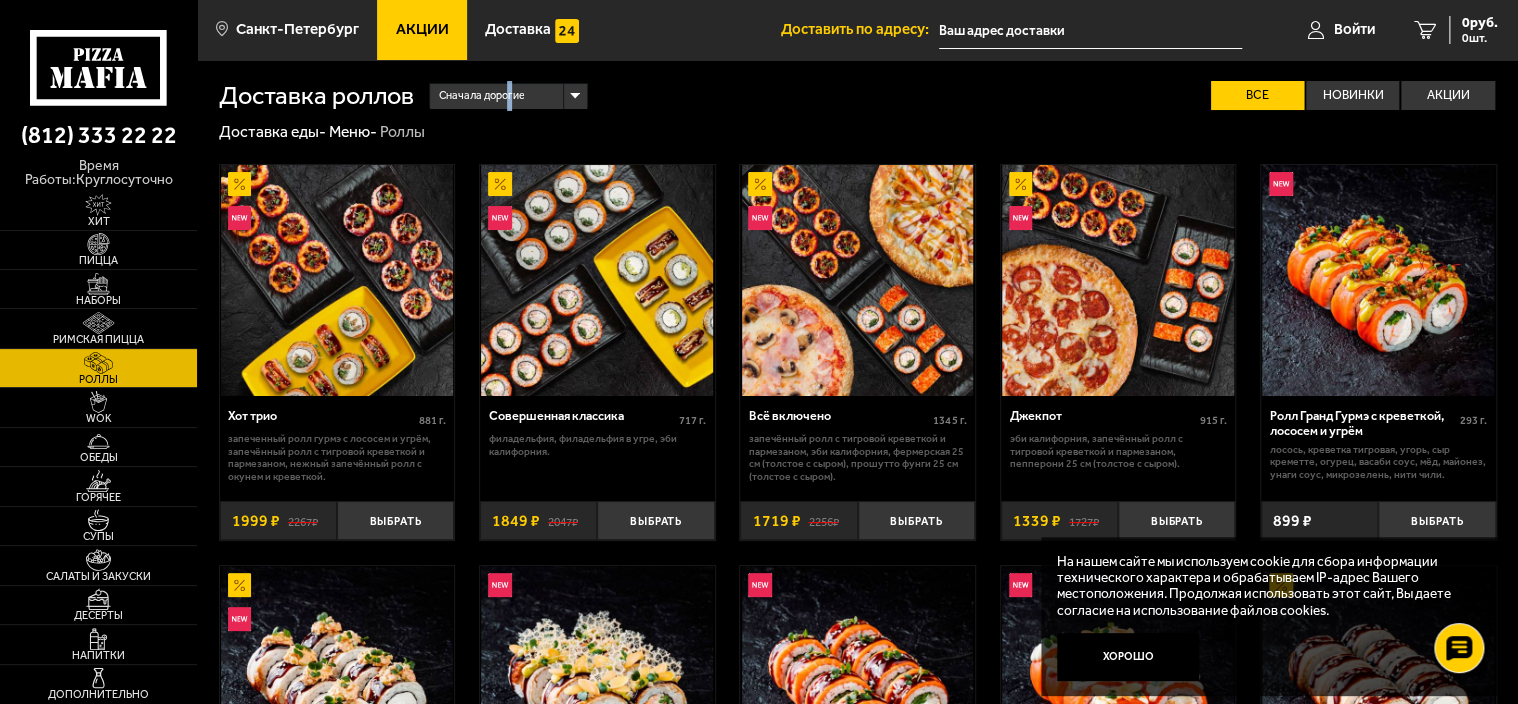 click on "Сначала дорогие" at bounding box center [481, 96] 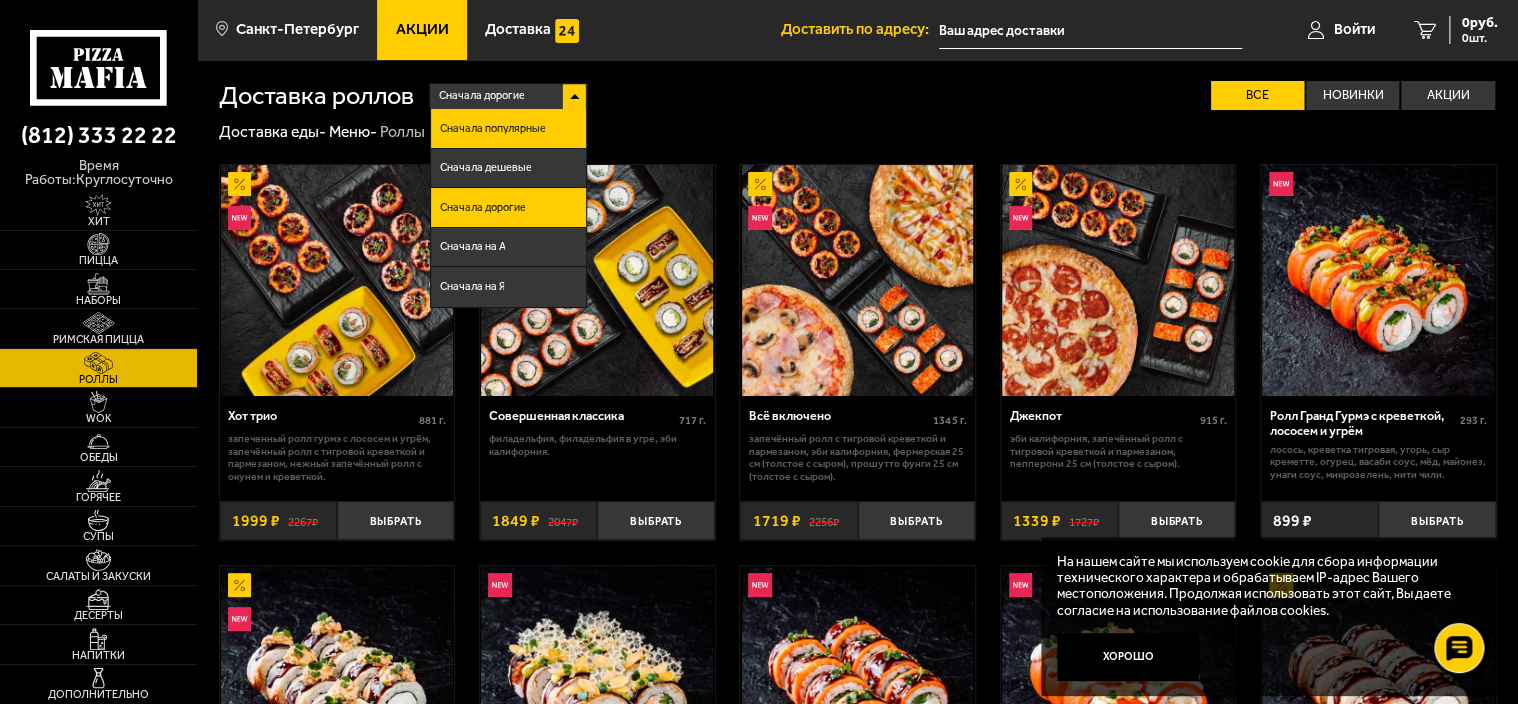 click on "Сначала популярные" at bounding box center (492, 128) 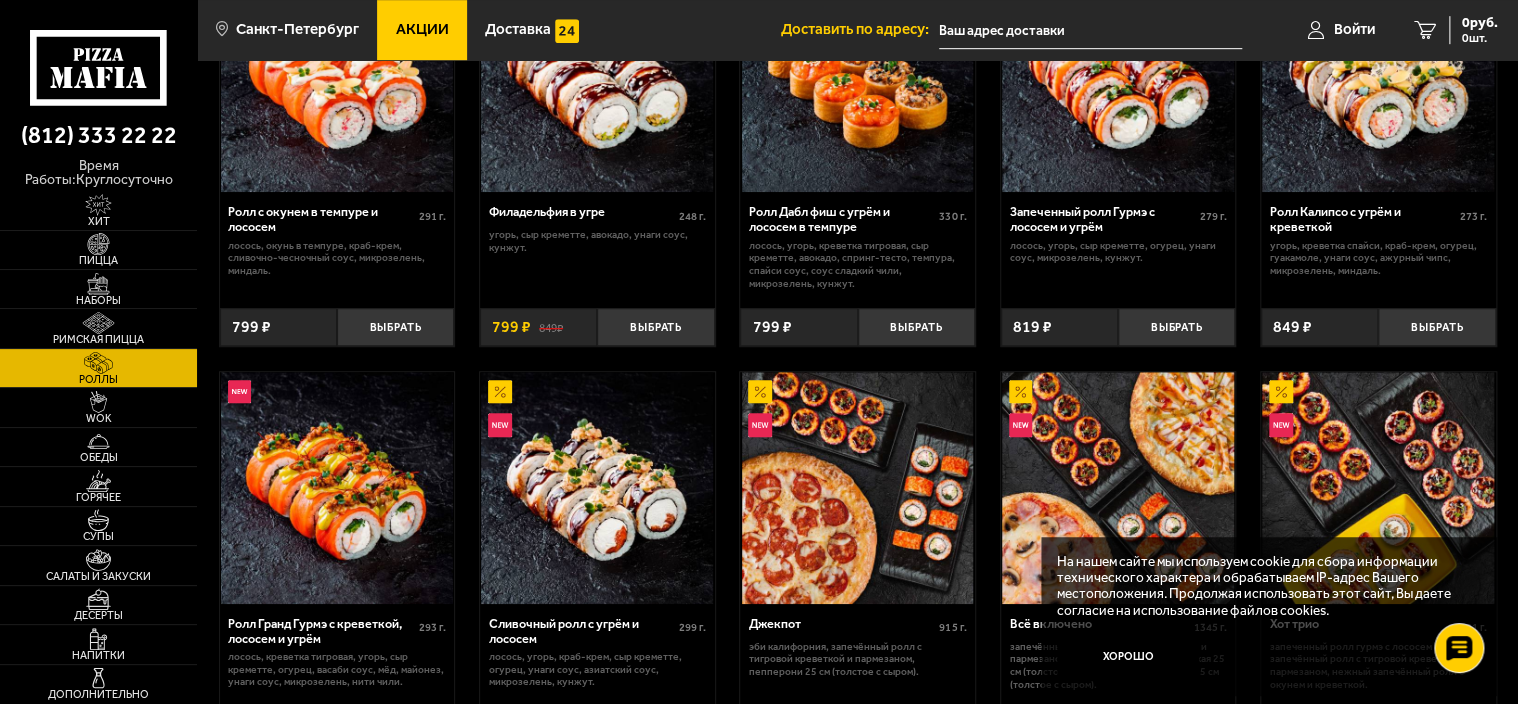 scroll, scrollTop: 600, scrollLeft: 0, axis: vertical 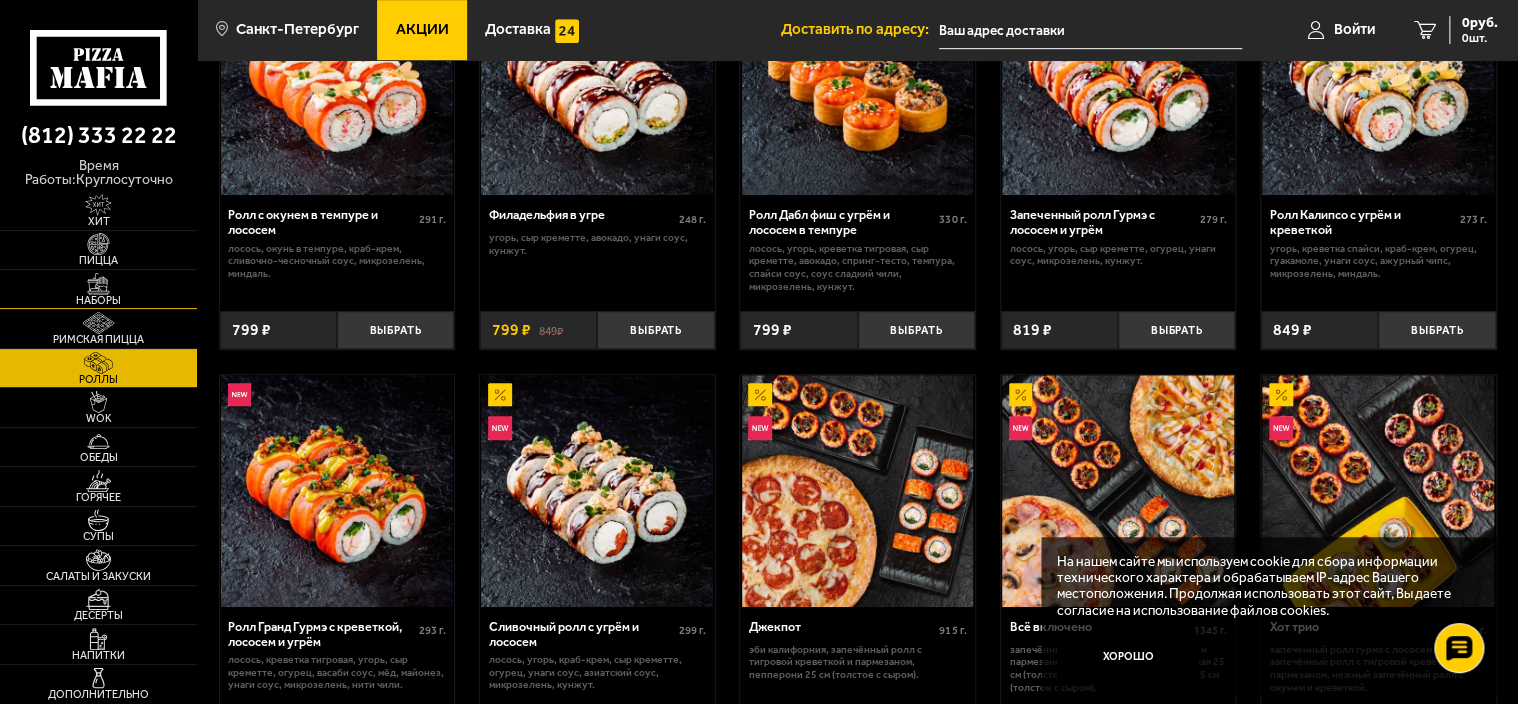 click on "Наборы" at bounding box center [98, 300] 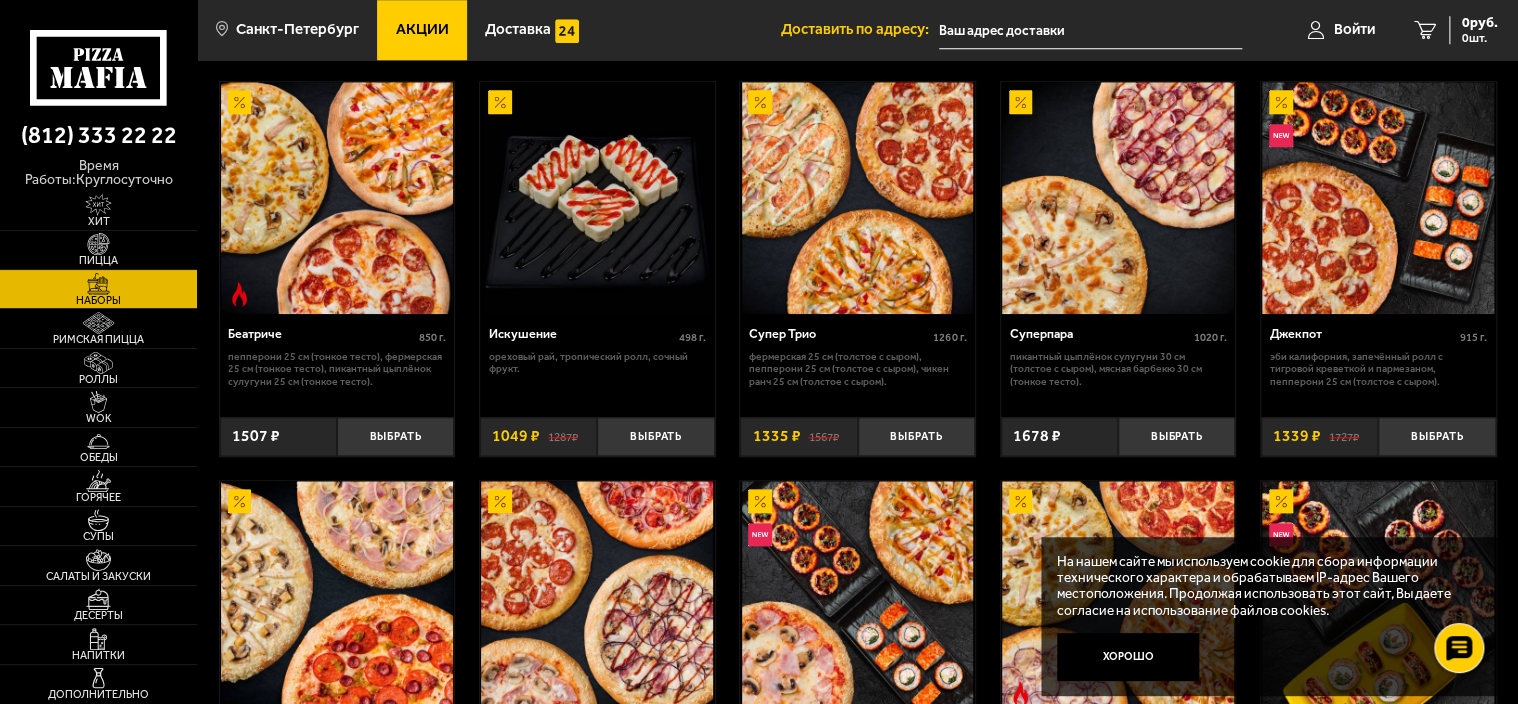 scroll, scrollTop: 900, scrollLeft: 0, axis: vertical 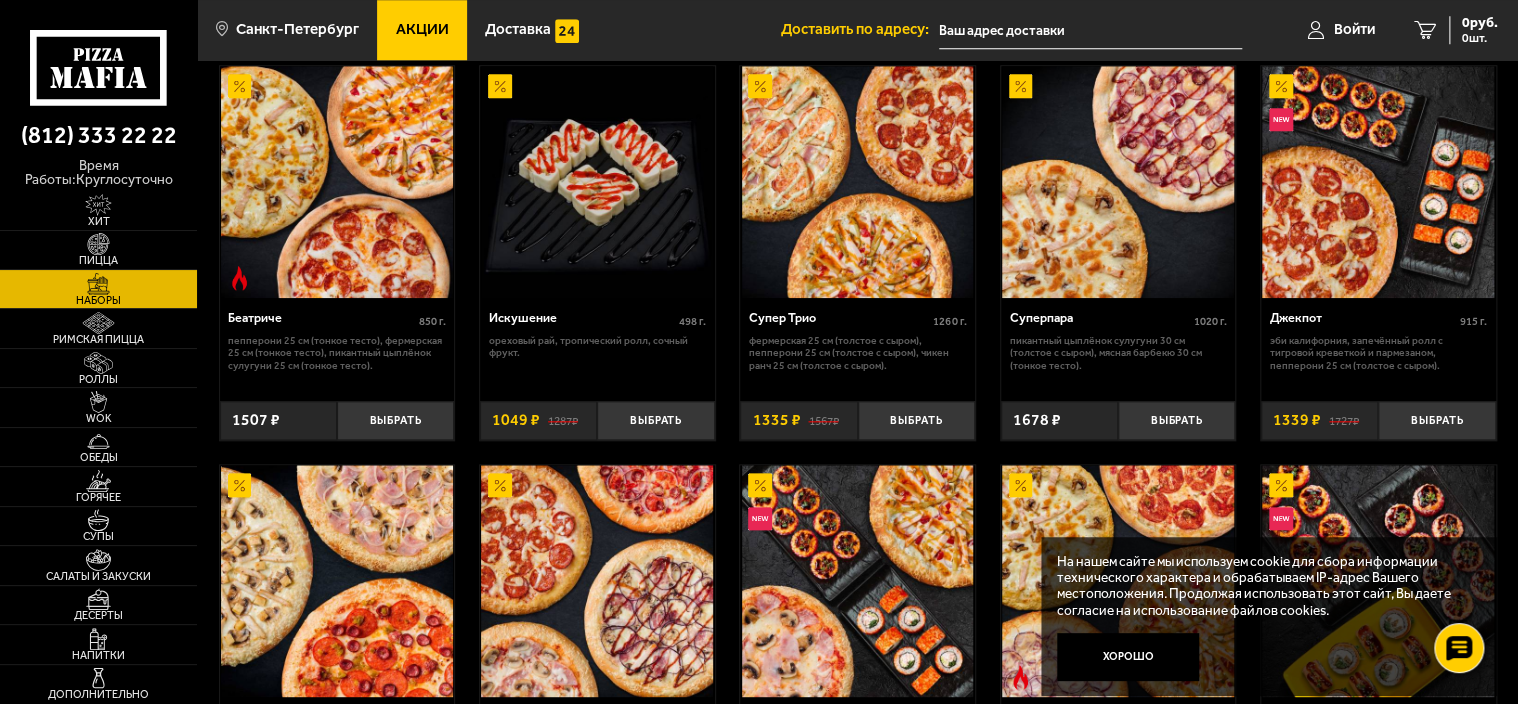 click on "Эби Калифорния, Запечённый ролл с тигровой креветкой и пармезаном, Пепперони 25 см (толстое с сыром)." at bounding box center [1378, 354] 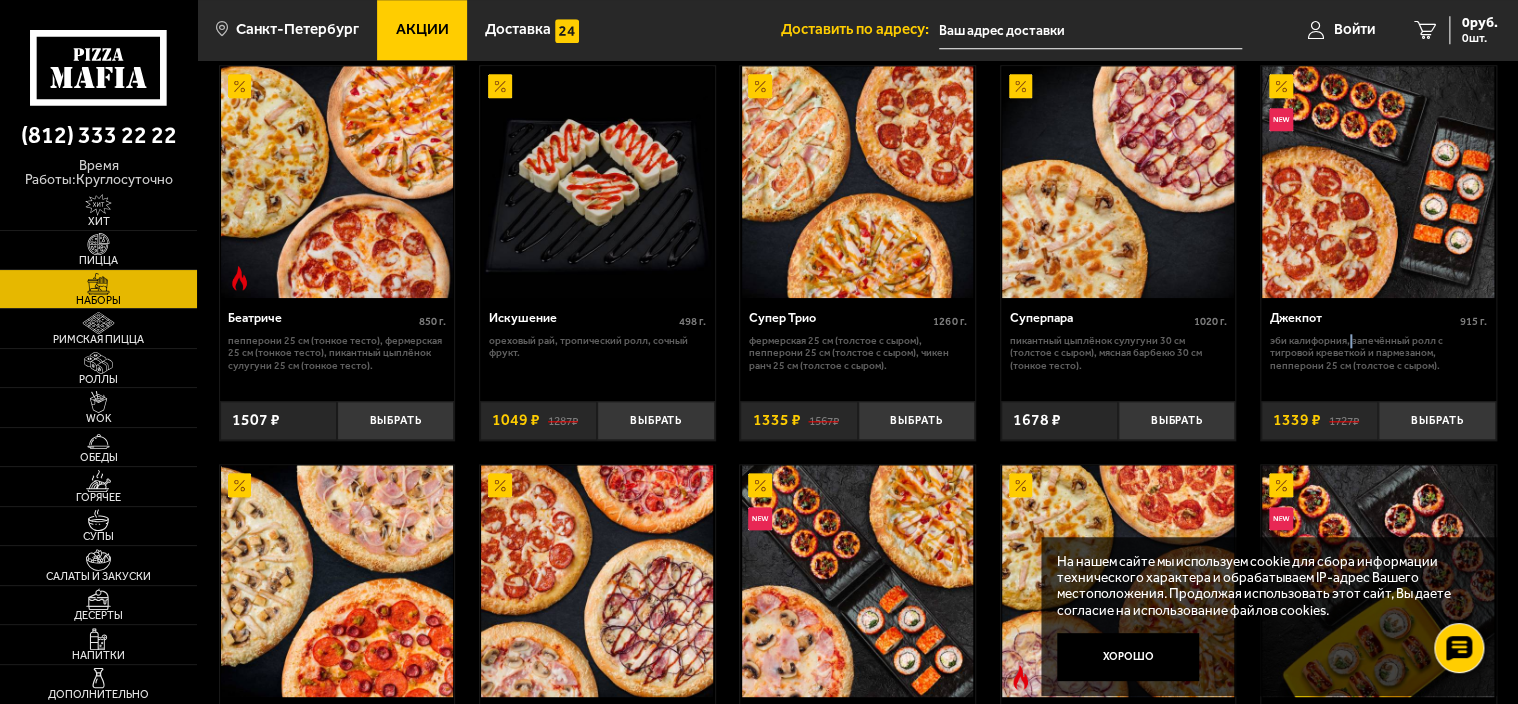 click on "Эби Калифорния, Запечённый ролл с тигровой креветкой и пармезаном, Пепперони 25 см (толстое с сыром)." at bounding box center [1378, 354] 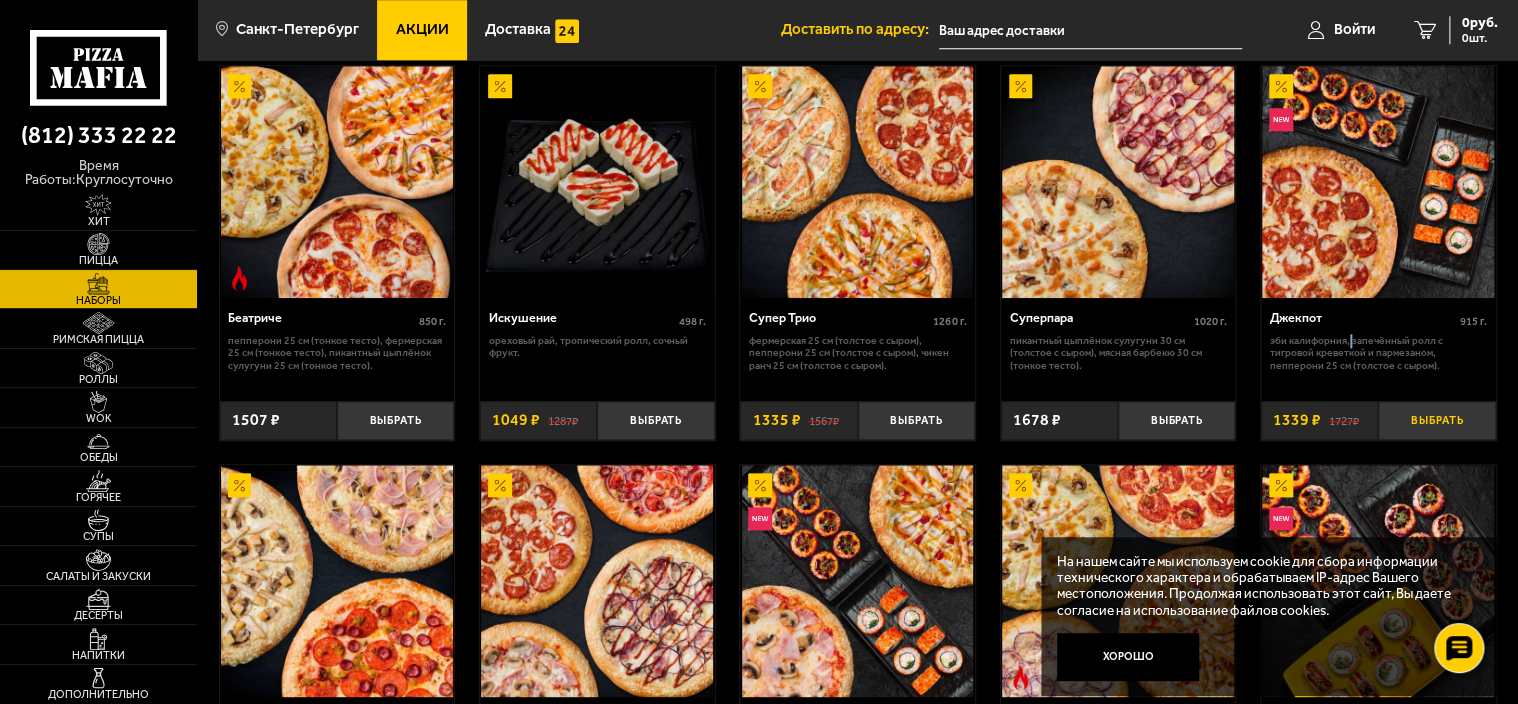 click on "Выбрать" at bounding box center (1436, 420) 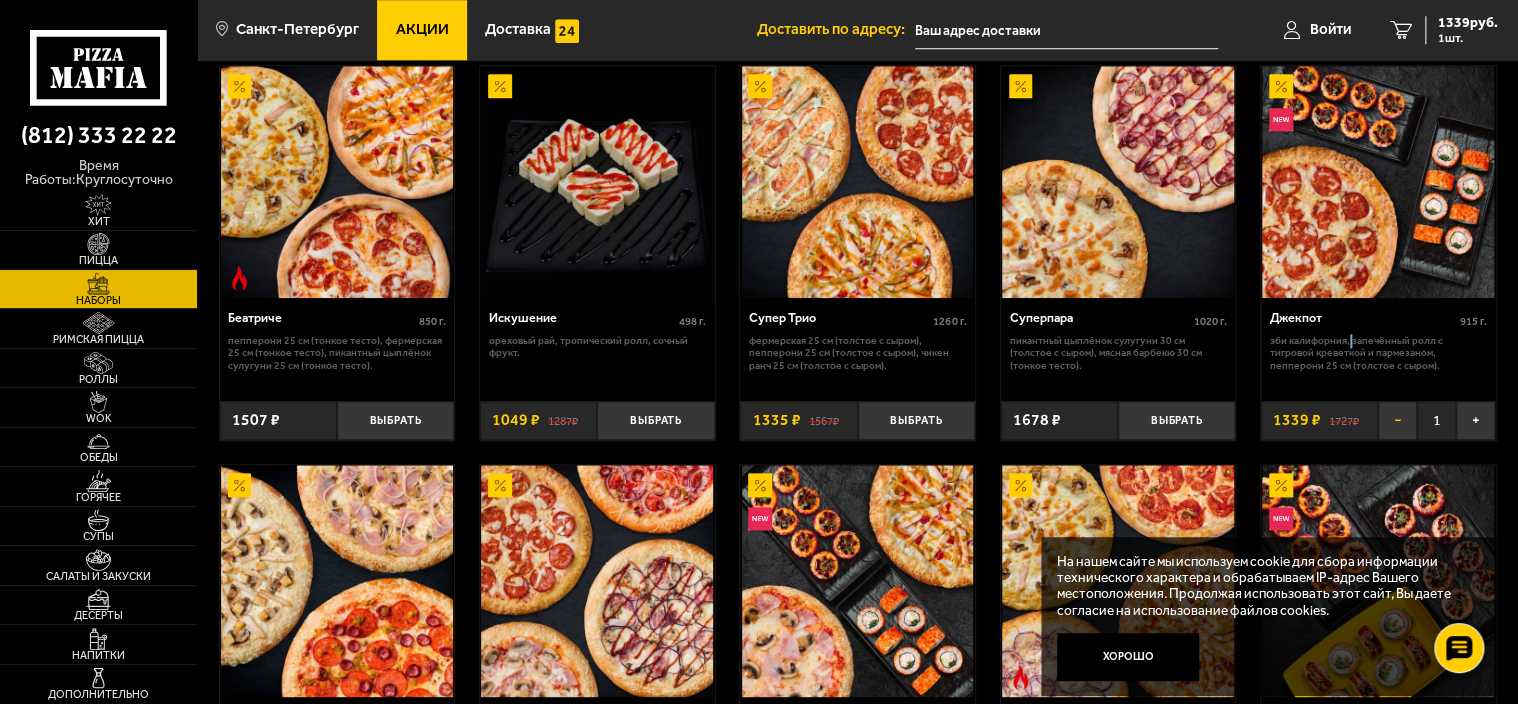 click on "−" at bounding box center [1397, 420] 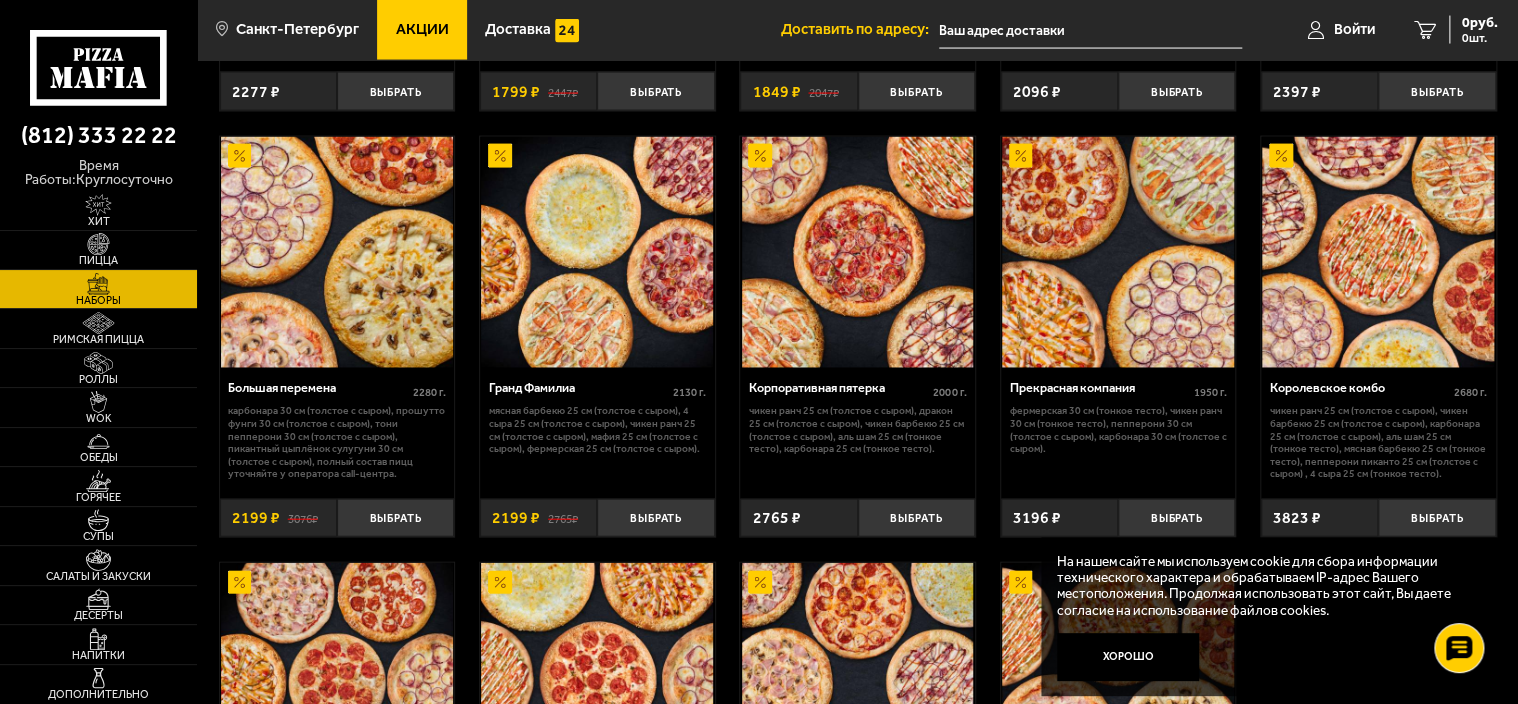 scroll, scrollTop: 1800, scrollLeft: 0, axis: vertical 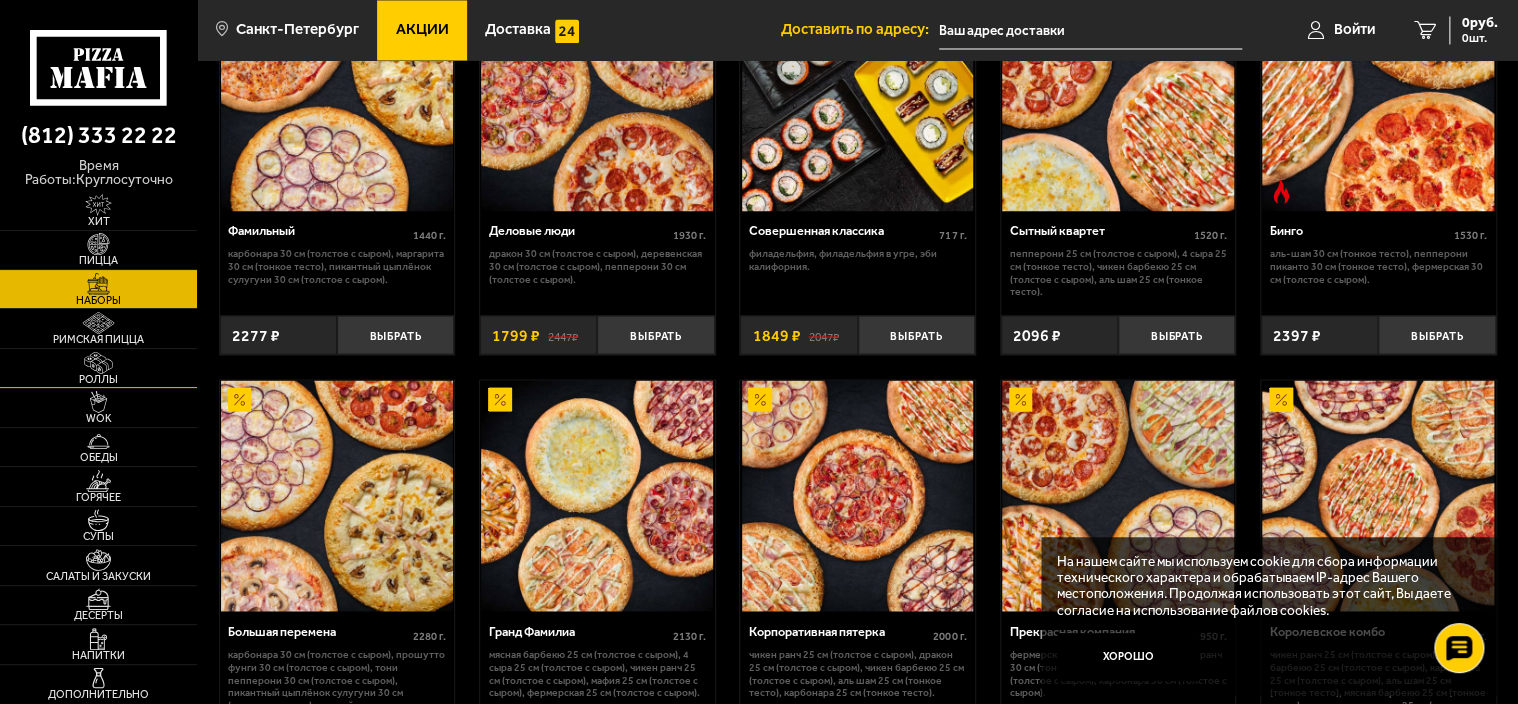 click on "Роллы" at bounding box center (98, 379) 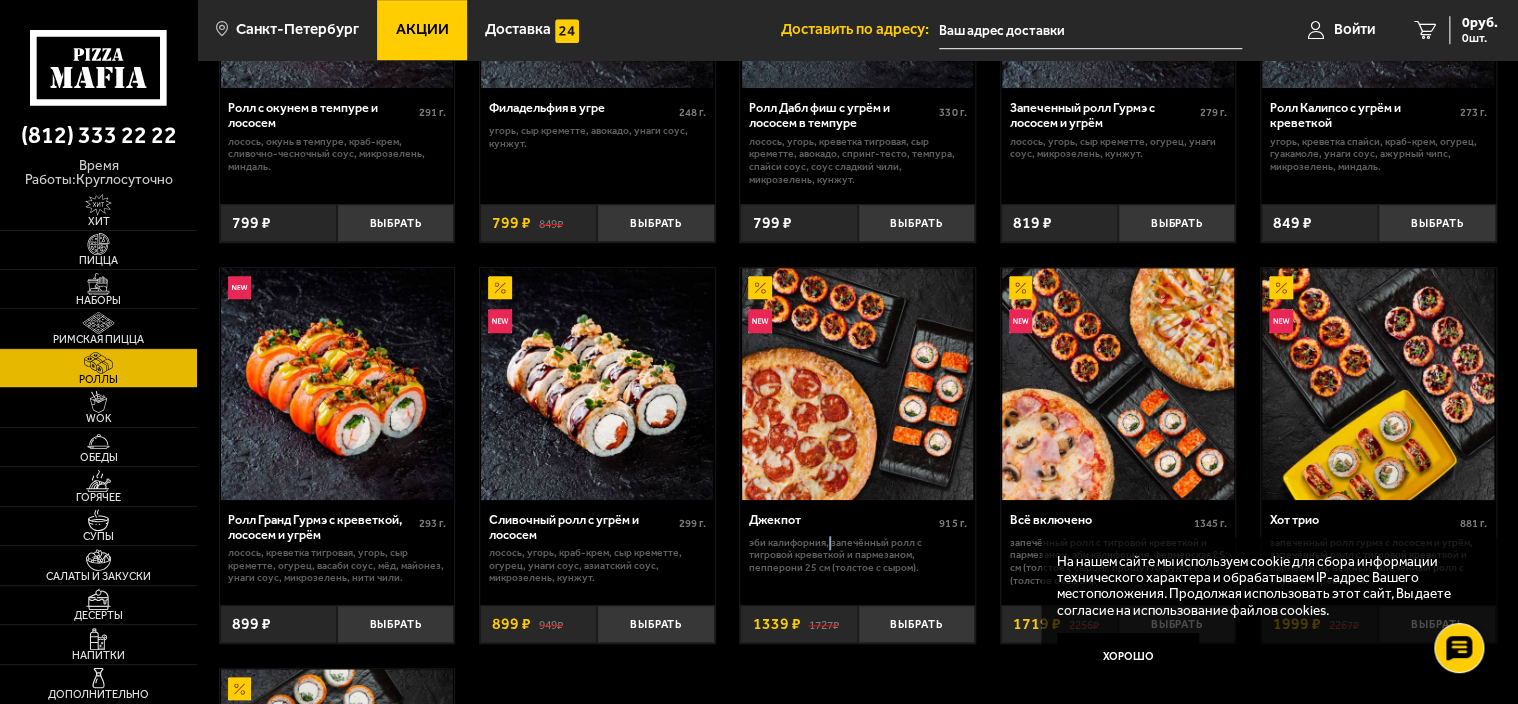 scroll, scrollTop: 800, scrollLeft: 0, axis: vertical 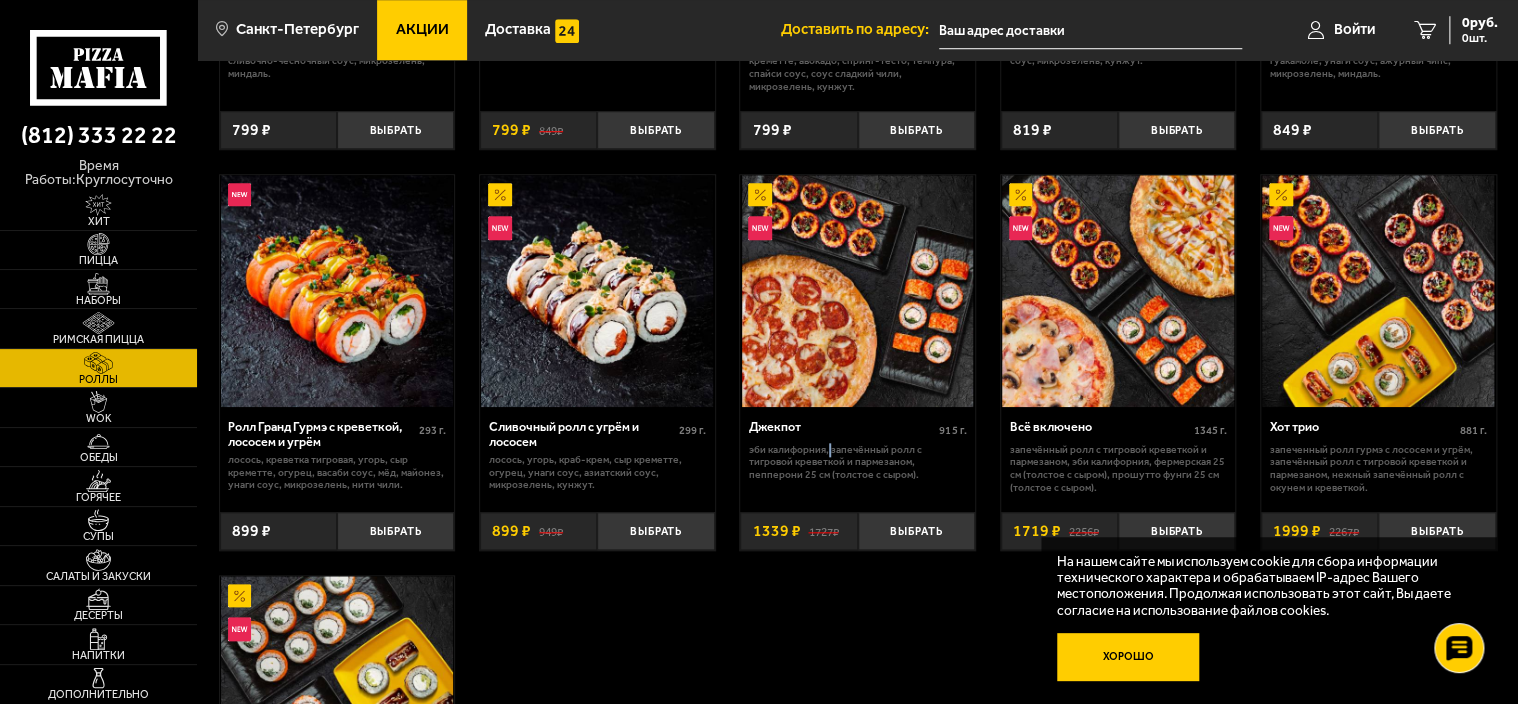 click on "Хорошо" at bounding box center [1128, 656] 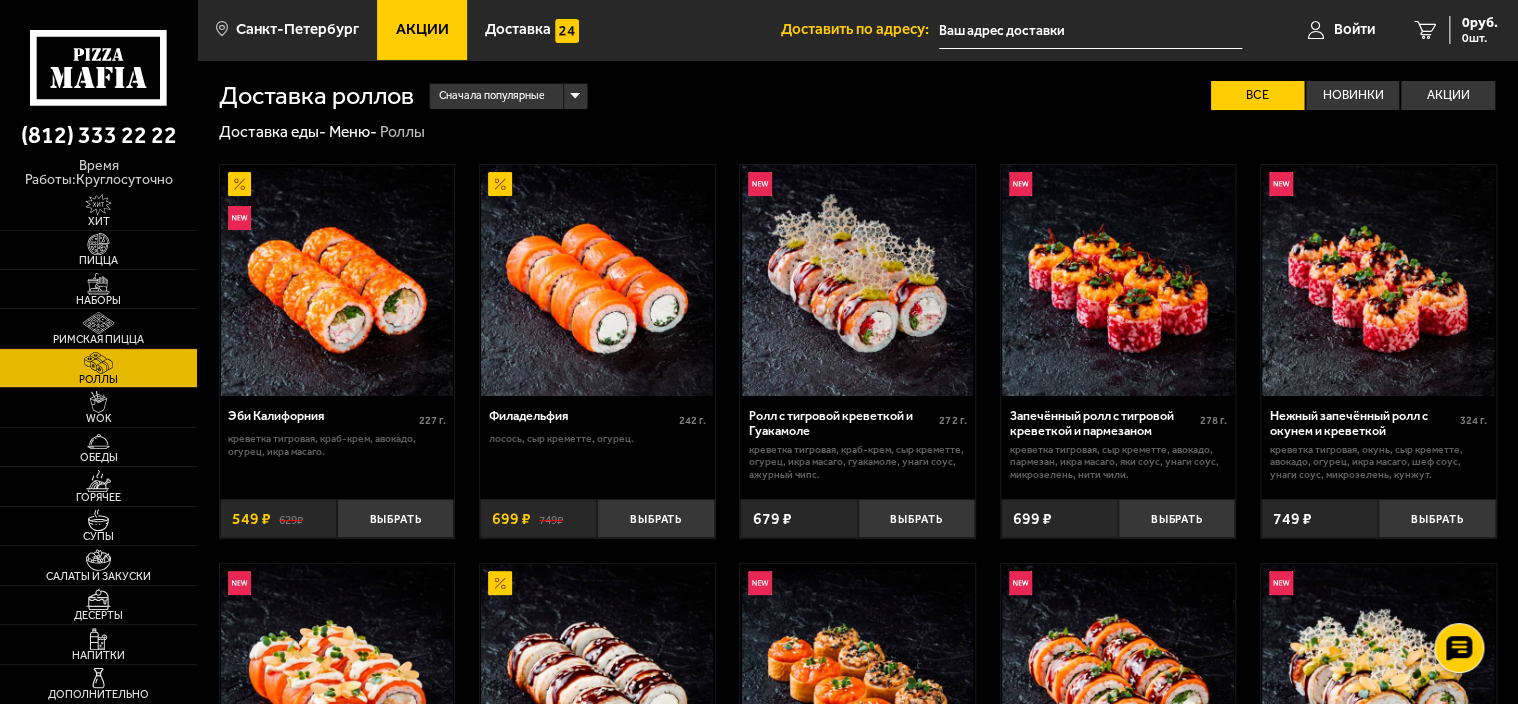 scroll, scrollTop: 0, scrollLeft: 0, axis: both 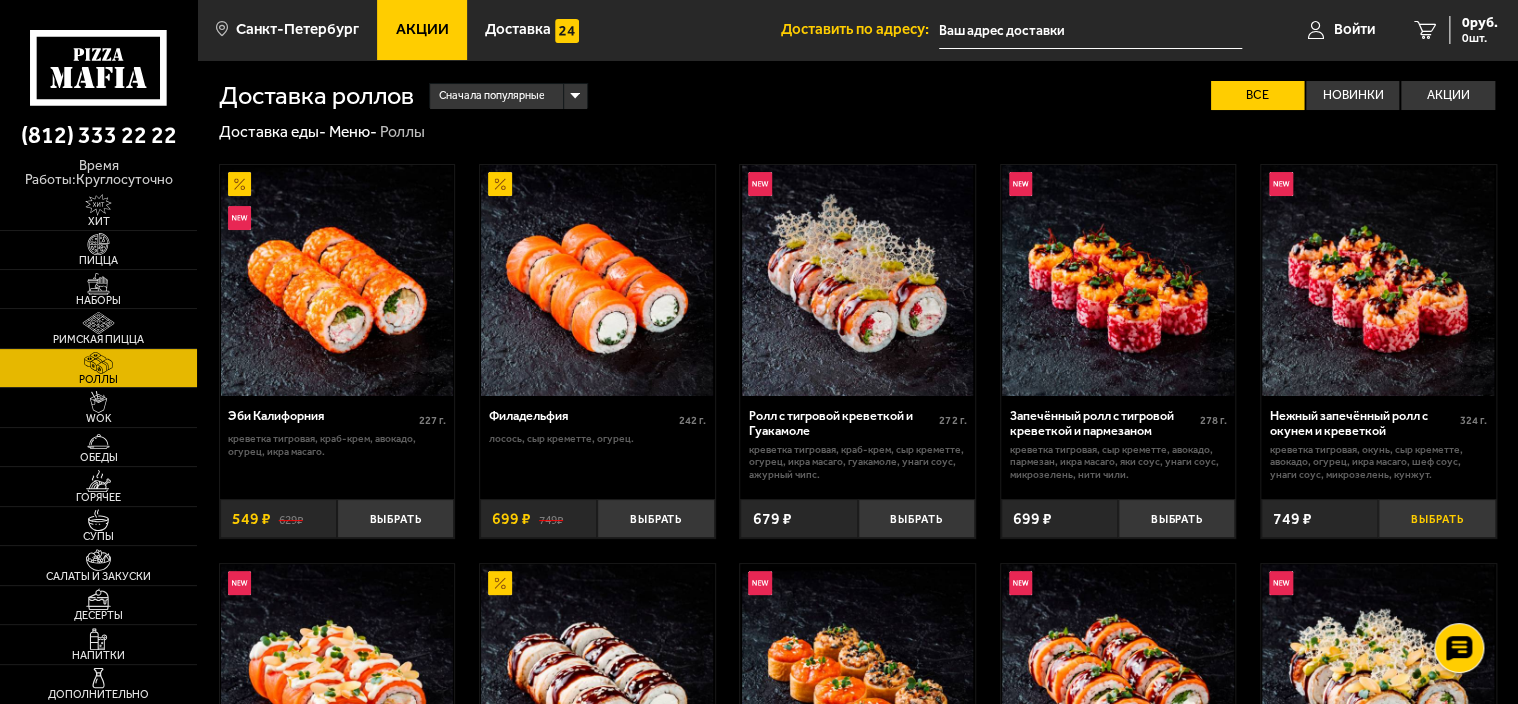 click on "Выбрать" at bounding box center [1436, 518] 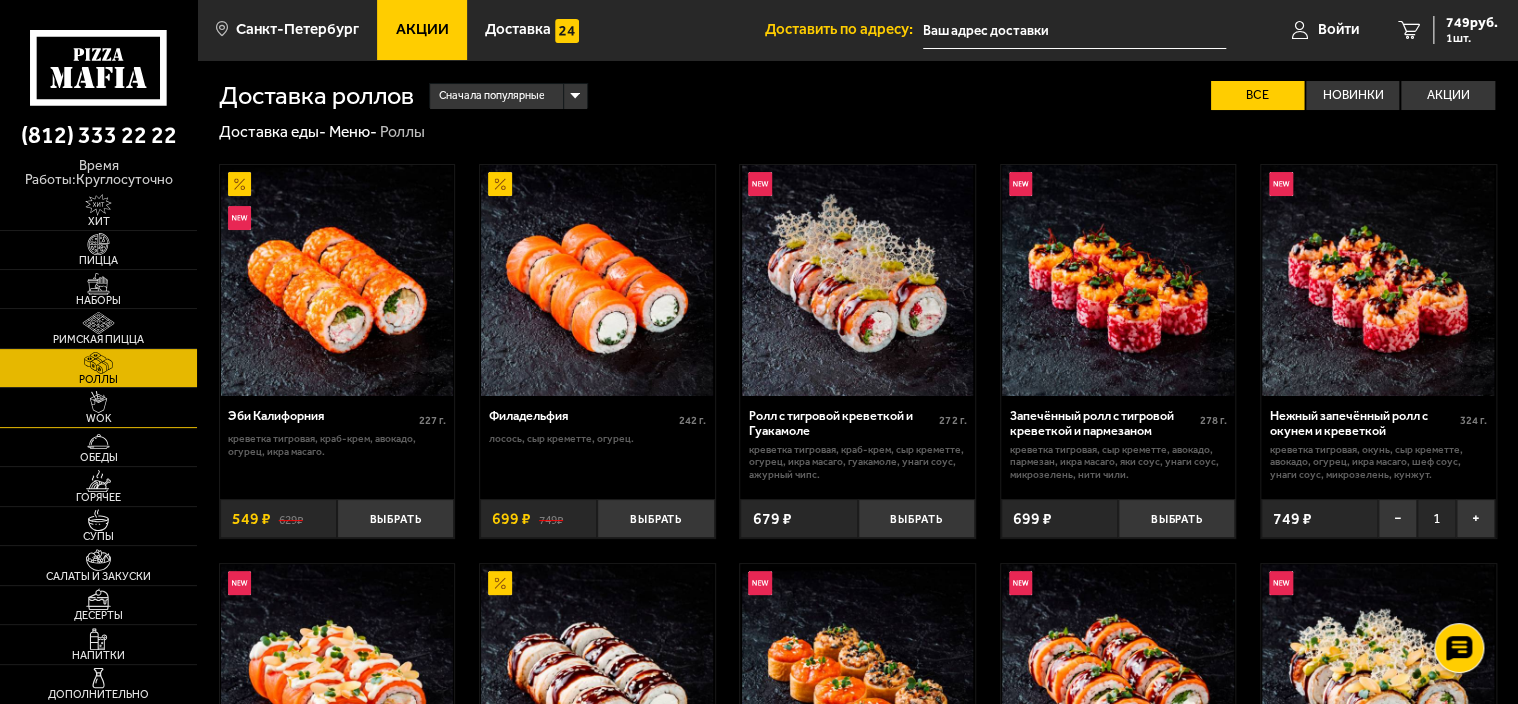 click at bounding box center (98, 402) 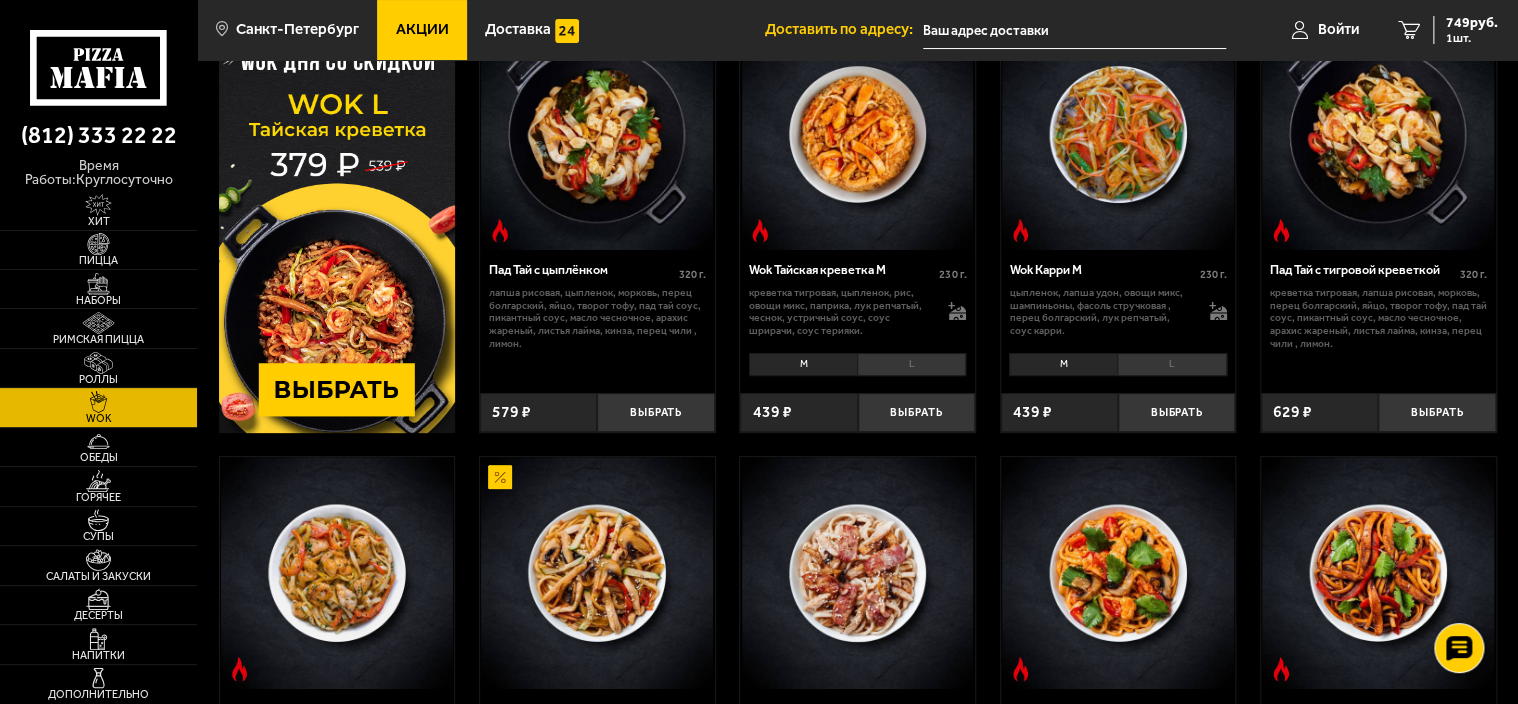 scroll, scrollTop: 100, scrollLeft: 0, axis: vertical 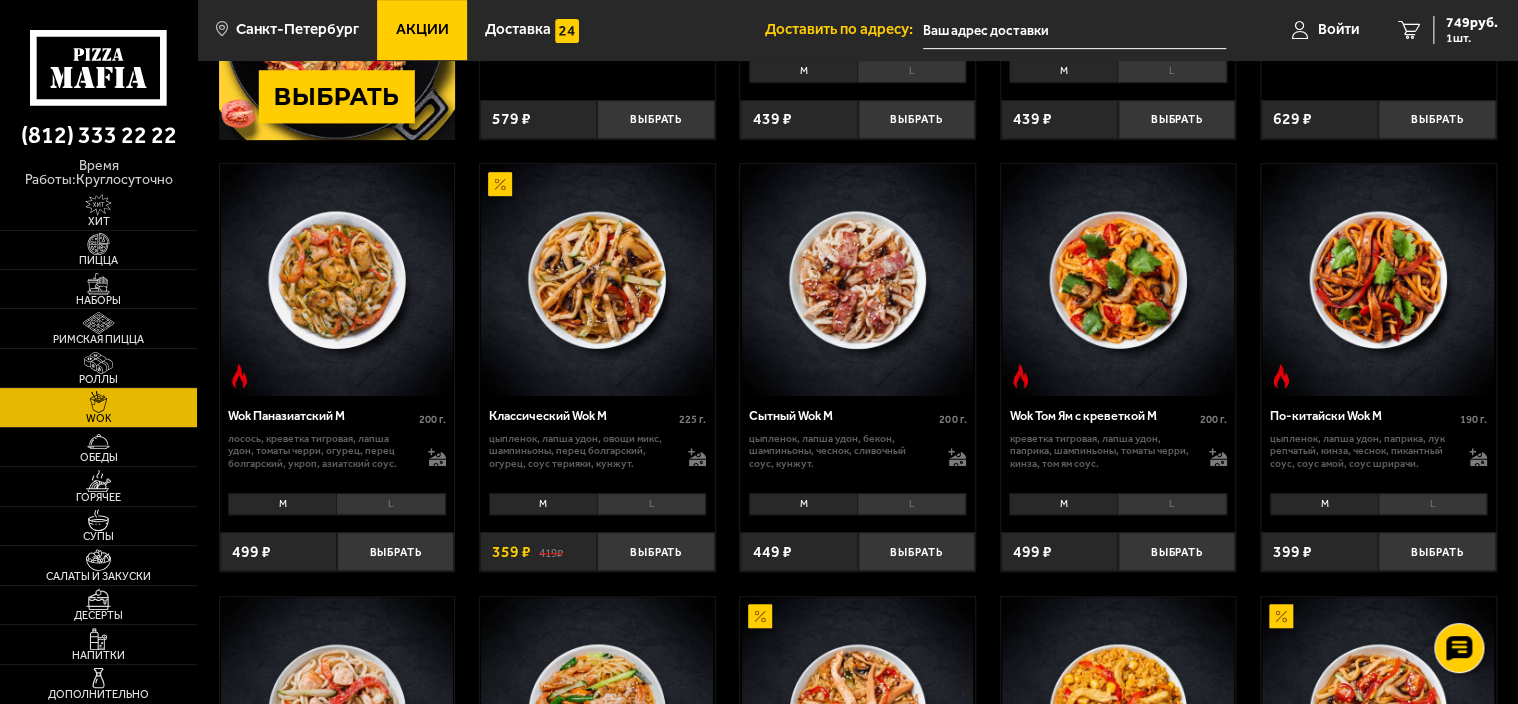 click on "M" at bounding box center [543, 504] 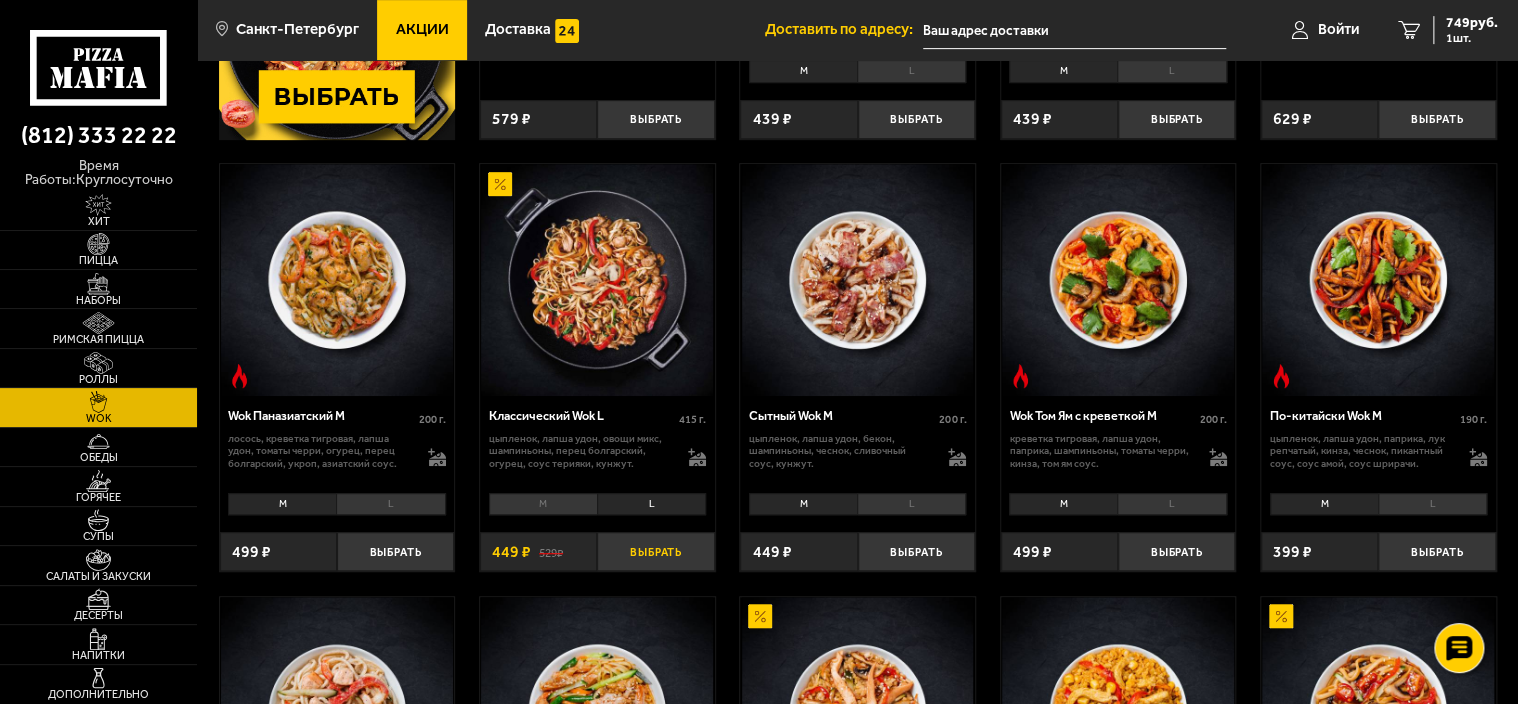 click on "Выбрать" at bounding box center (655, 551) 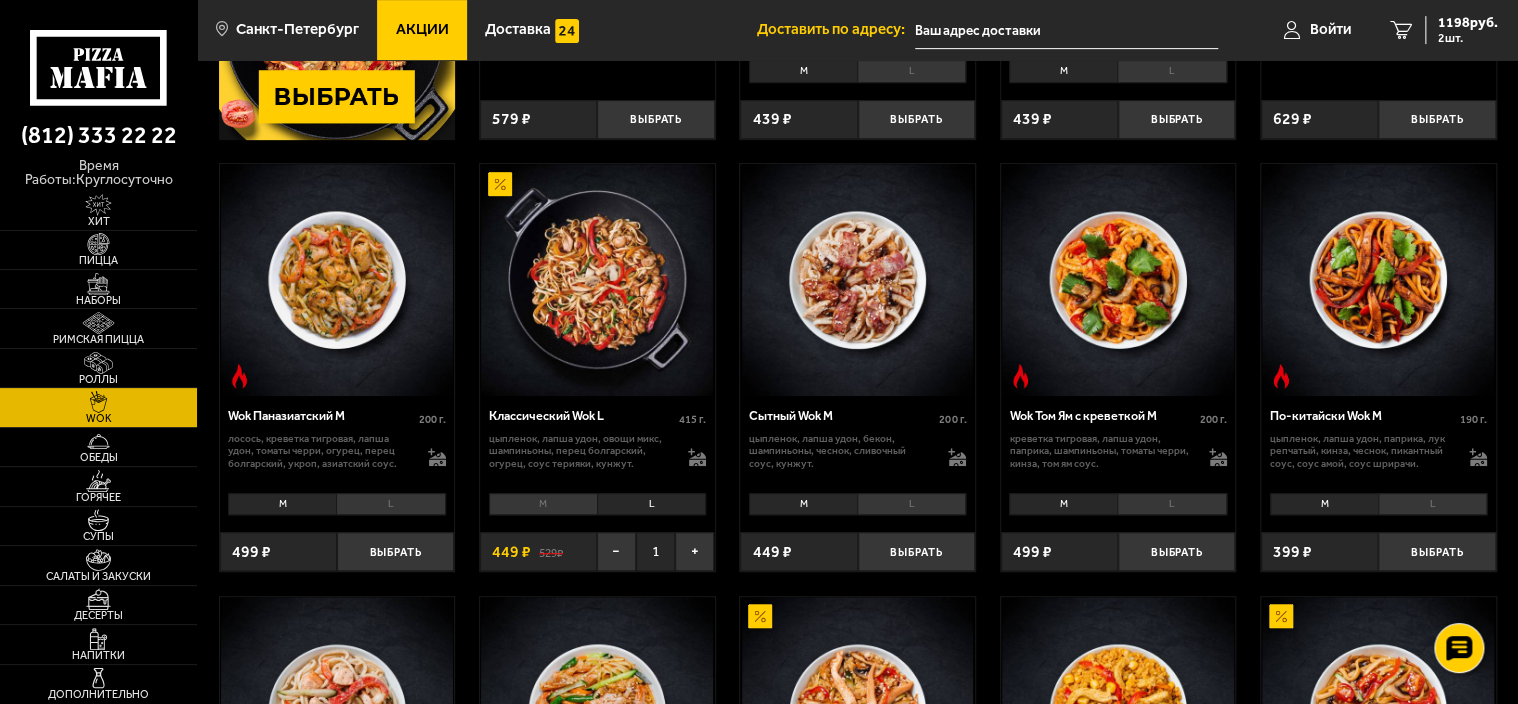 click on "M" at bounding box center (543, 504) 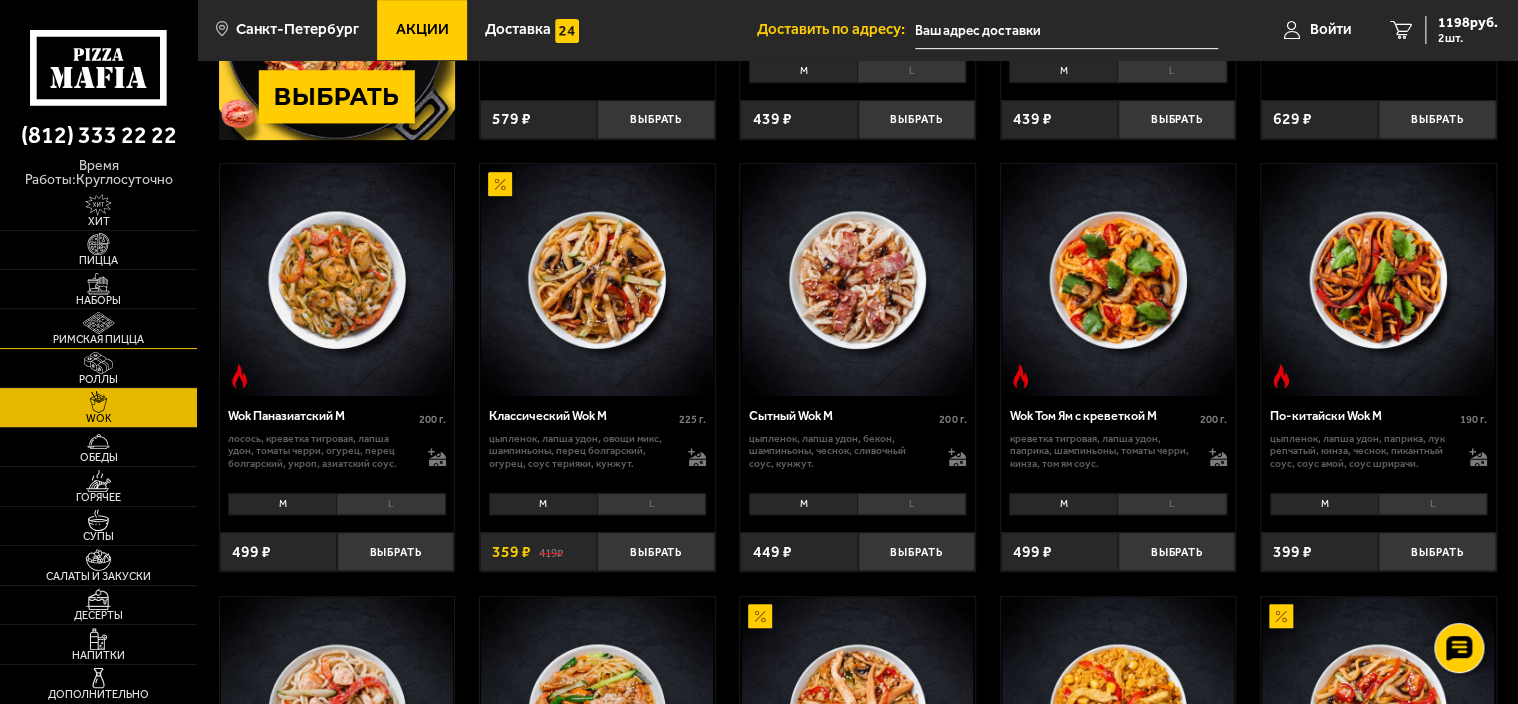 click at bounding box center (98, 323) 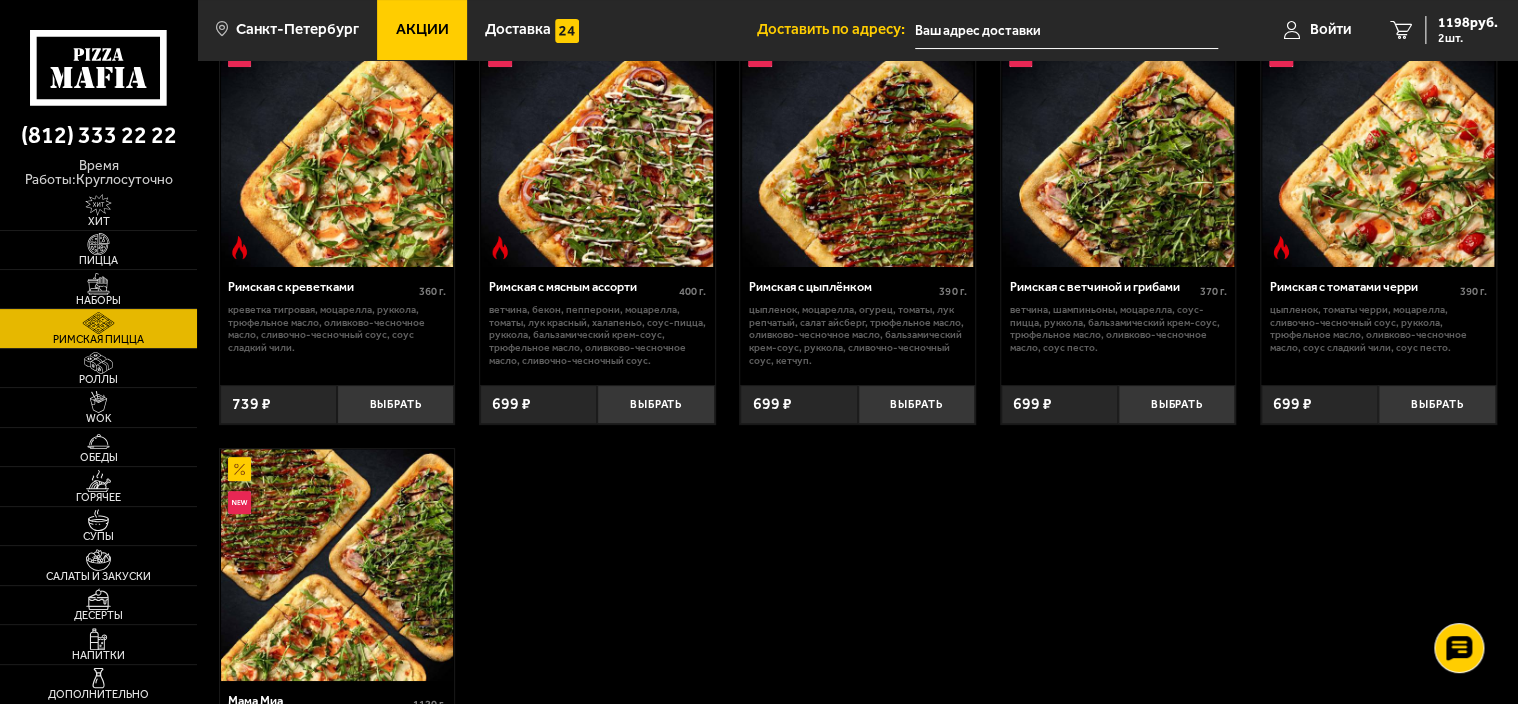 scroll, scrollTop: 0, scrollLeft: 0, axis: both 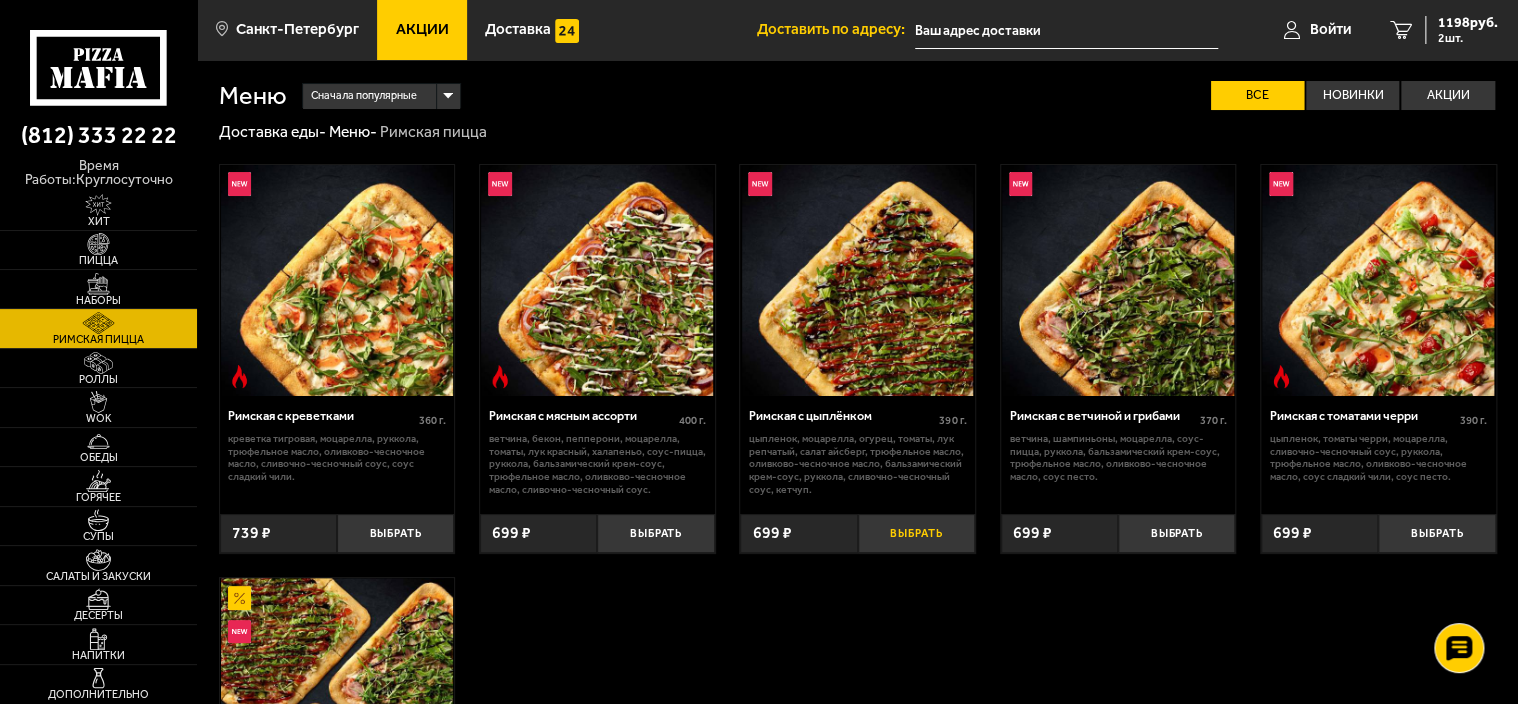 click on "Выбрать" at bounding box center [916, 533] 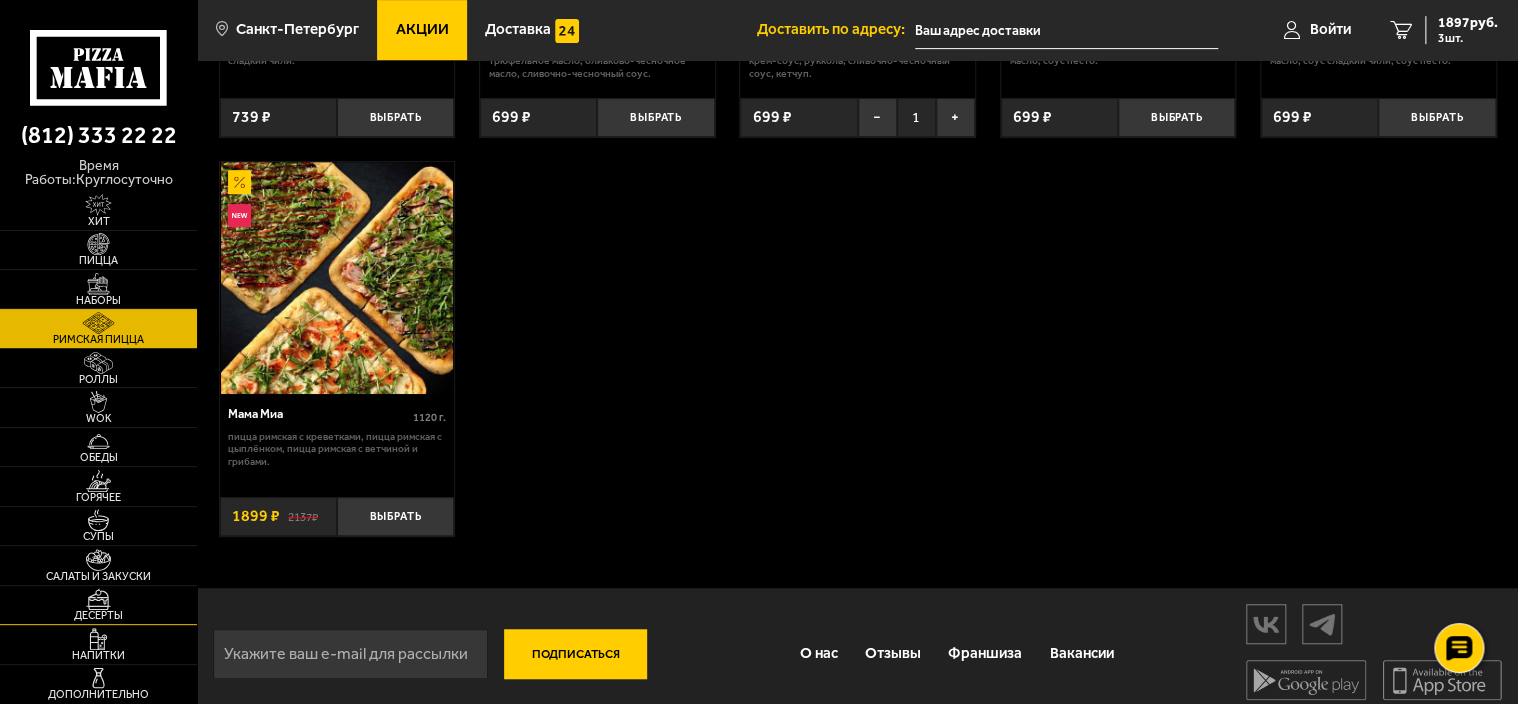 scroll, scrollTop: 448, scrollLeft: 0, axis: vertical 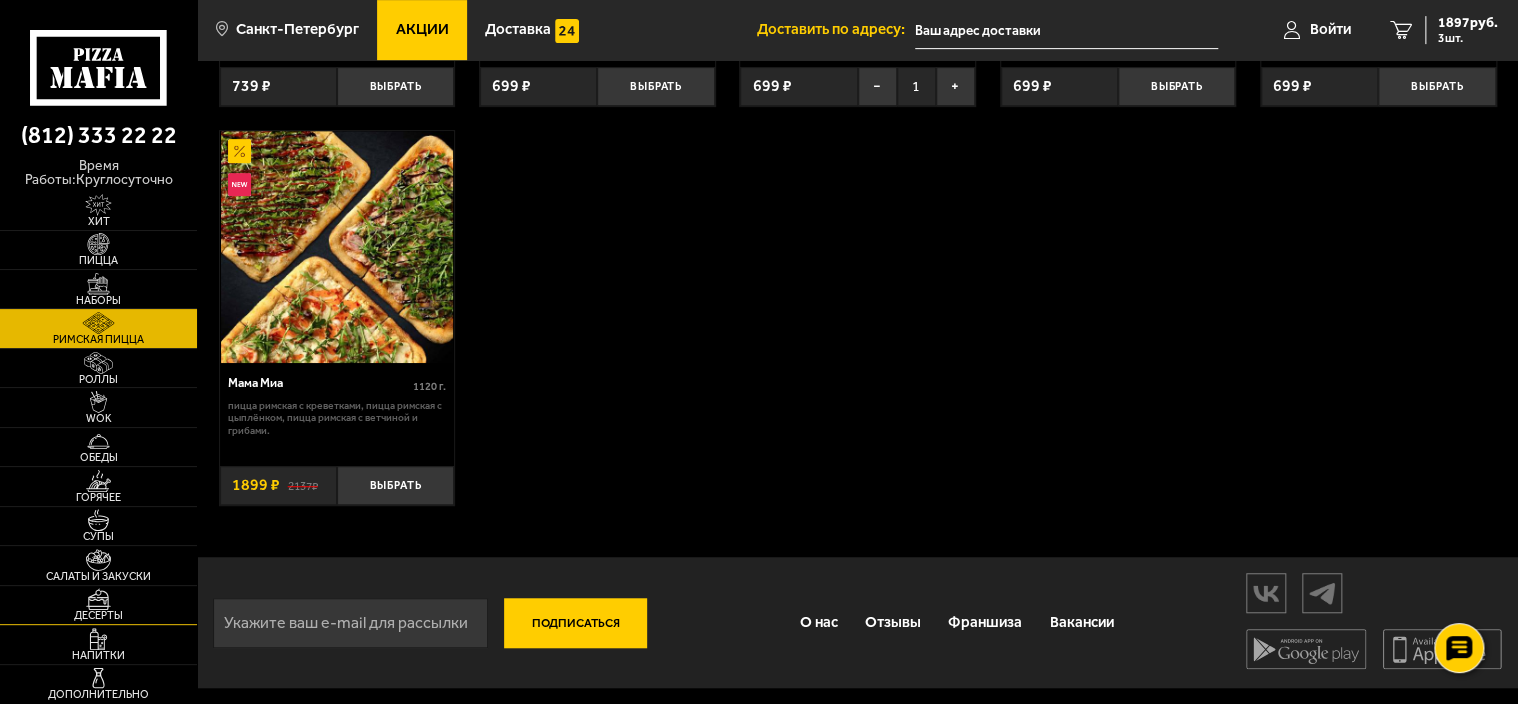 click on "Десерты" at bounding box center (98, 615) 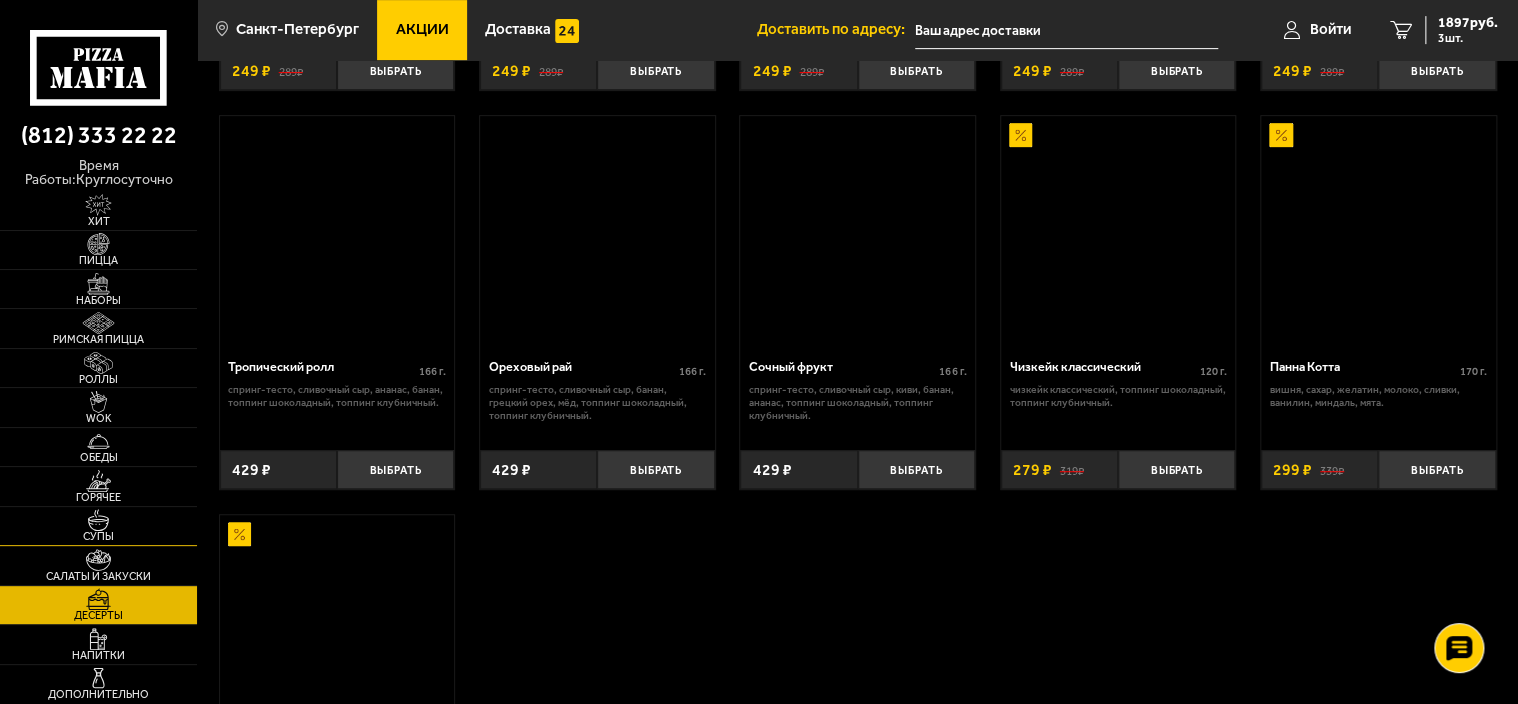 scroll, scrollTop: 0, scrollLeft: 0, axis: both 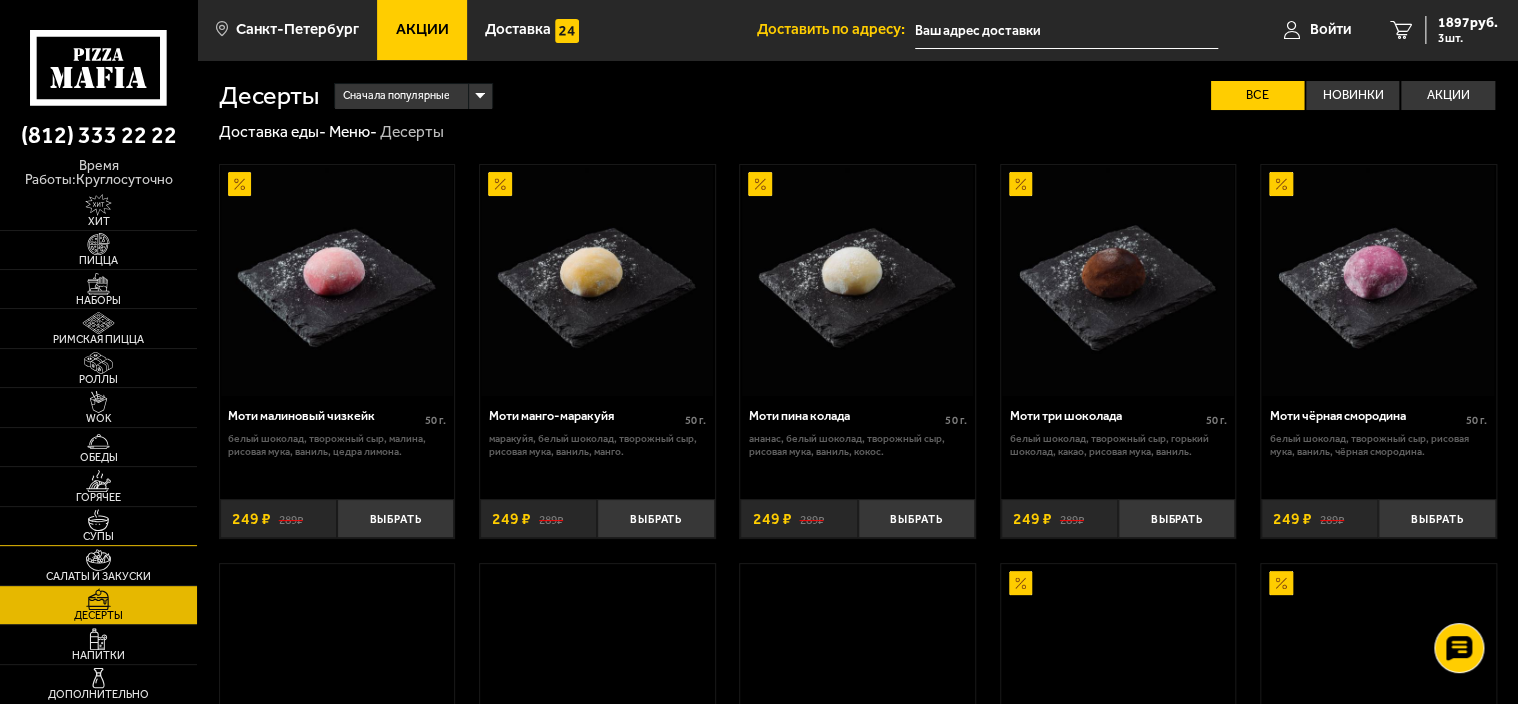 click at bounding box center [98, 520] 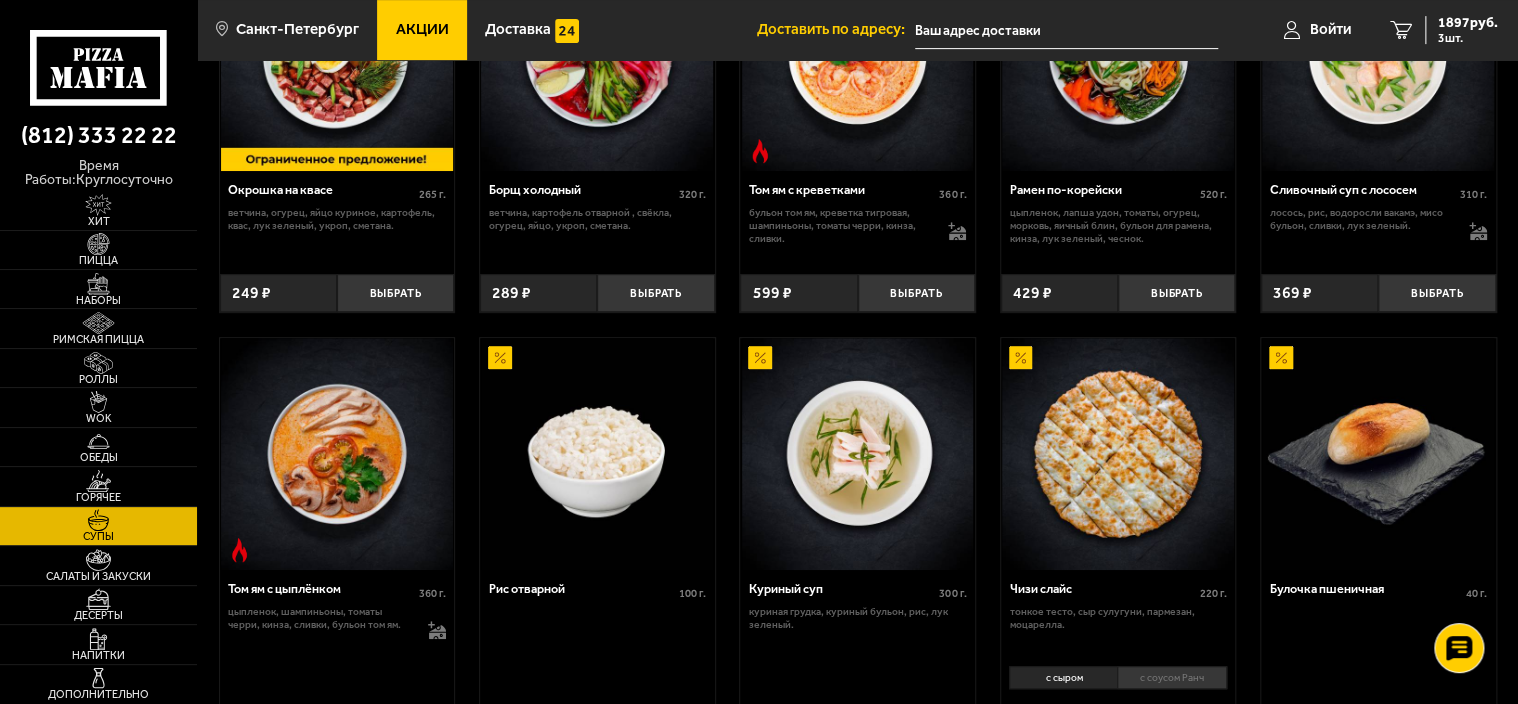 scroll, scrollTop: 364, scrollLeft: 0, axis: vertical 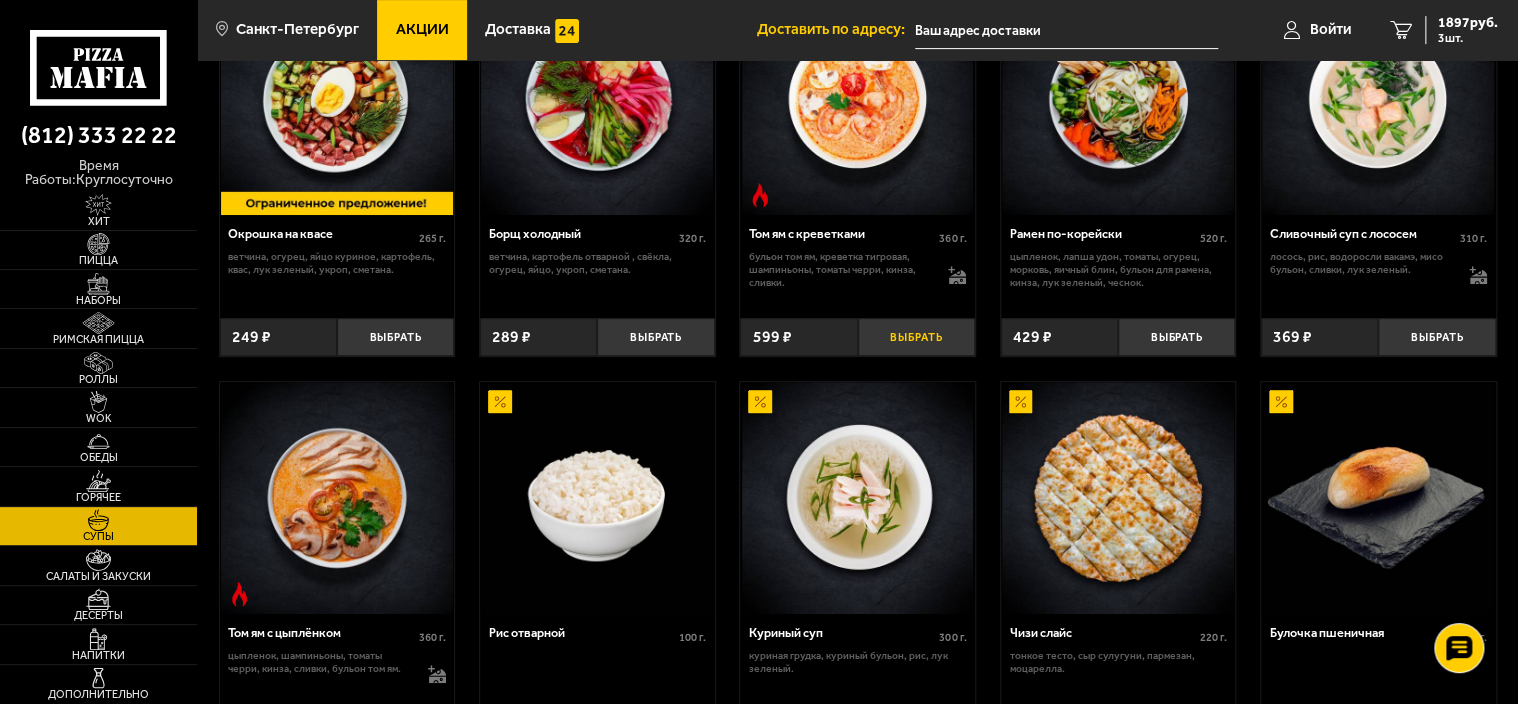 click on "Выбрать" at bounding box center [916, 337] 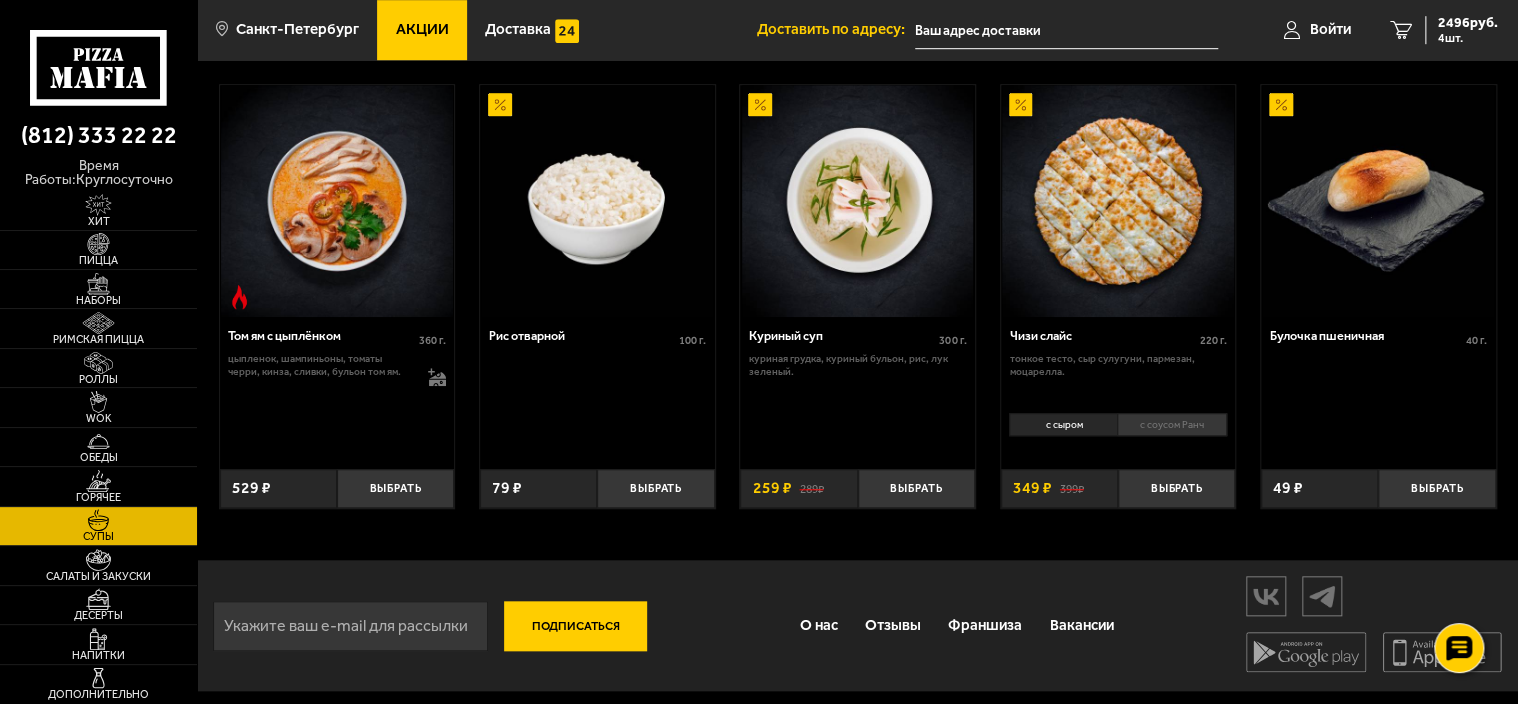scroll, scrollTop: 664, scrollLeft: 0, axis: vertical 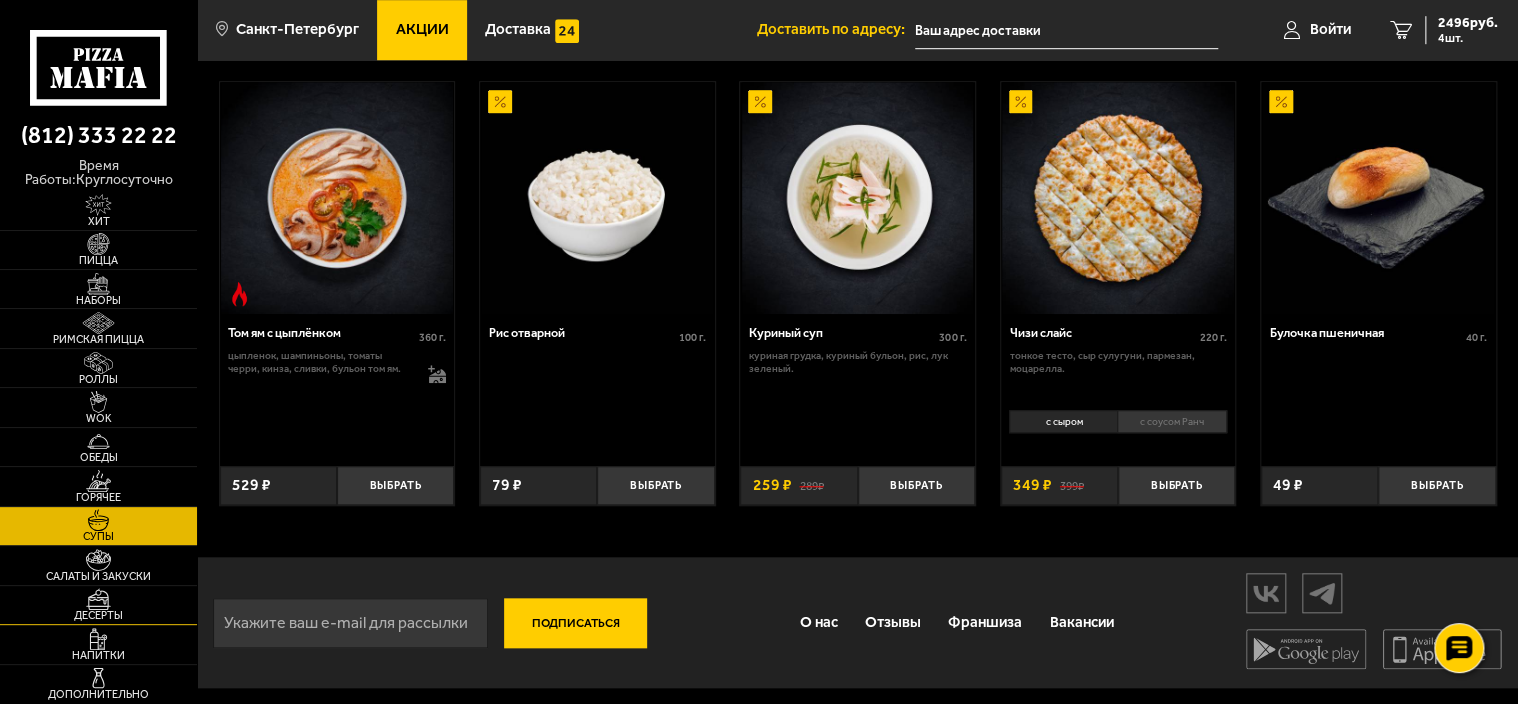 click on "Десерты" at bounding box center (98, 615) 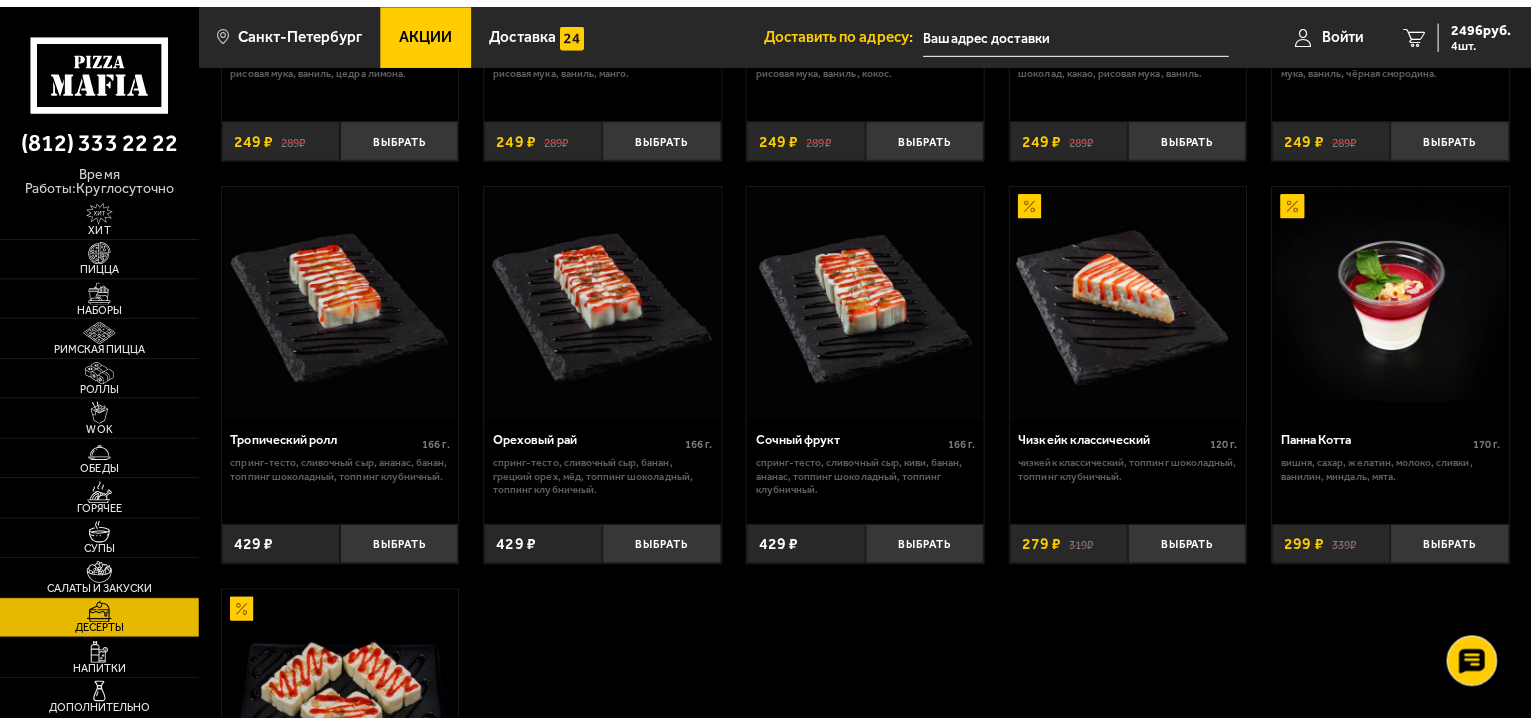 scroll, scrollTop: 400, scrollLeft: 0, axis: vertical 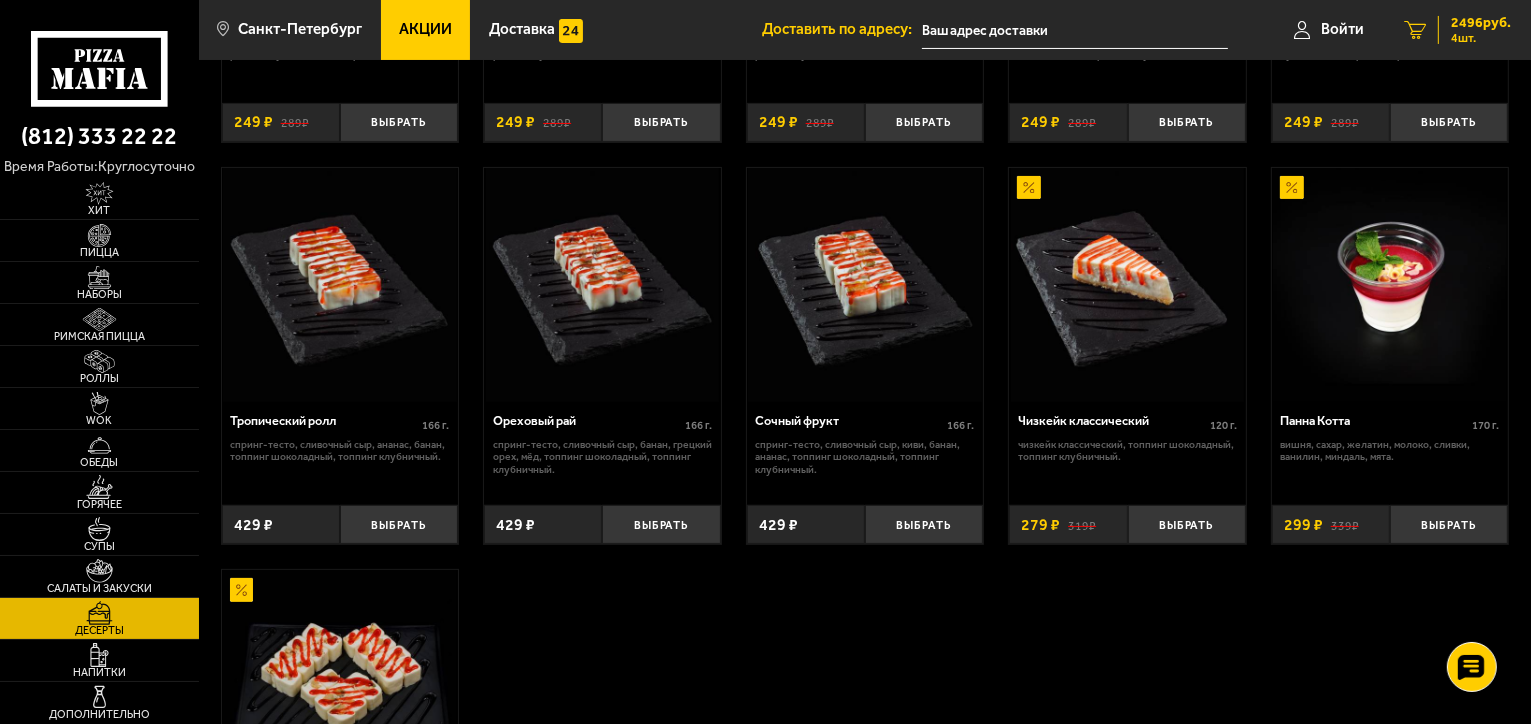 click on "2496  руб." at bounding box center [1481, 23] 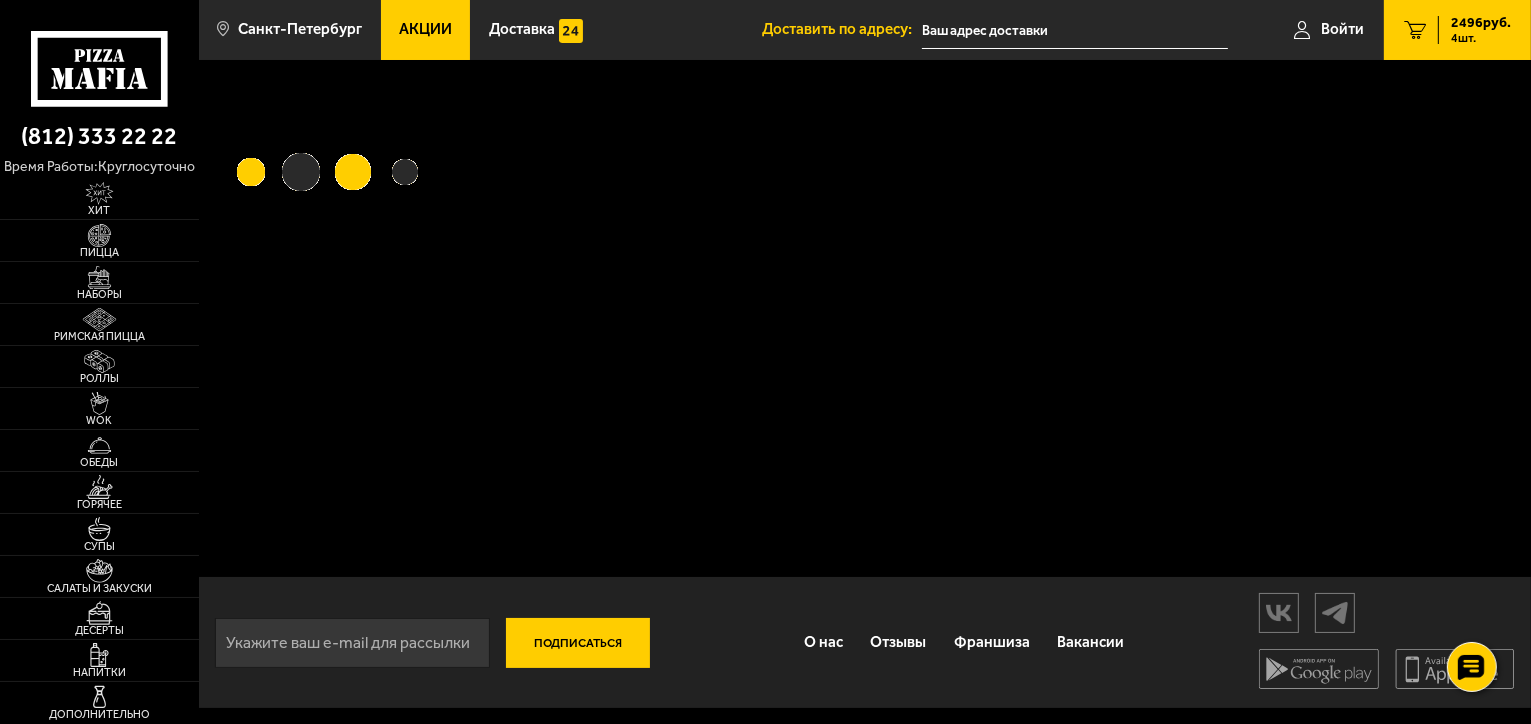 scroll, scrollTop: 0, scrollLeft: 0, axis: both 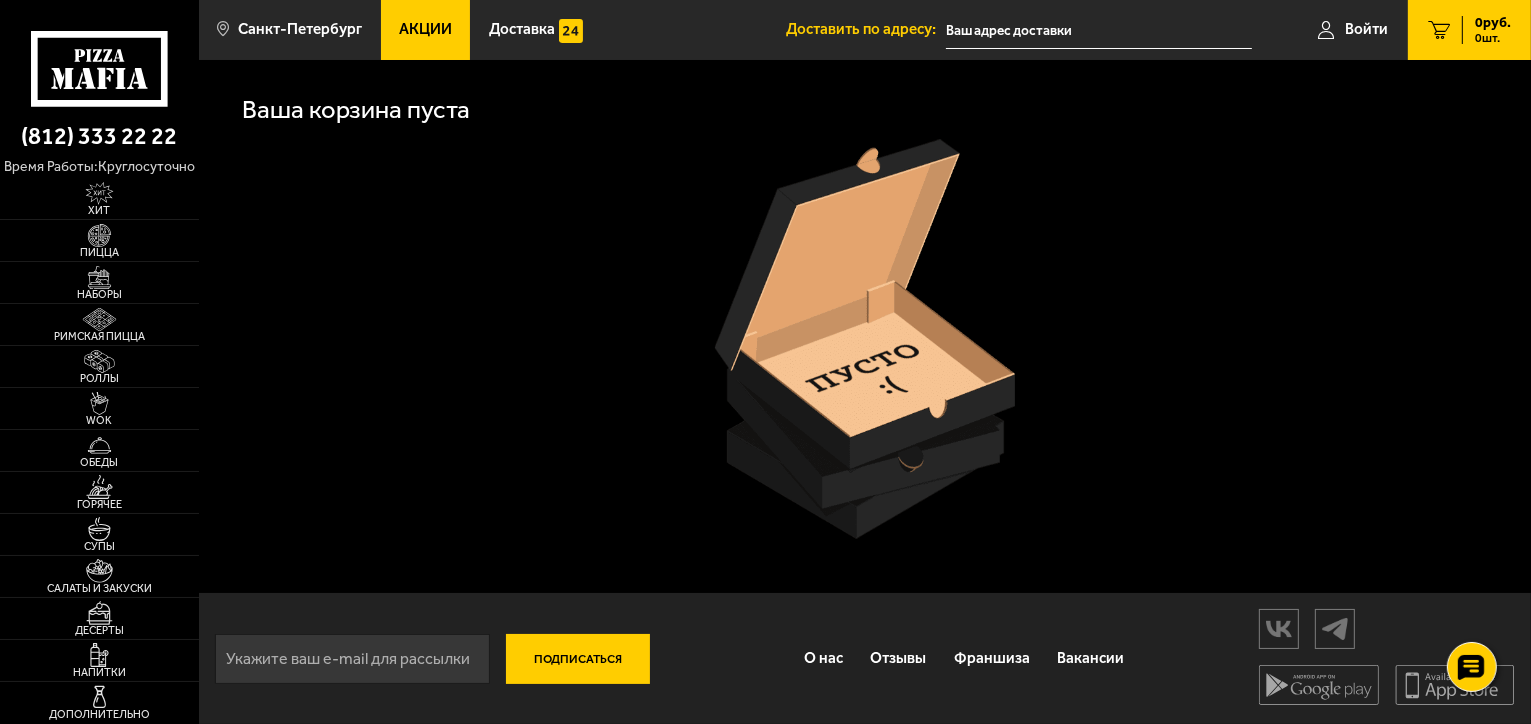 click at bounding box center [865, 339] 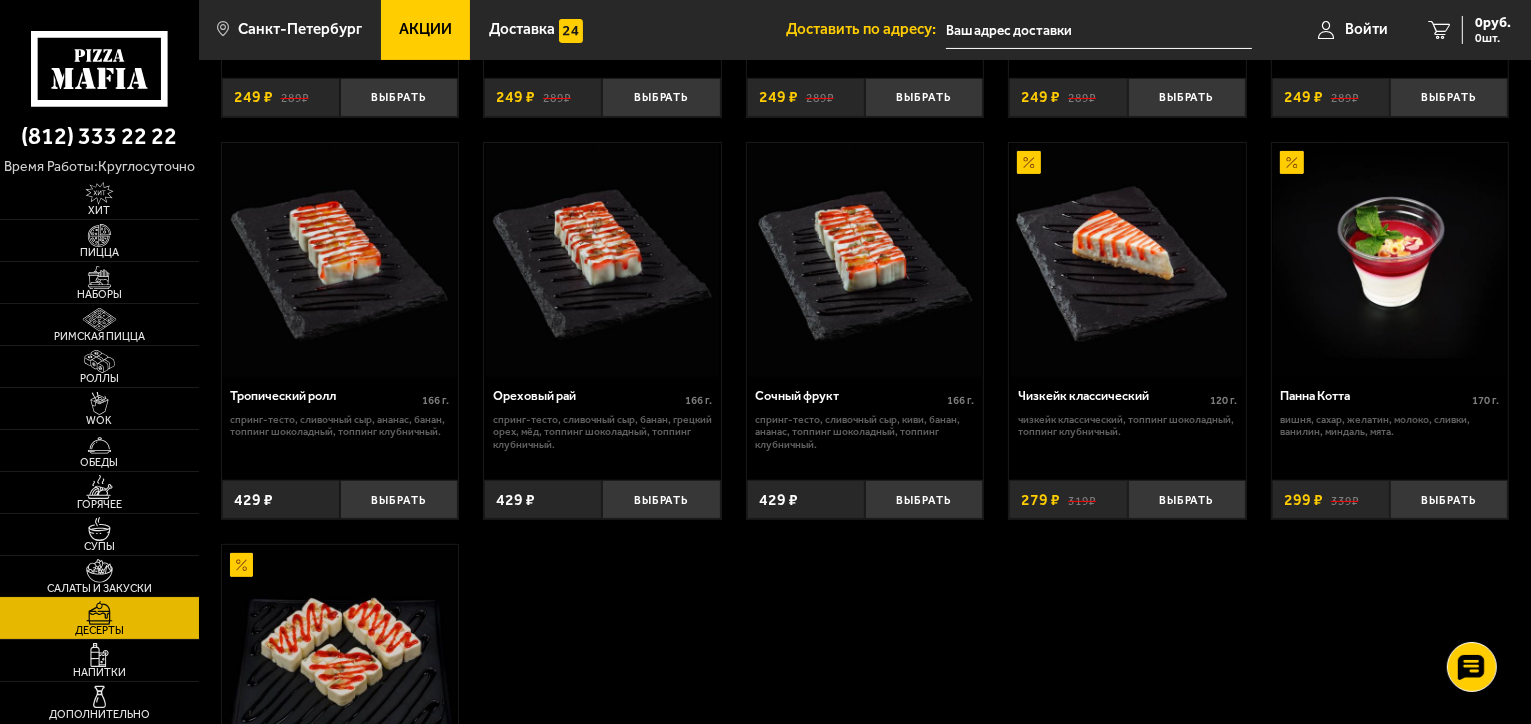 scroll, scrollTop: 424, scrollLeft: 0, axis: vertical 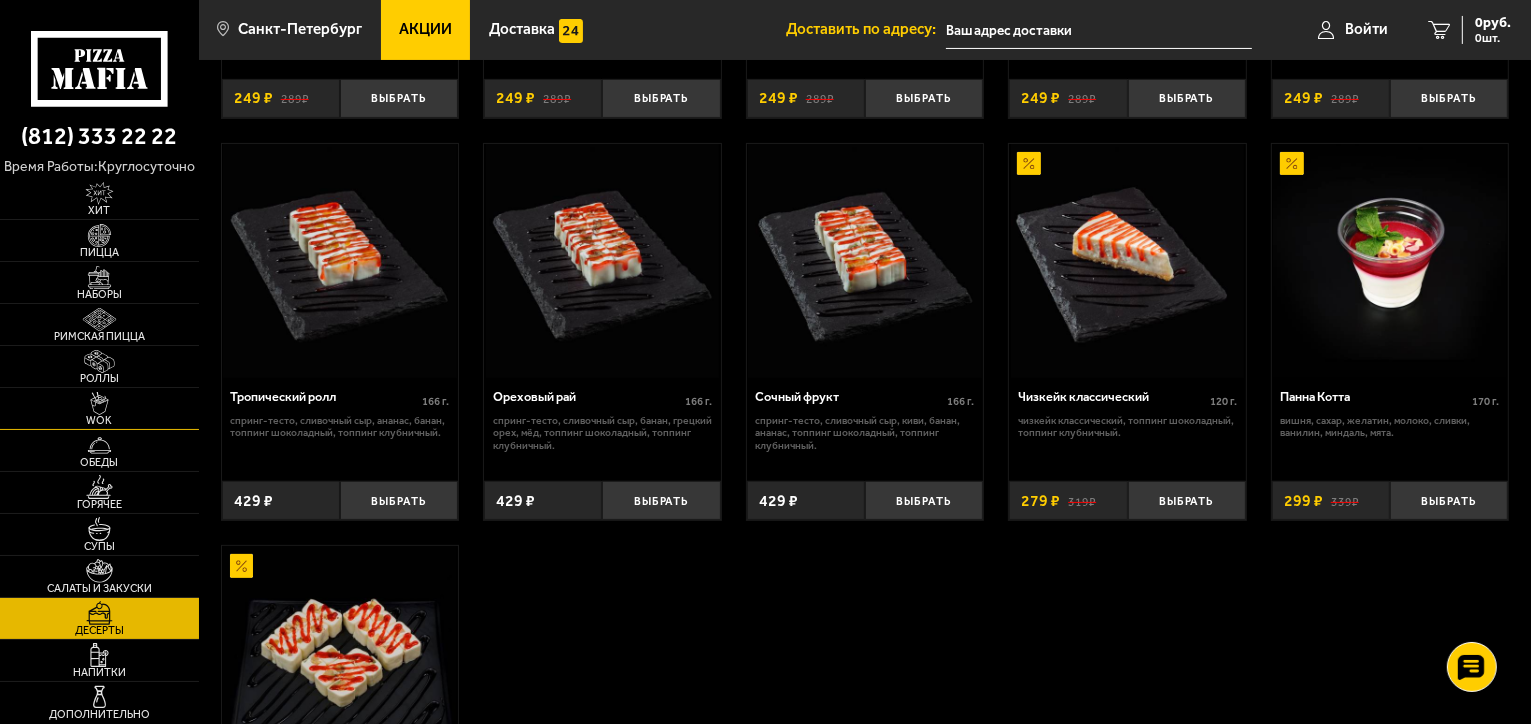 click at bounding box center [99, 403] 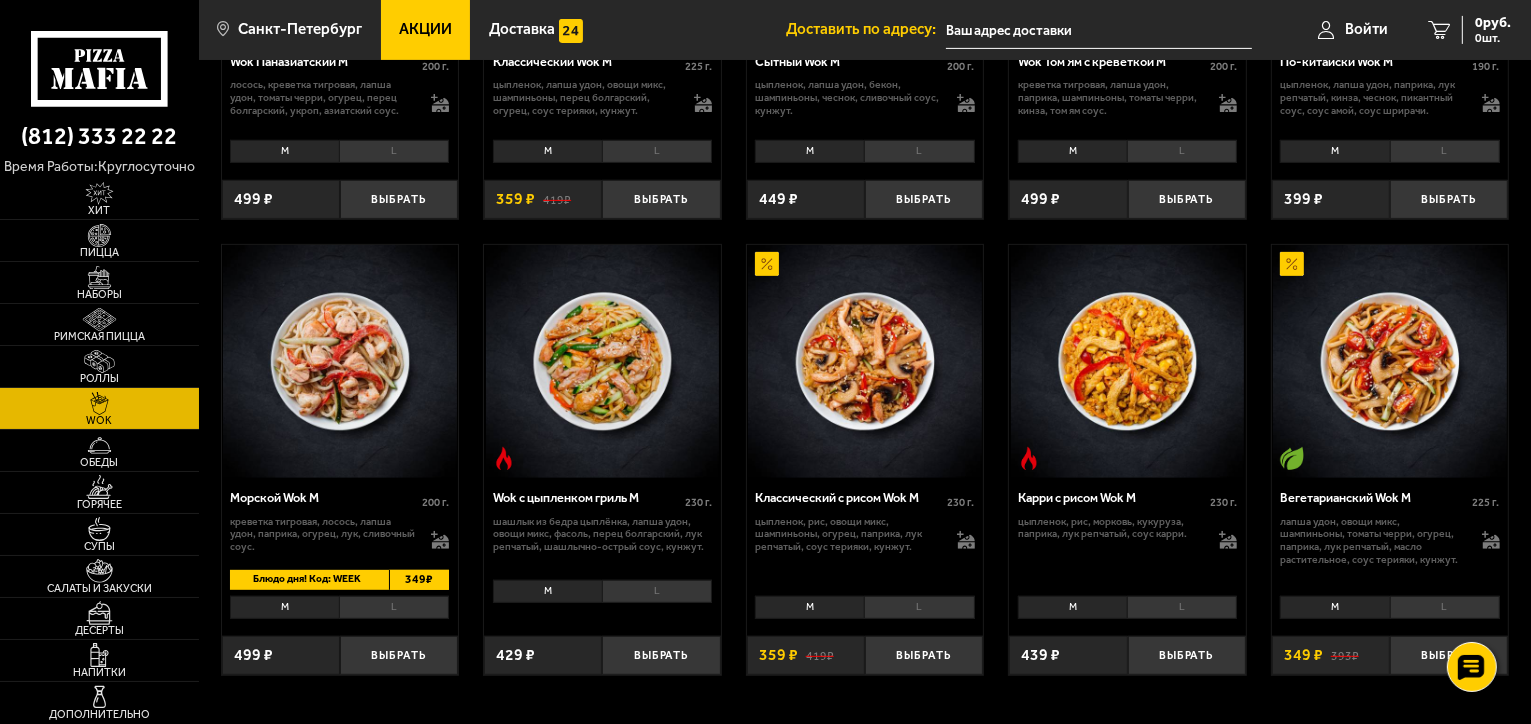 scroll, scrollTop: 800, scrollLeft: 0, axis: vertical 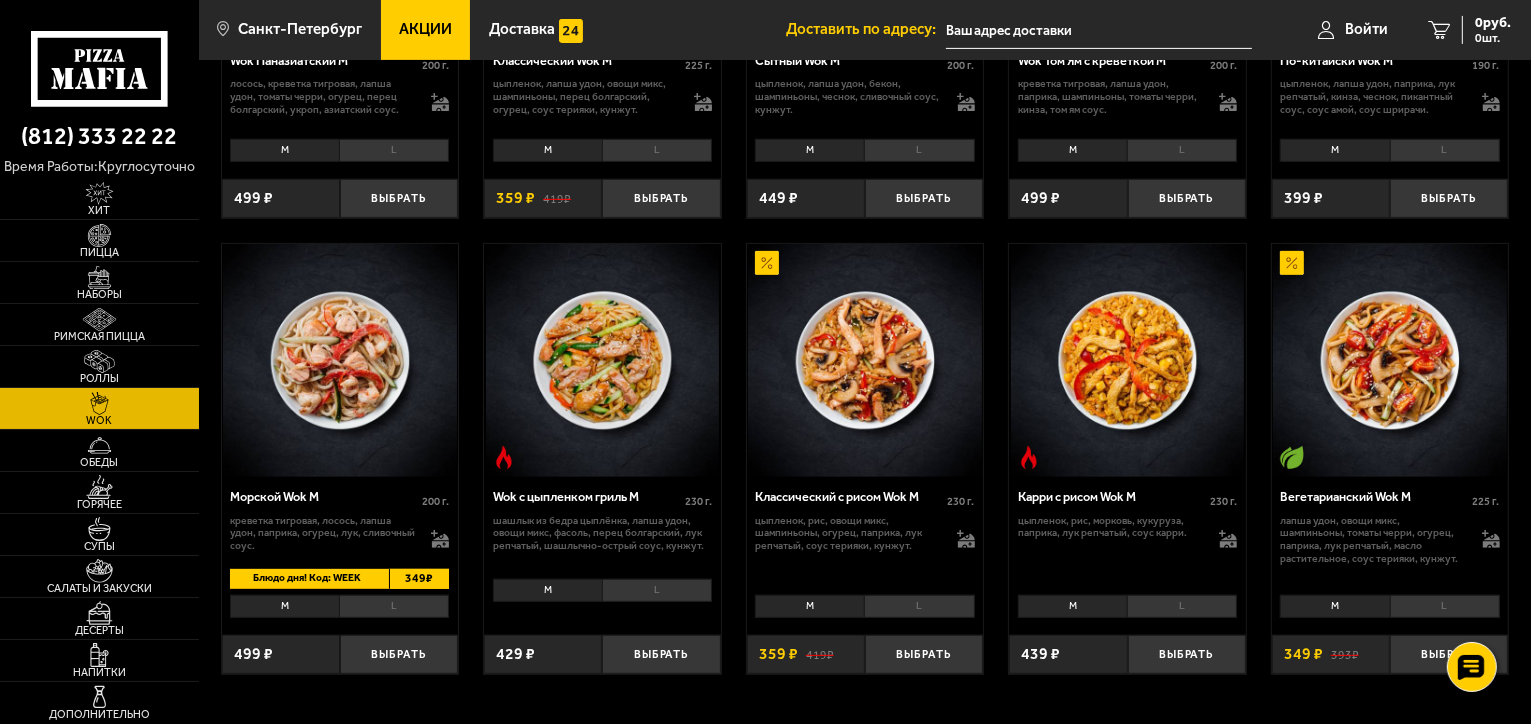 click on "M" at bounding box center (547, 590) 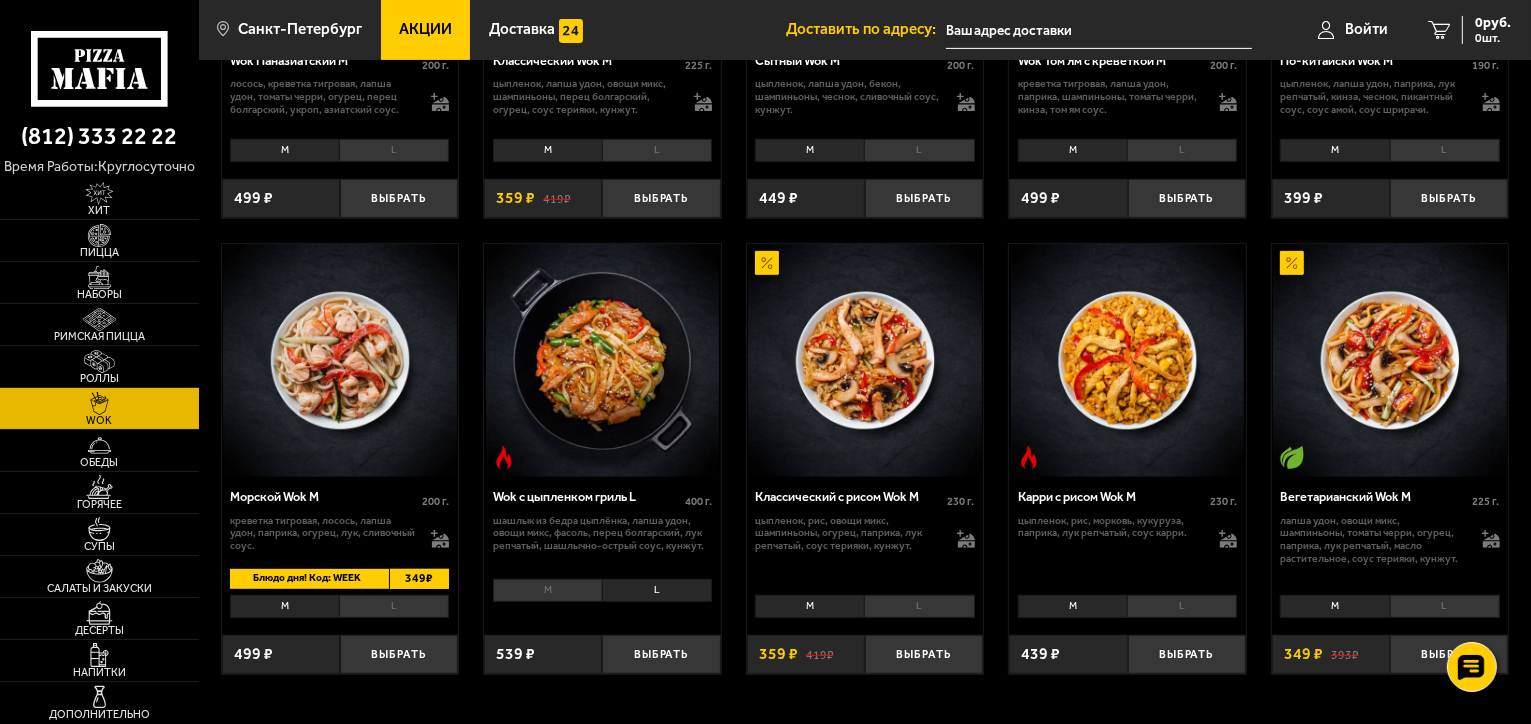 click on "M" at bounding box center (547, 590) 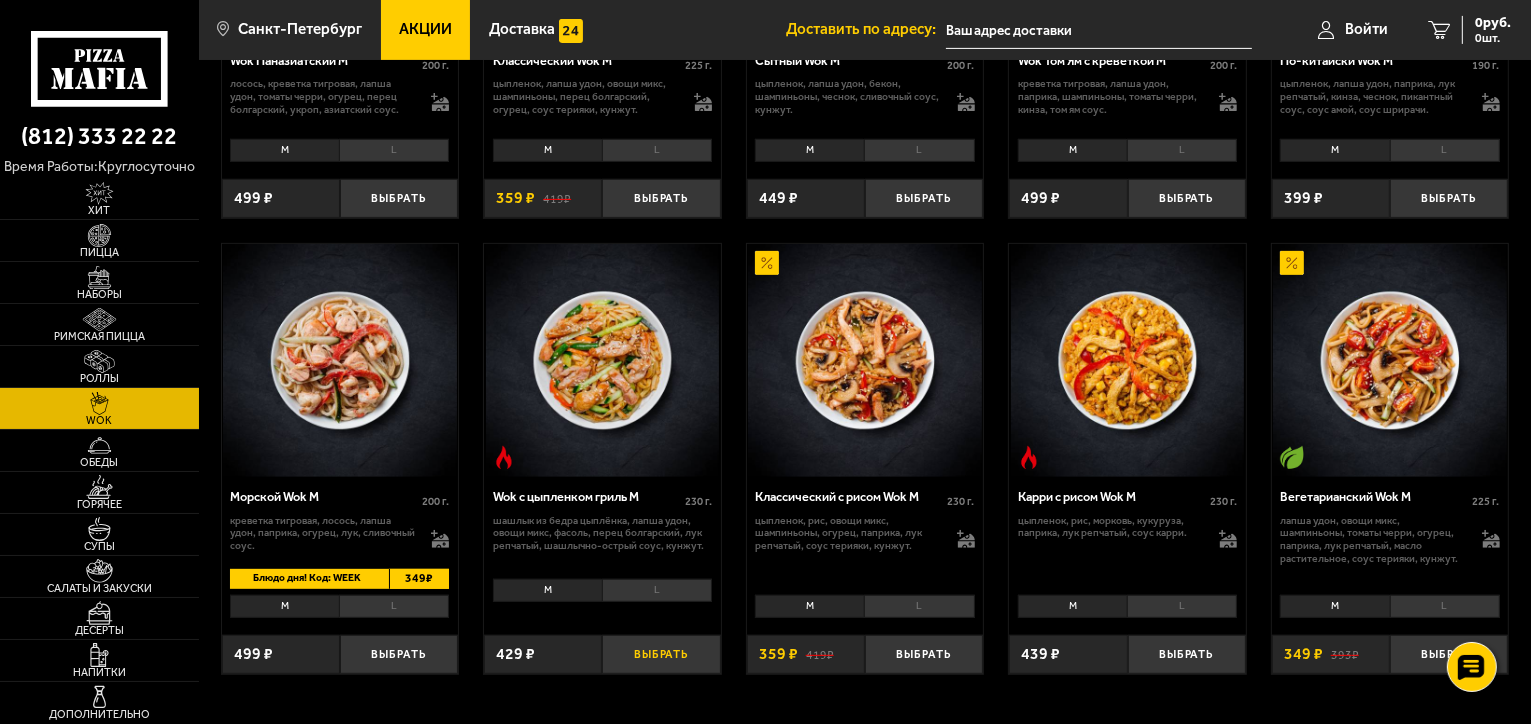 click on "Выбрать" at bounding box center [661, 654] 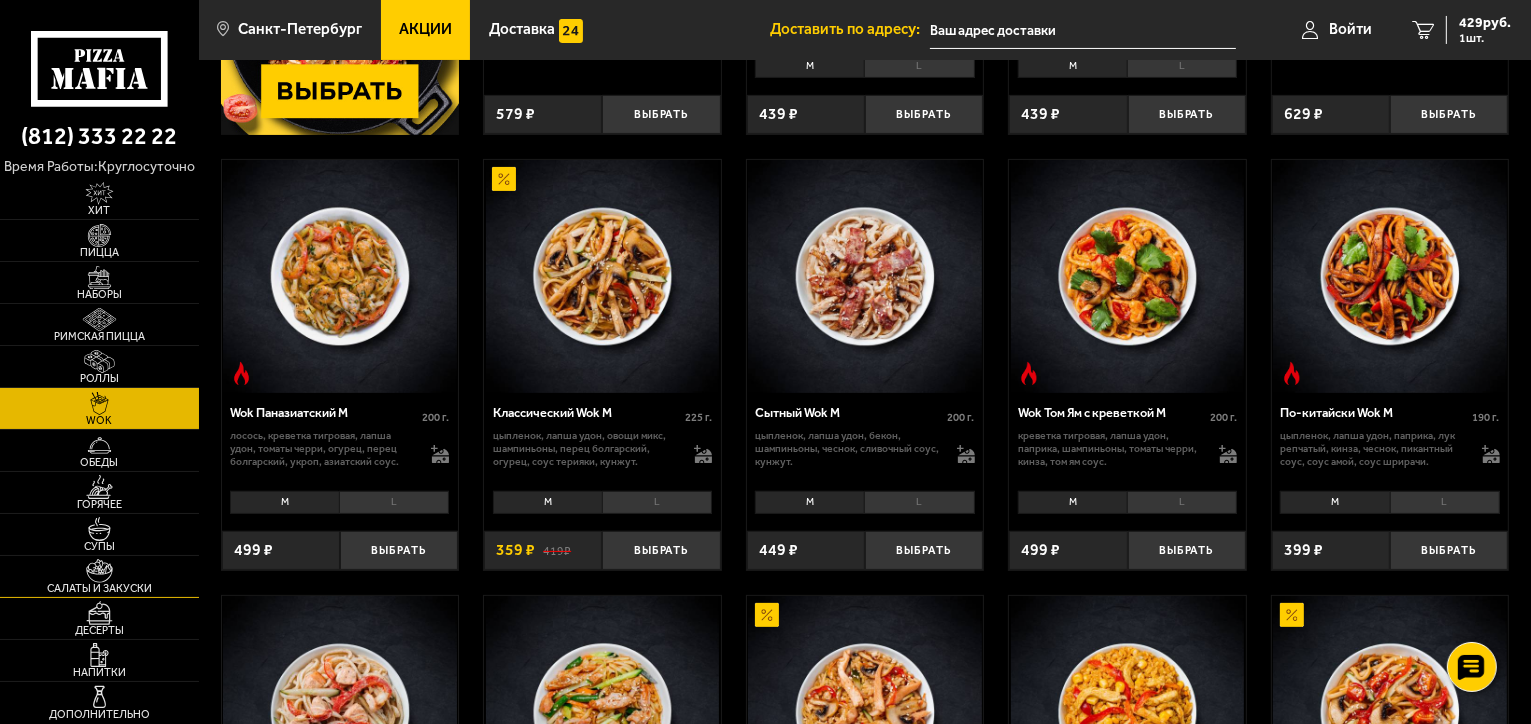 scroll, scrollTop: 400, scrollLeft: 0, axis: vertical 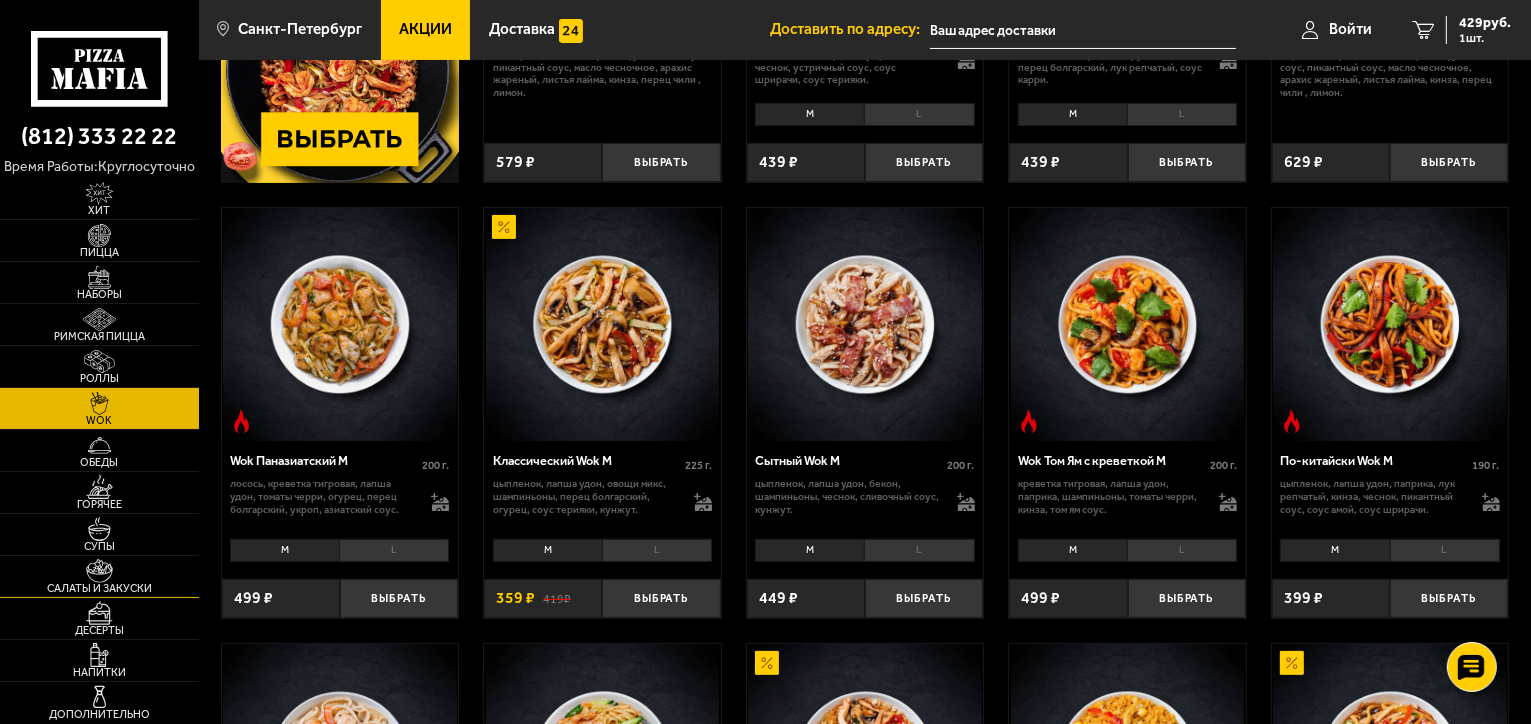 click at bounding box center [99, 570] 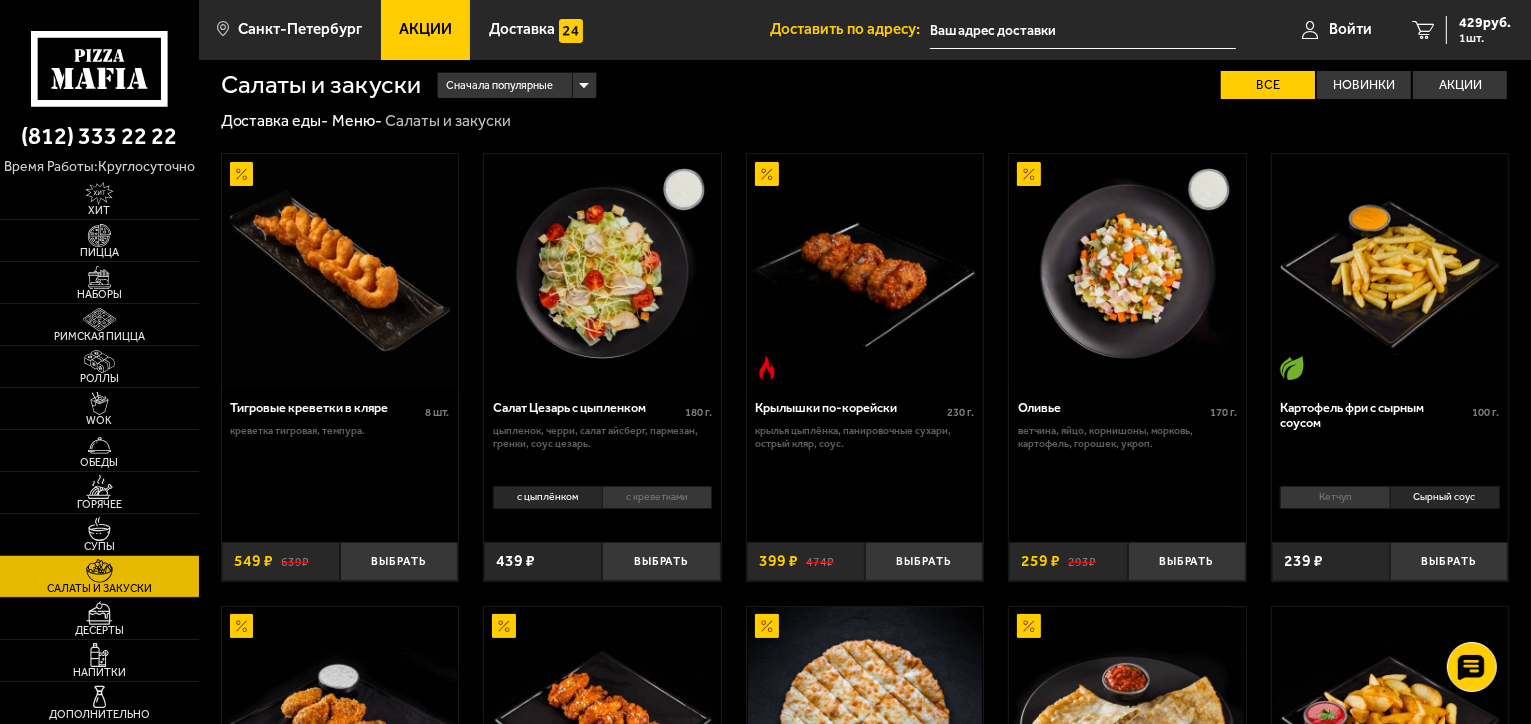 scroll, scrollTop: 0, scrollLeft: 0, axis: both 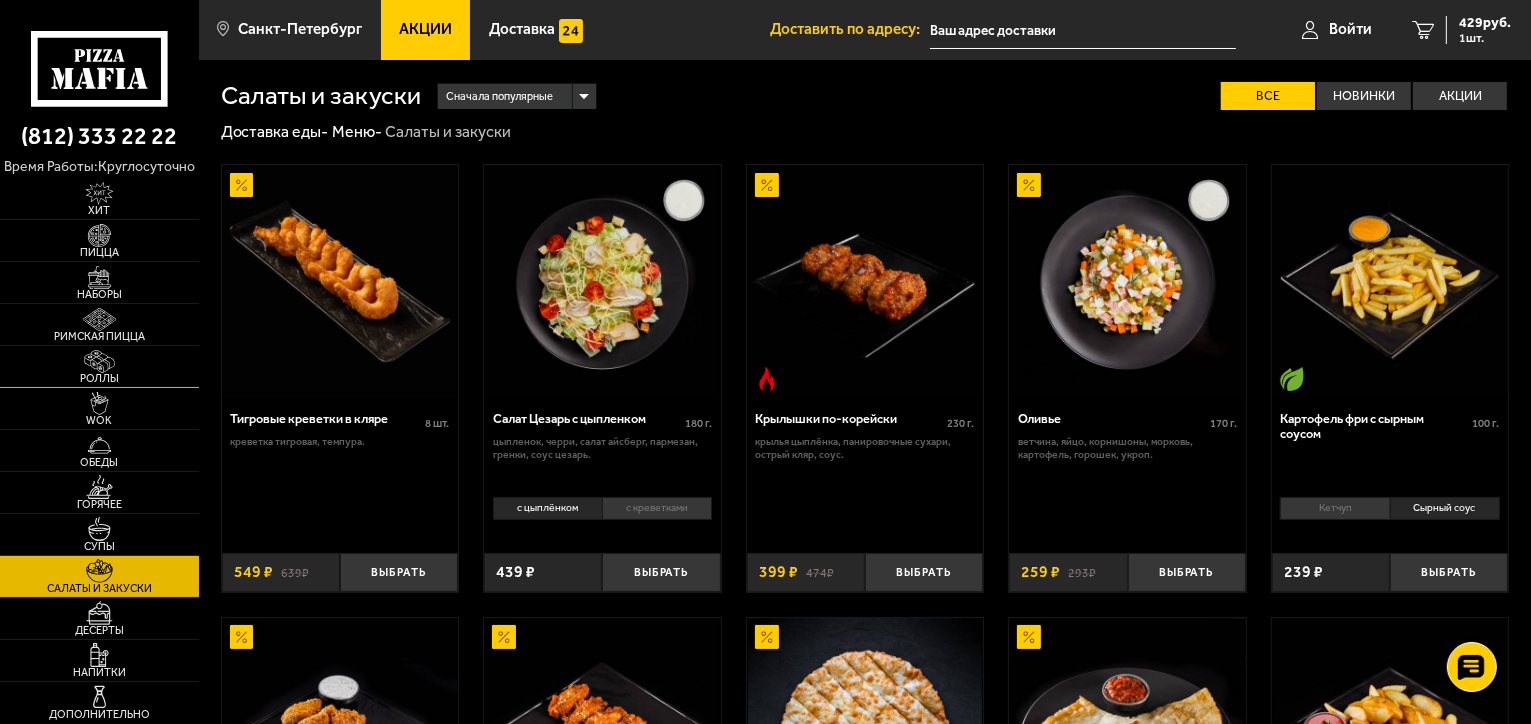 click at bounding box center (99, 361) 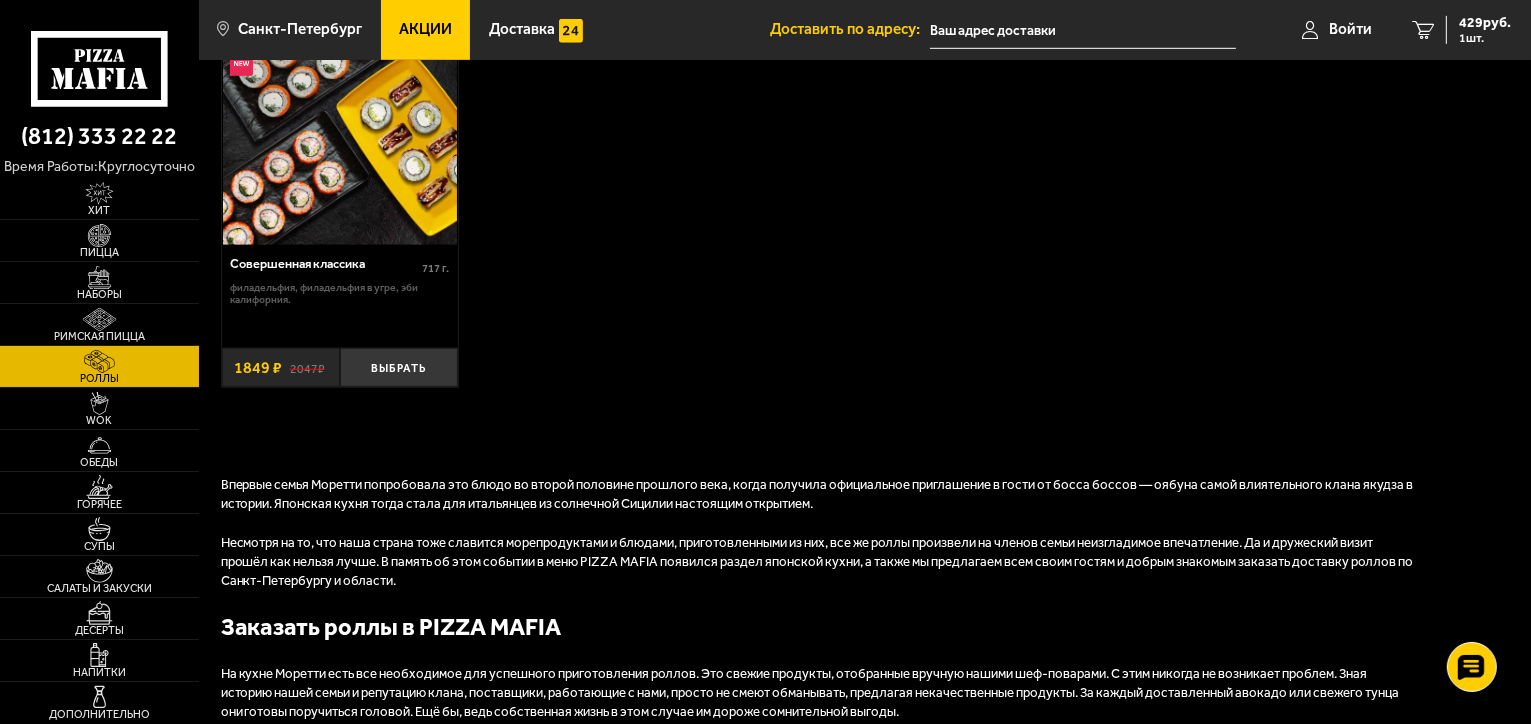 scroll, scrollTop: 1400, scrollLeft: 0, axis: vertical 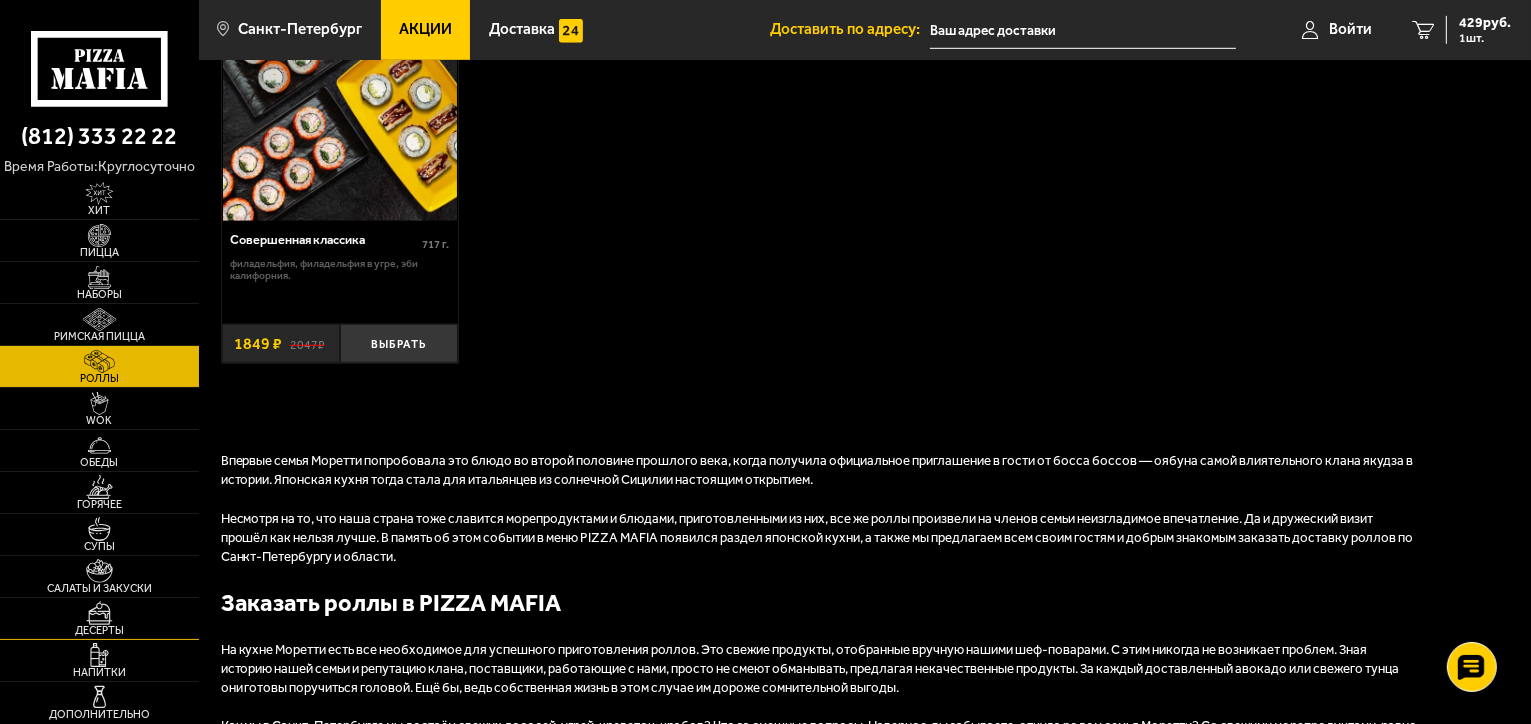 click at bounding box center [99, 612] 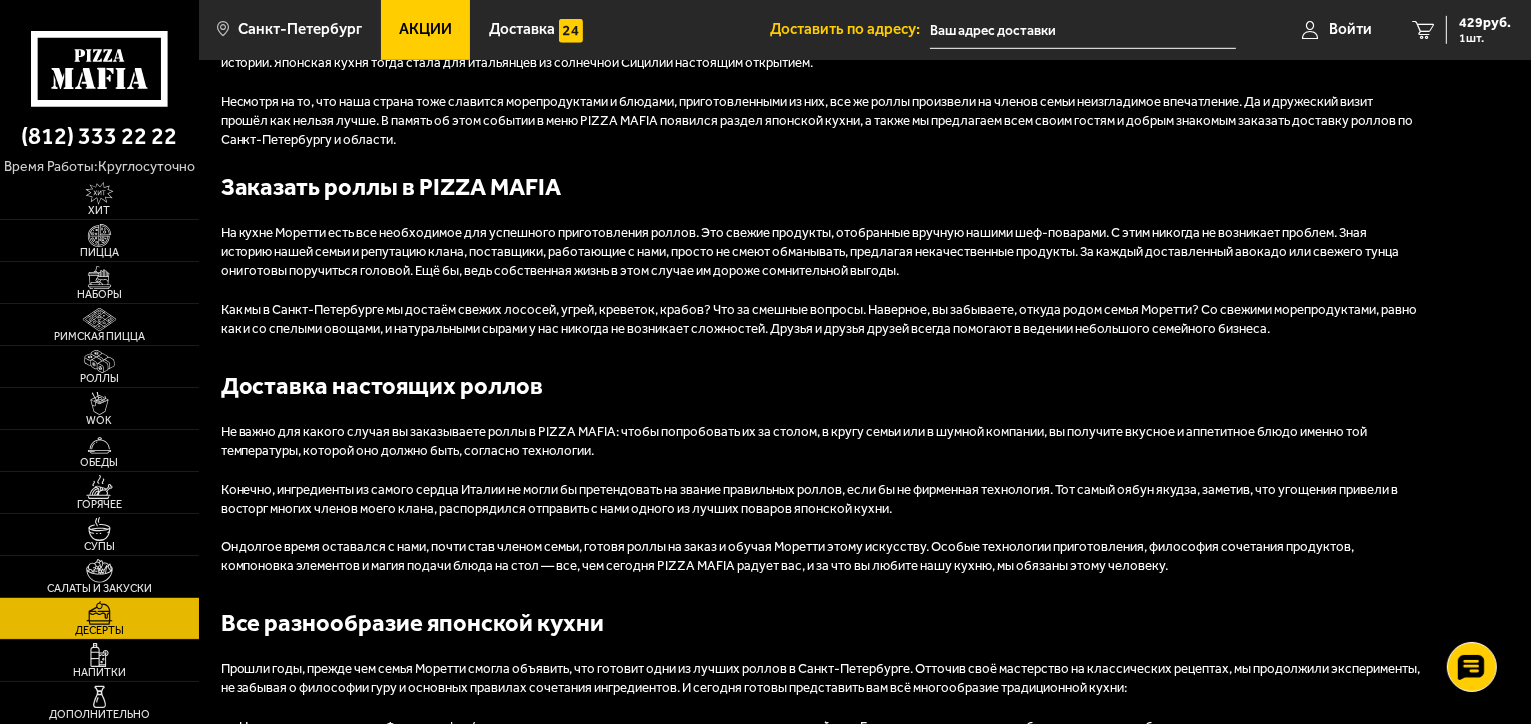 scroll, scrollTop: 0, scrollLeft: 0, axis: both 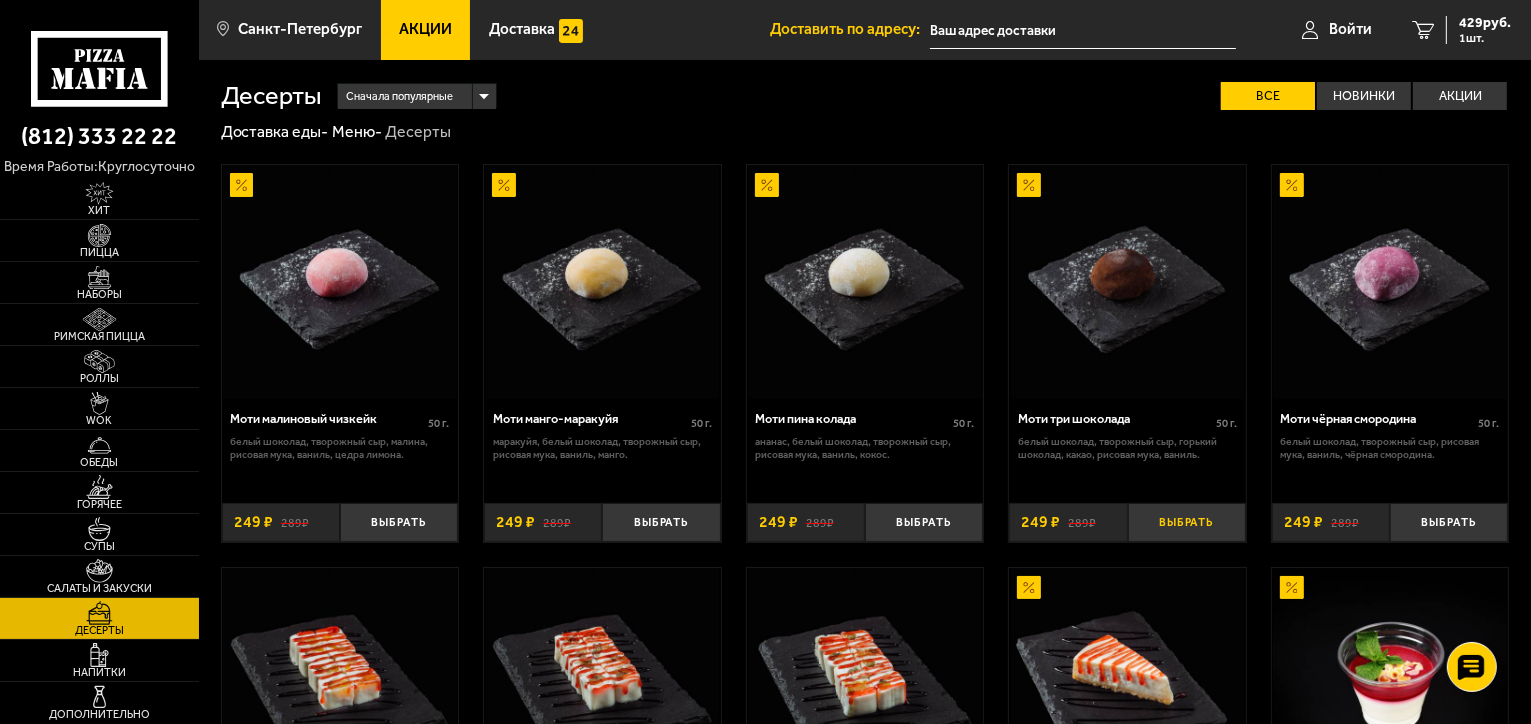 click on "Выбрать" at bounding box center (1187, 522) 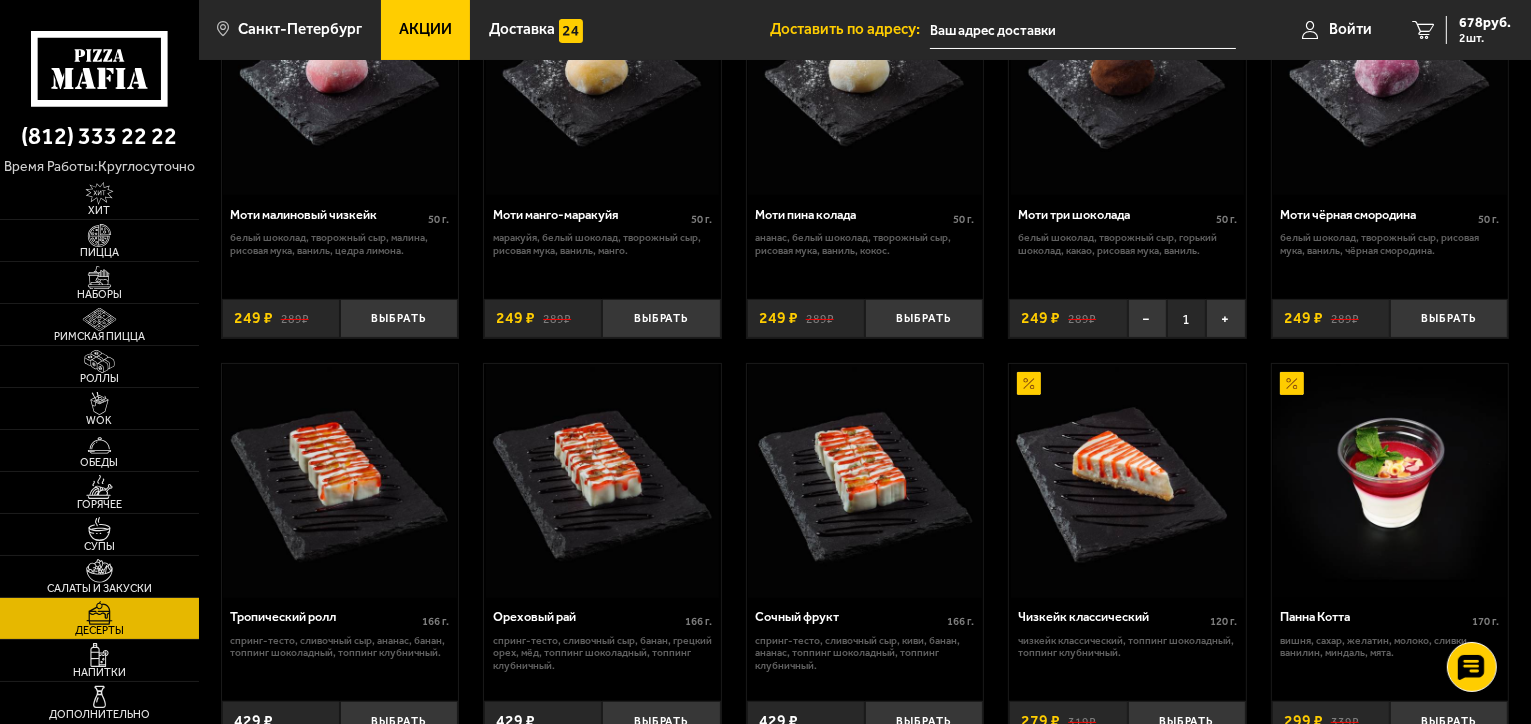 scroll, scrollTop: 300, scrollLeft: 0, axis: vertical 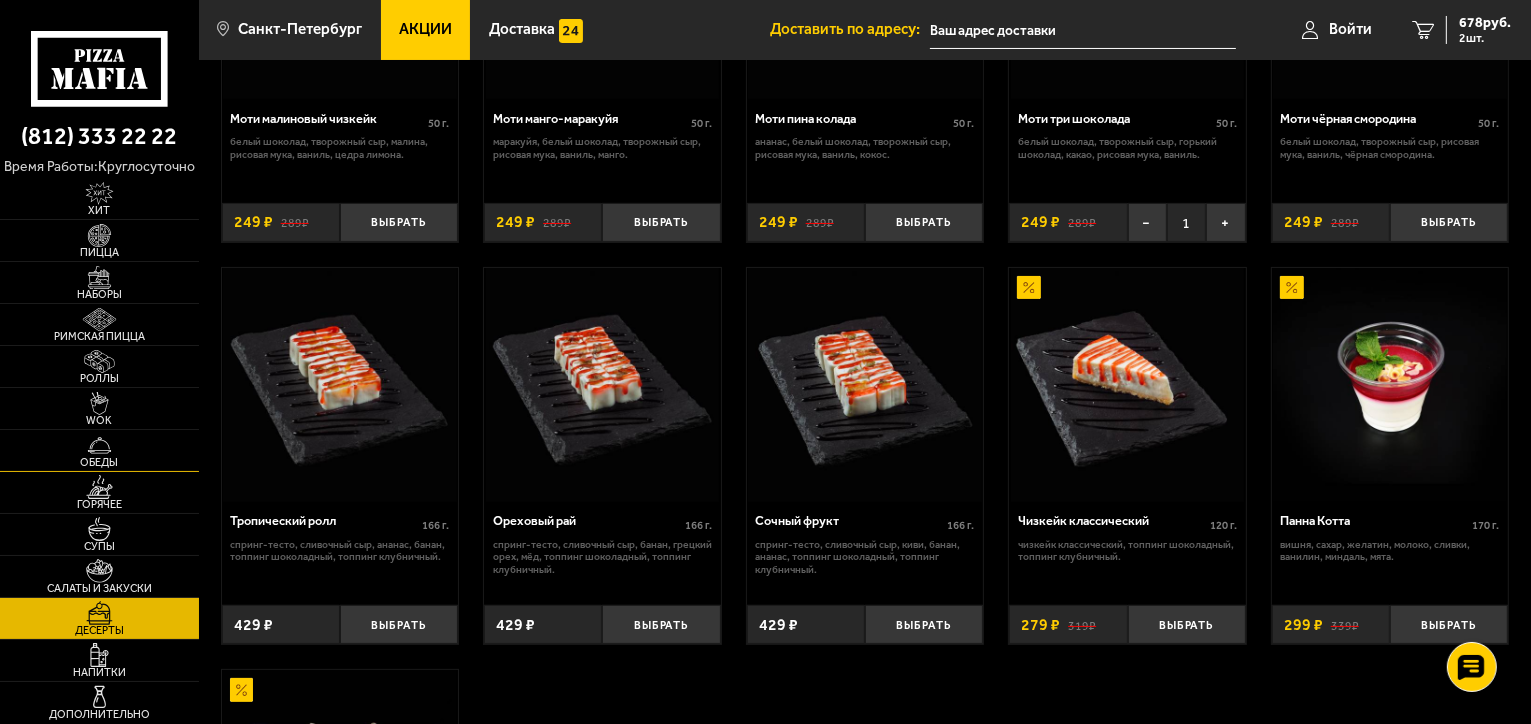 click at bounding box center [99, 445] 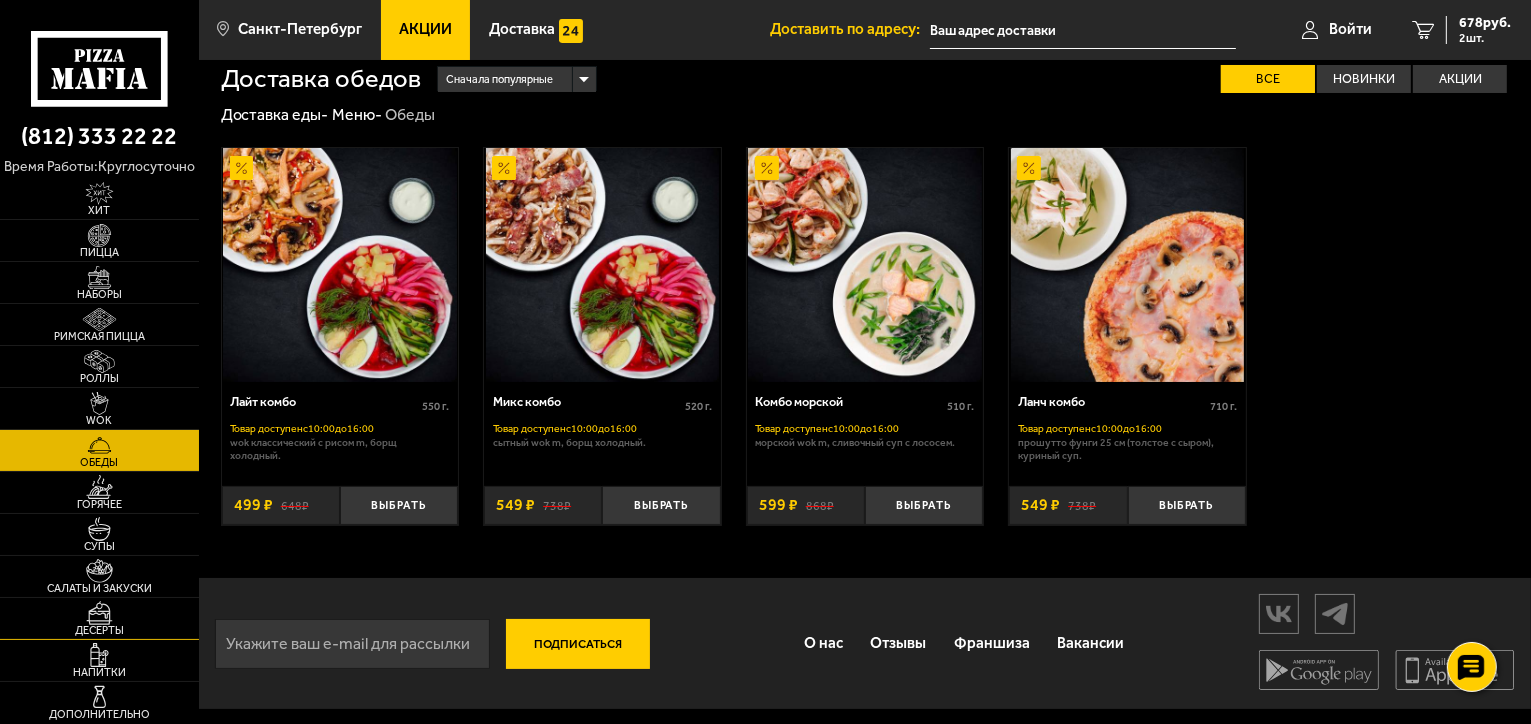 scroll, scrollTop: 18, scrollLeft: 0, axis: vertical 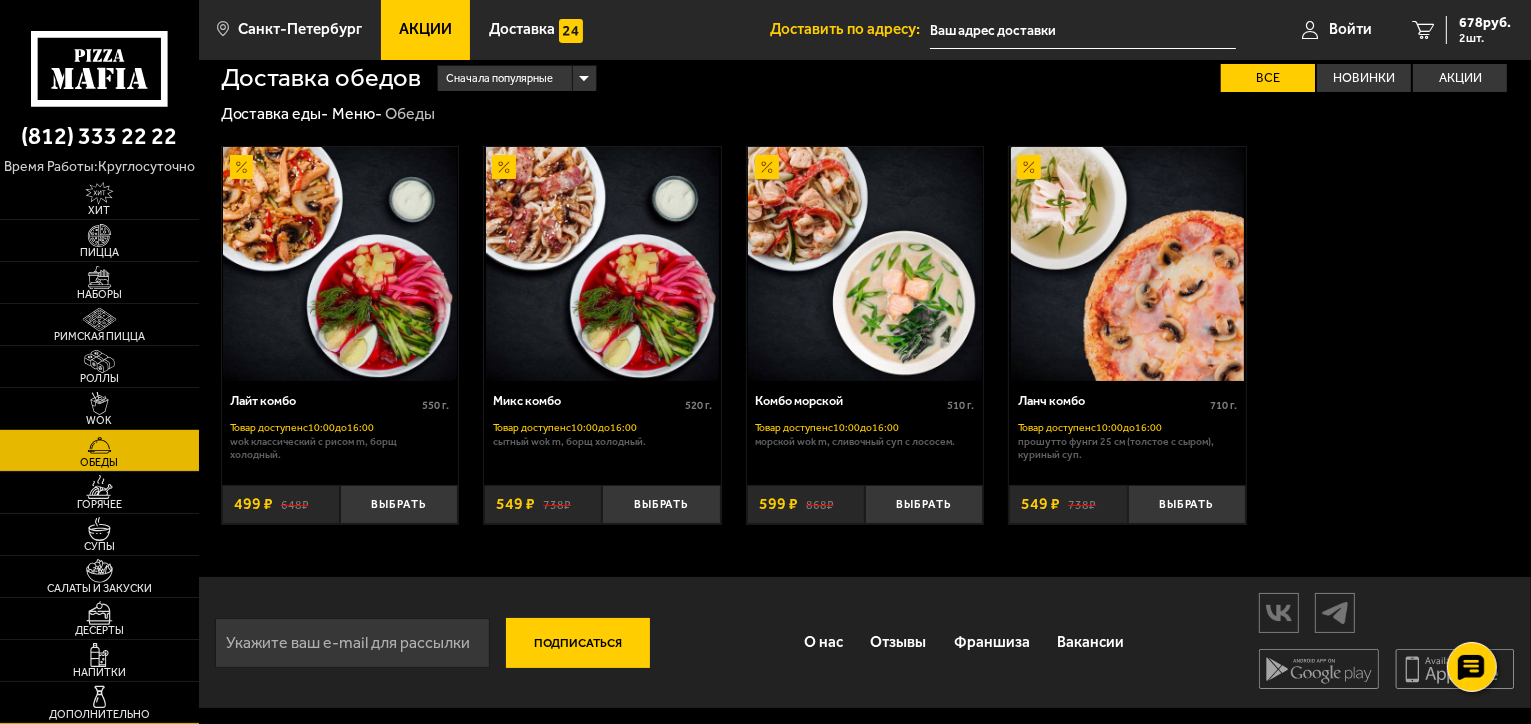 click at bounding box center [99, 696] 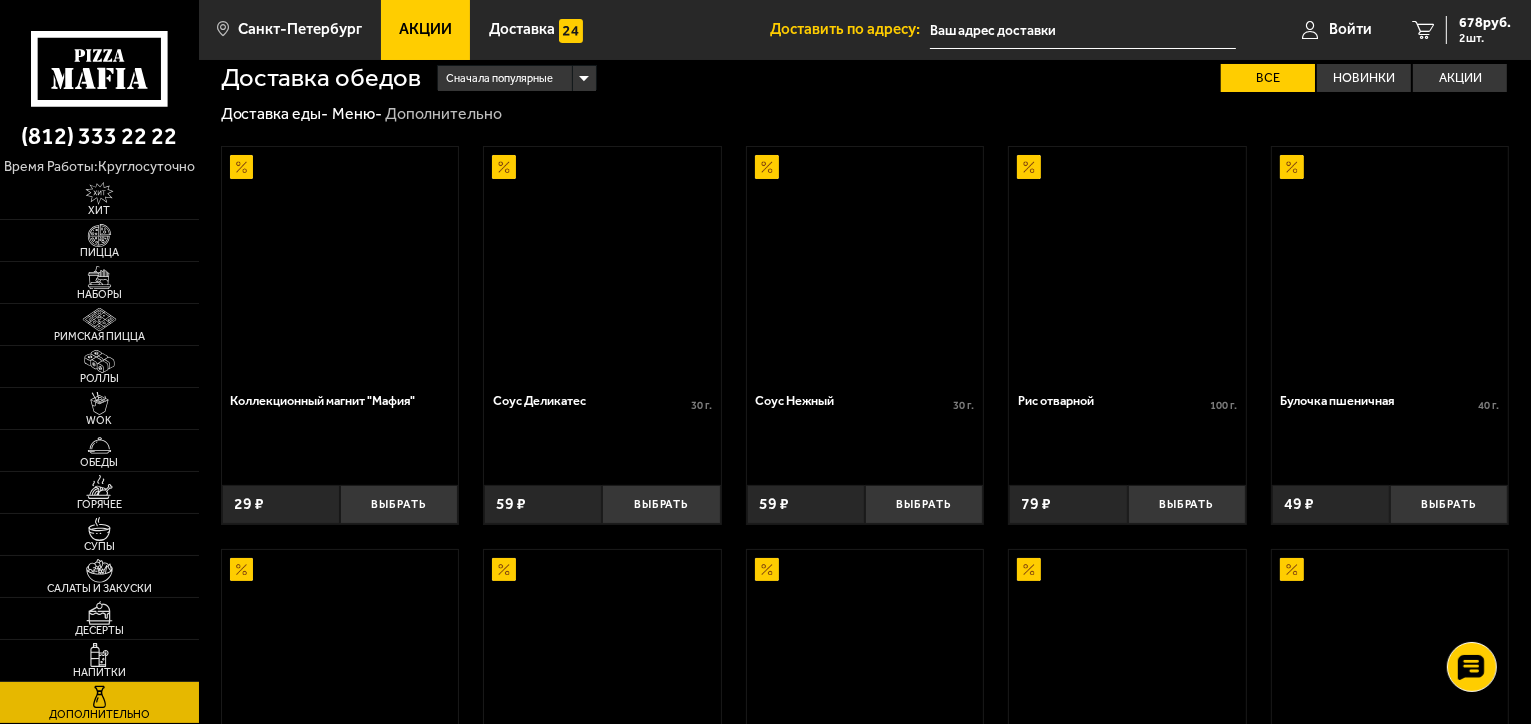 scroll, scrollTop: 0, scrollLeft: 0, axis: both 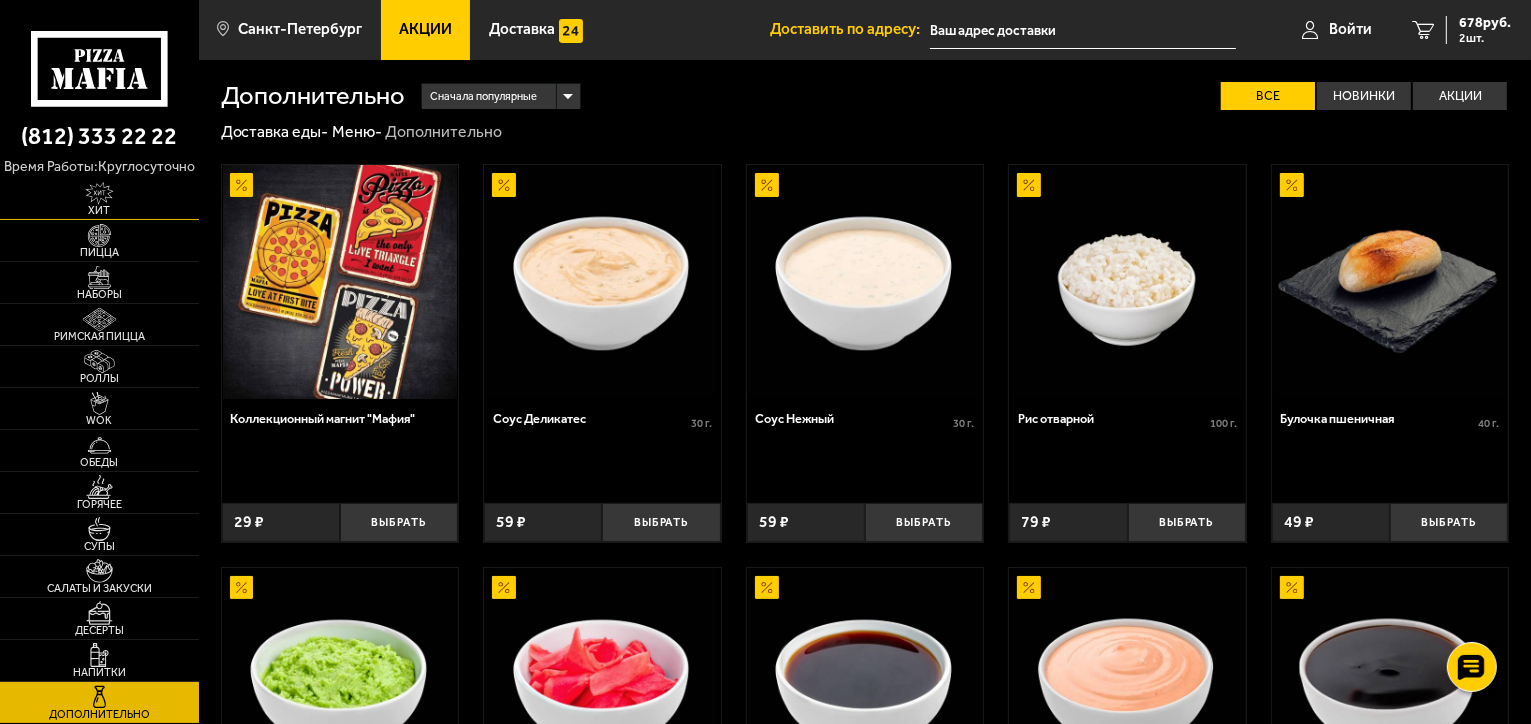 click at bounding box center [99, 193] 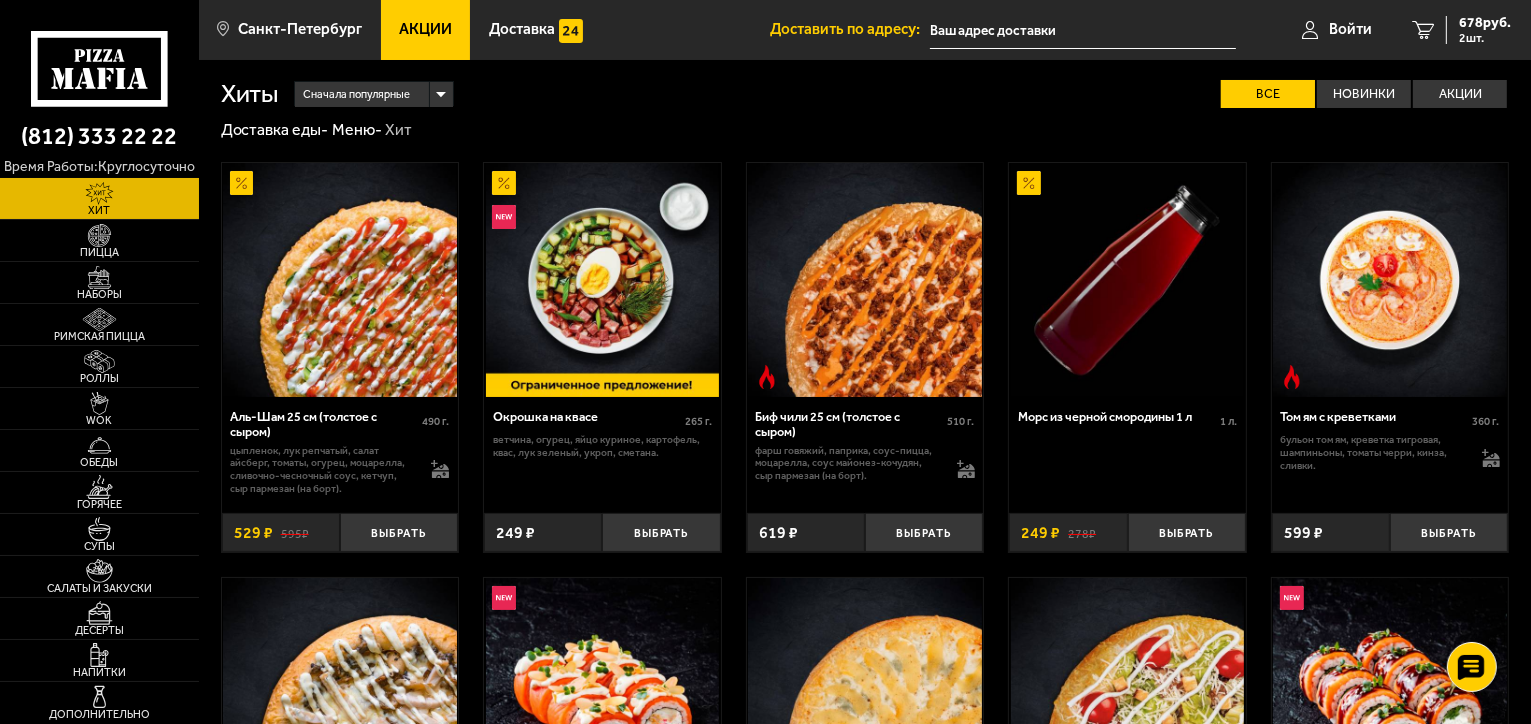scroll, scrollTop: 0, scrollLeft: 0, axis: both 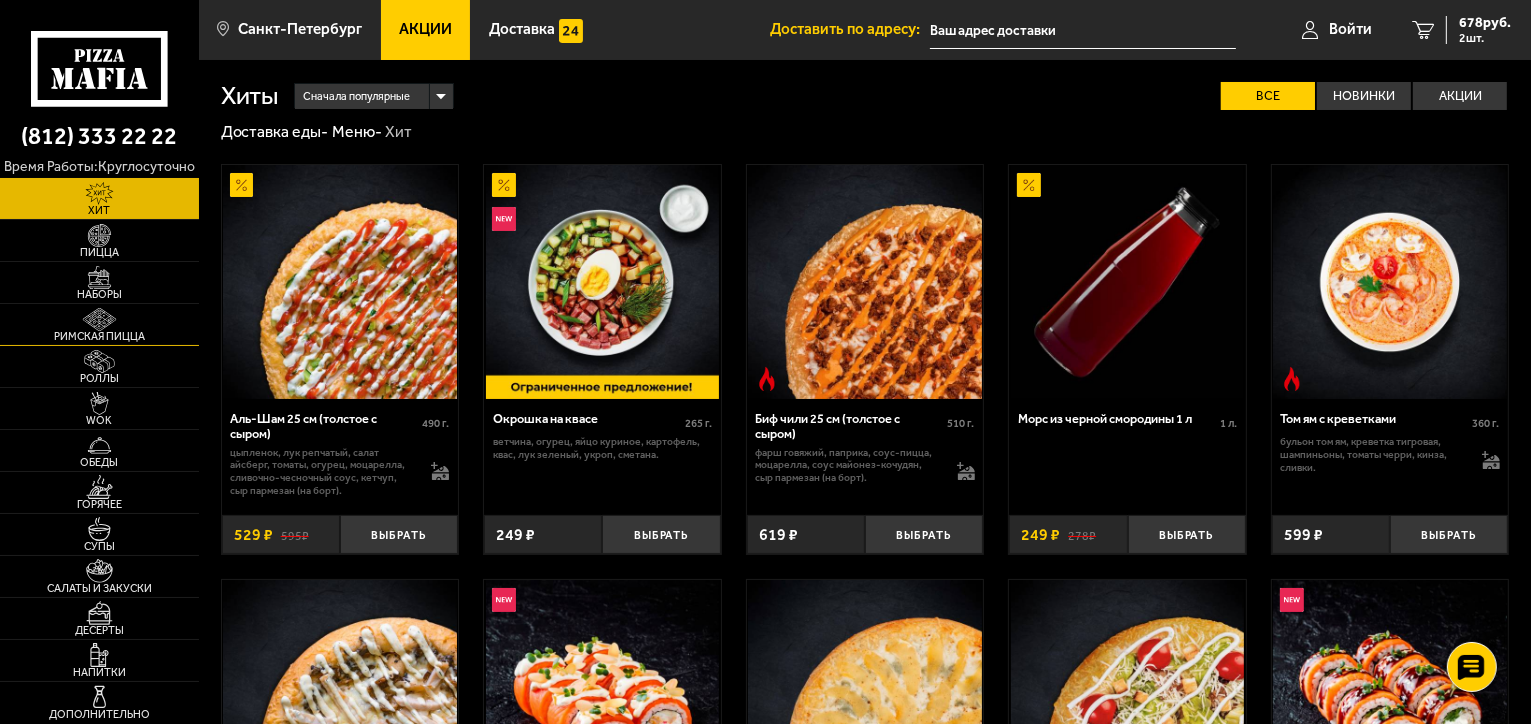 click at bounding box center [99, 319] 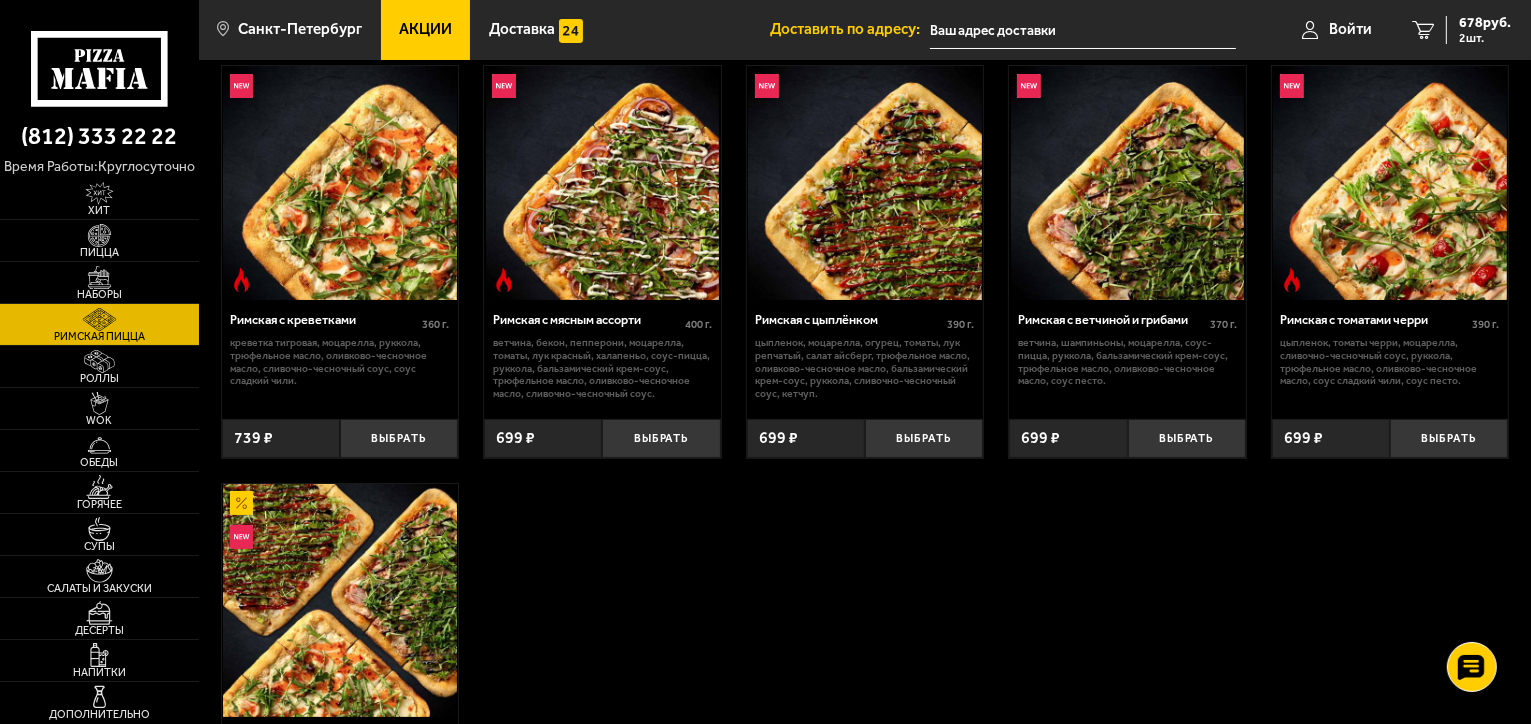 scroll, scrollTop: 0, scrollLeft: 0, axis: both 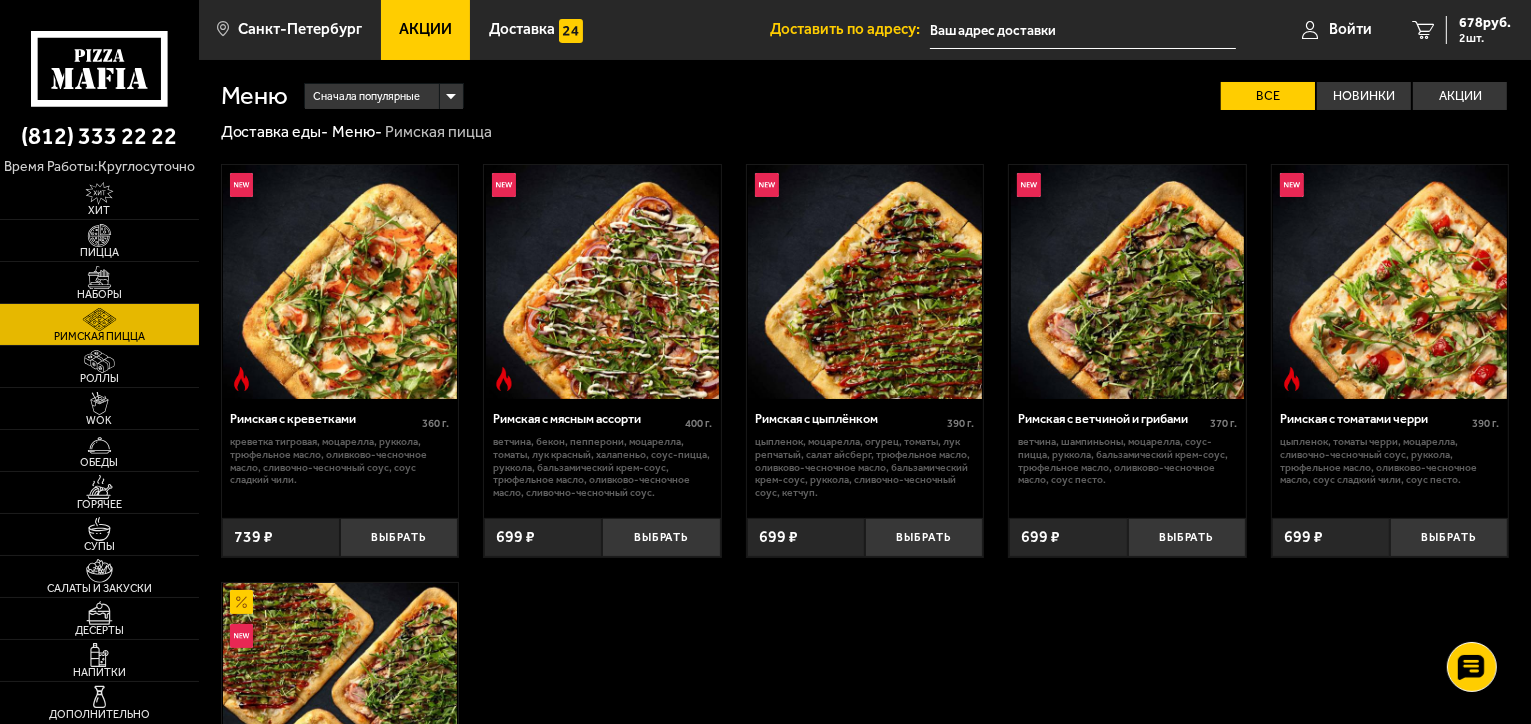 click at bounding box center (1083, 30) 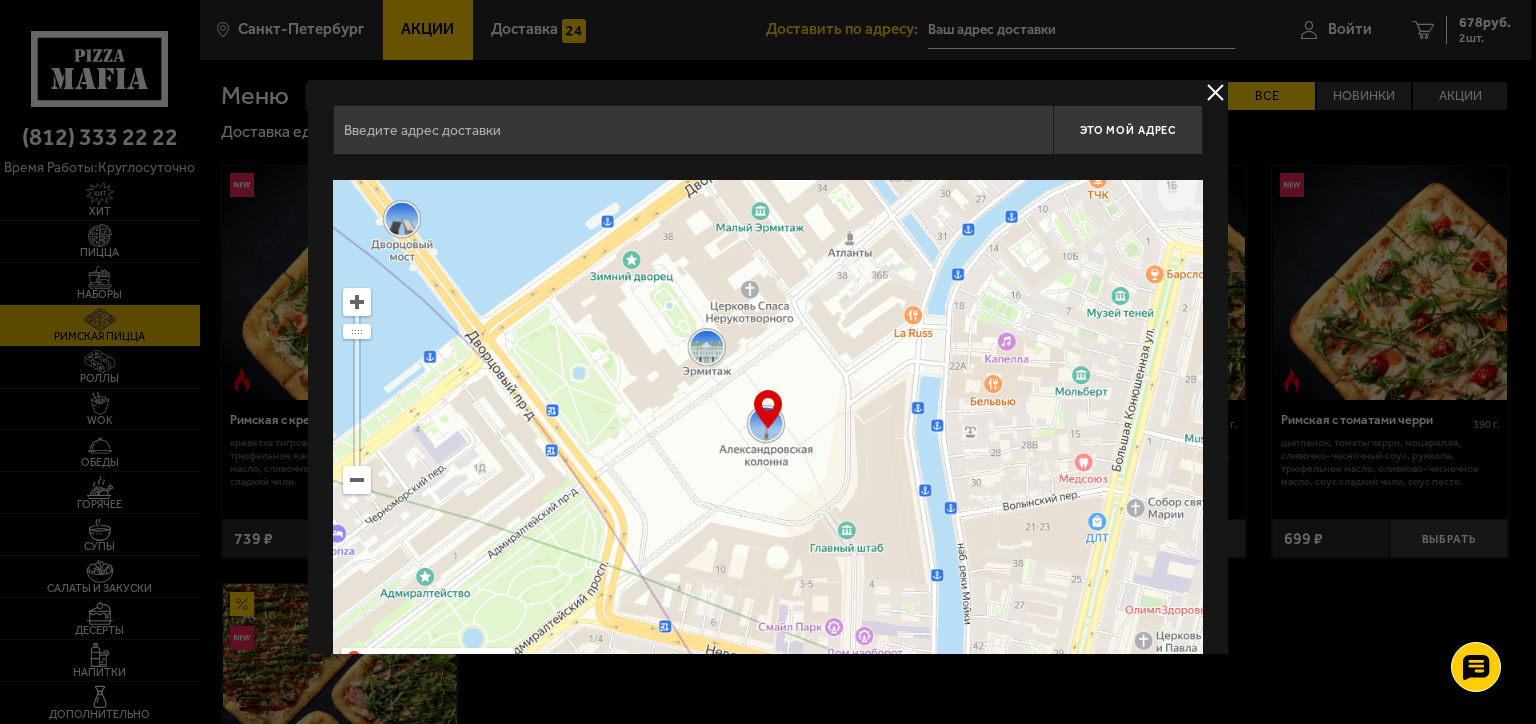 click at bounding box center [693, 130] 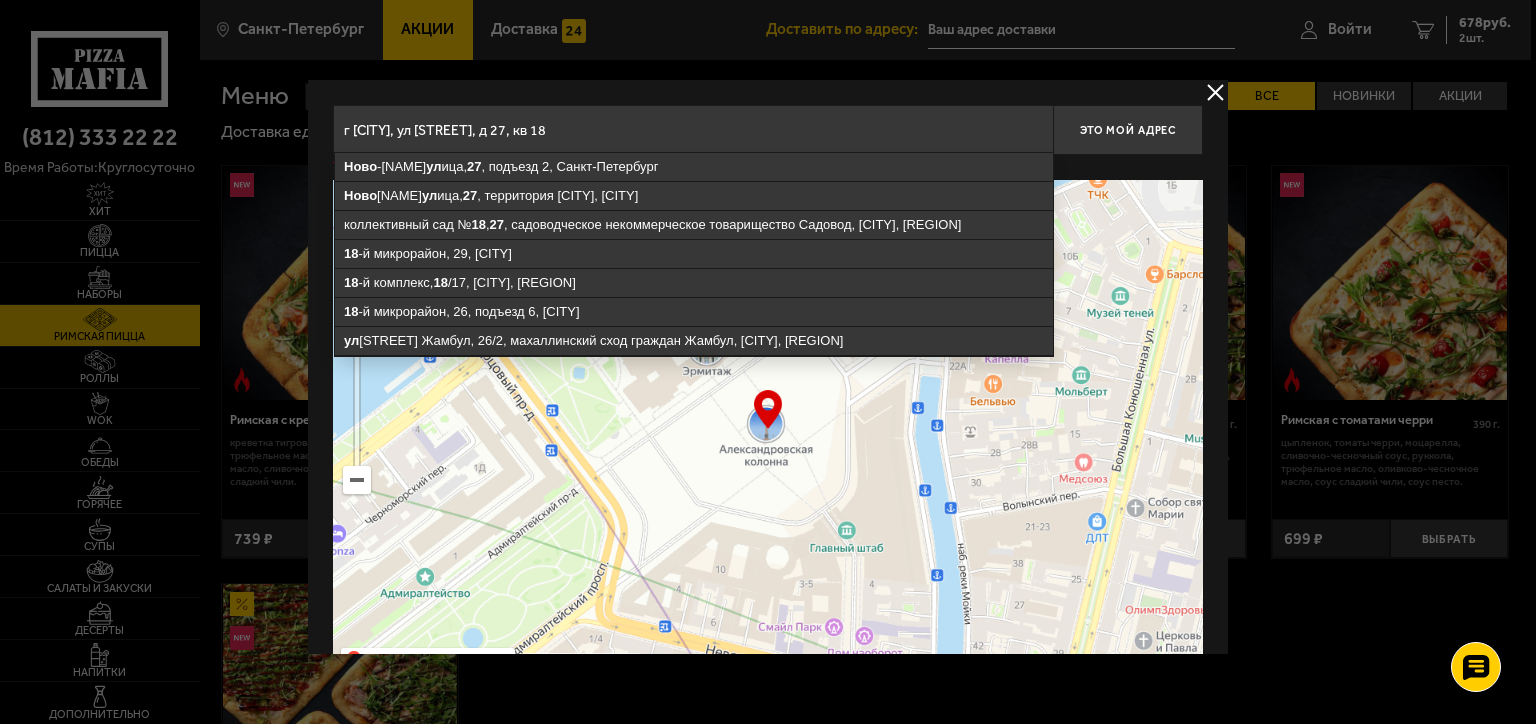 click on "г Санкт-Петербург, ул Ново-Александровская, д 27, кв 18" at bounding box center [693, 130] 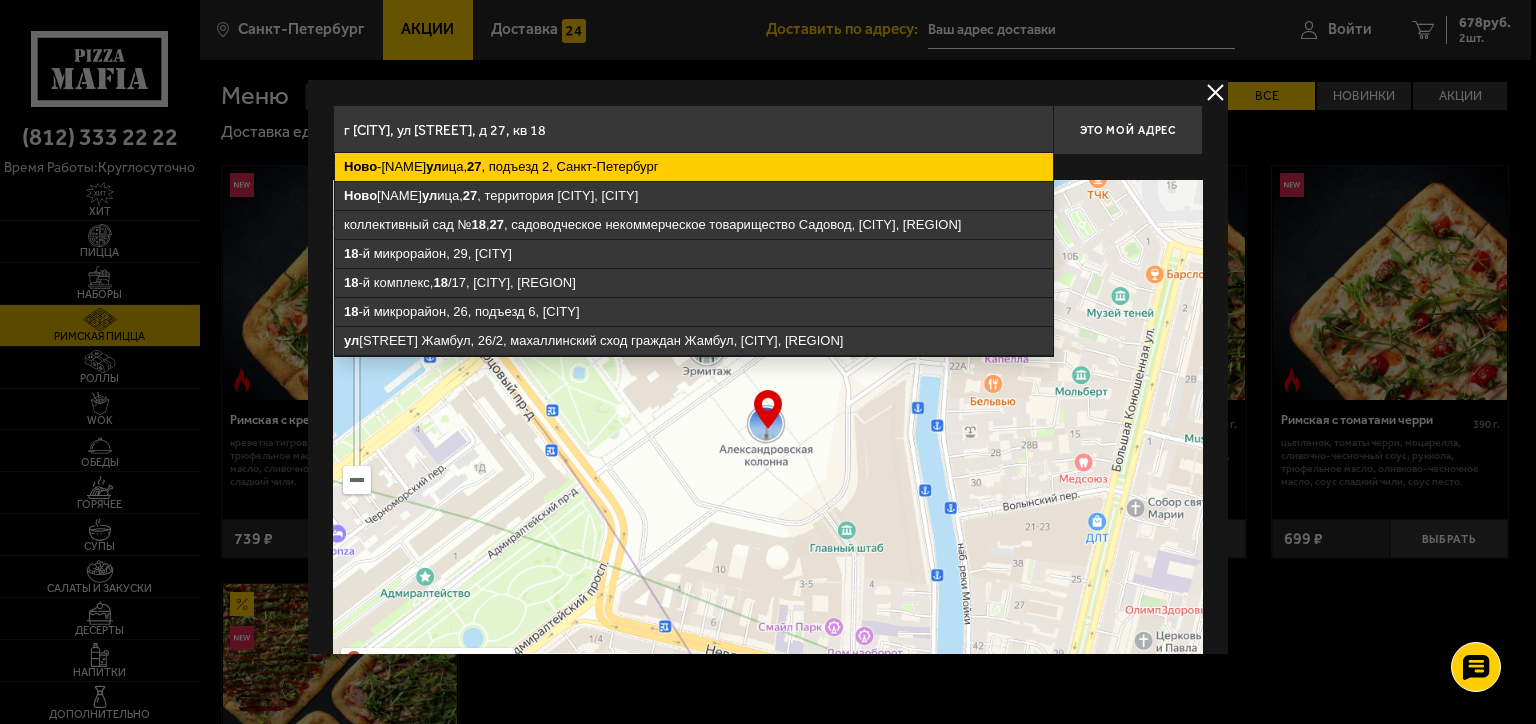 click on "Ново -Александровская  ул ица,  27 , подъезд 2, Санкт-Петербург" at bounding box center (694, 167) 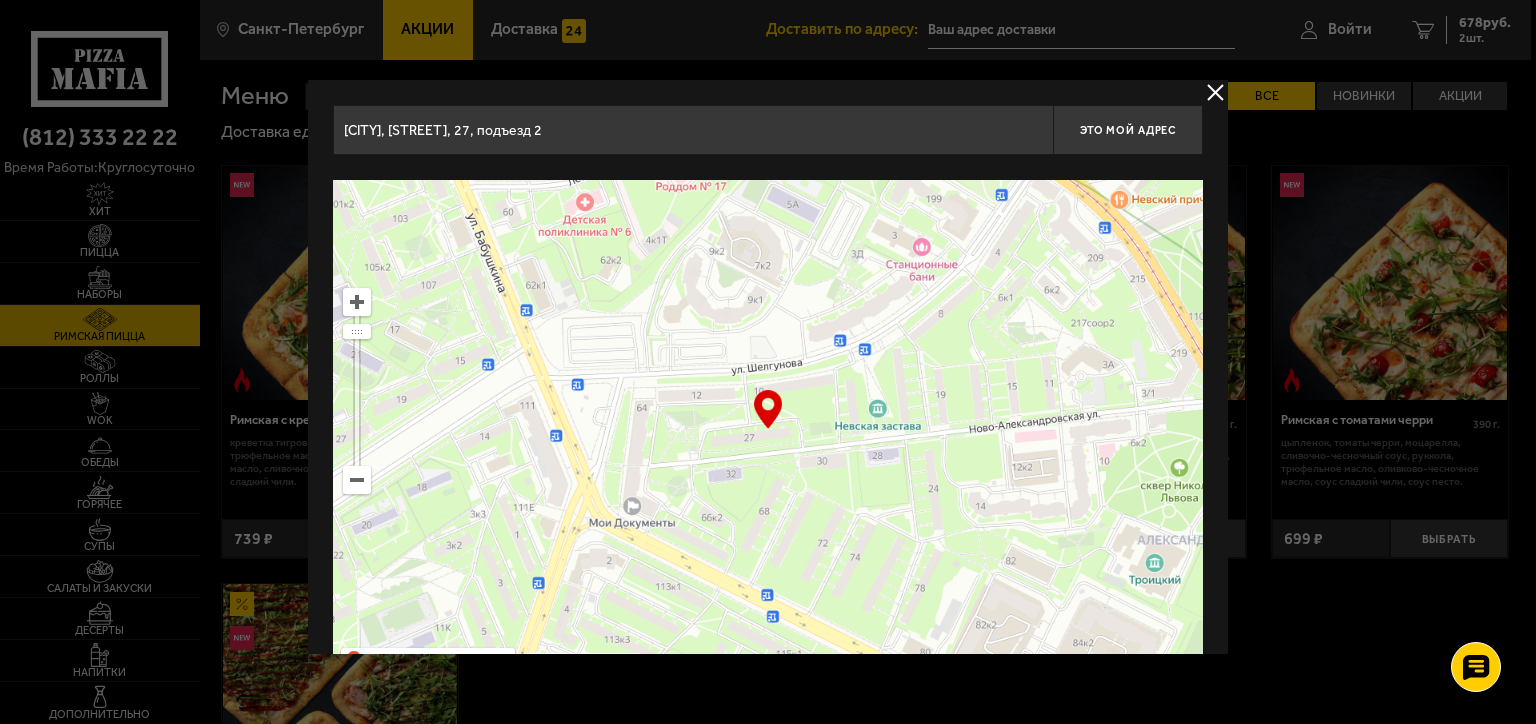 click on "… © Яндекс   Условия использования Открыть в Яндекс.Картах Создать свою карту" at bounding box center (768, 430) 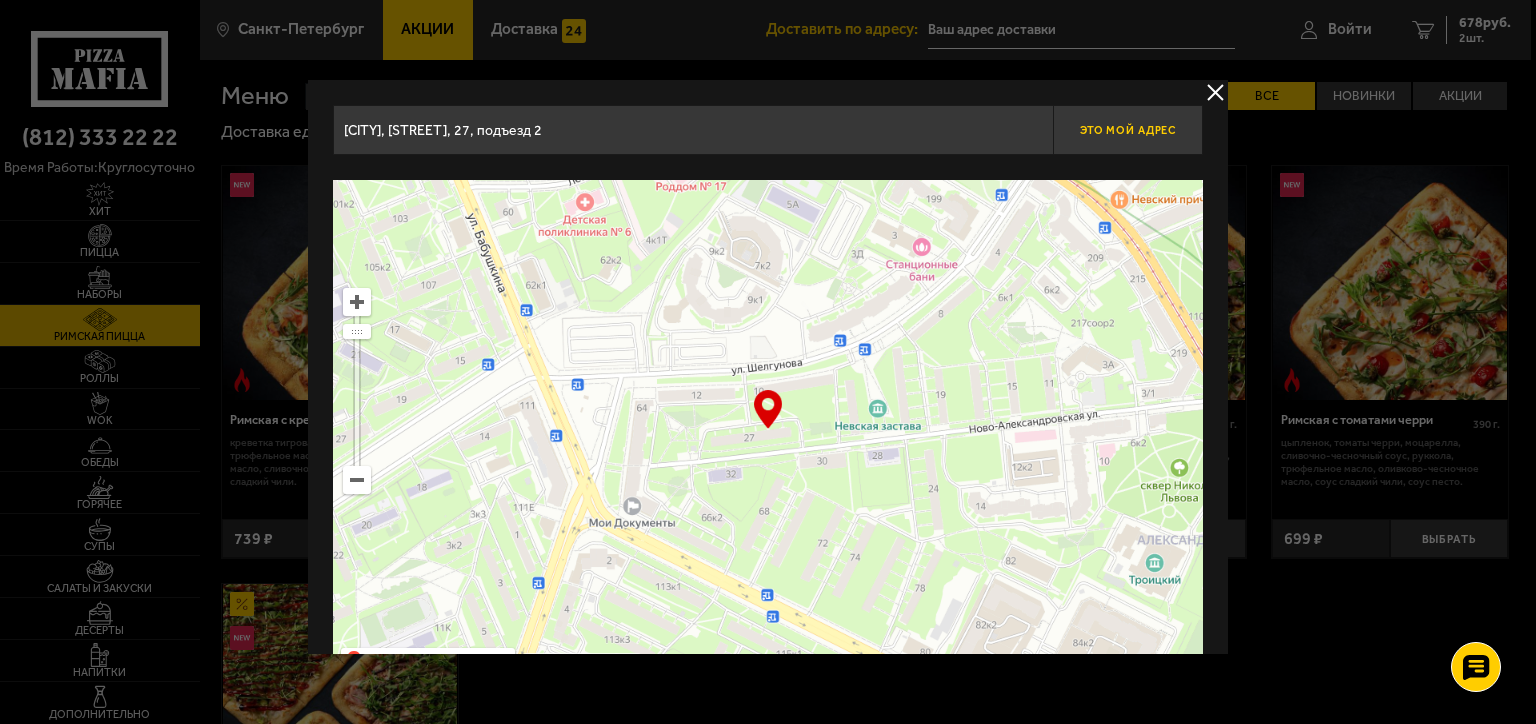 click on "Это мой адрес" at bounding box center [1128, 130] 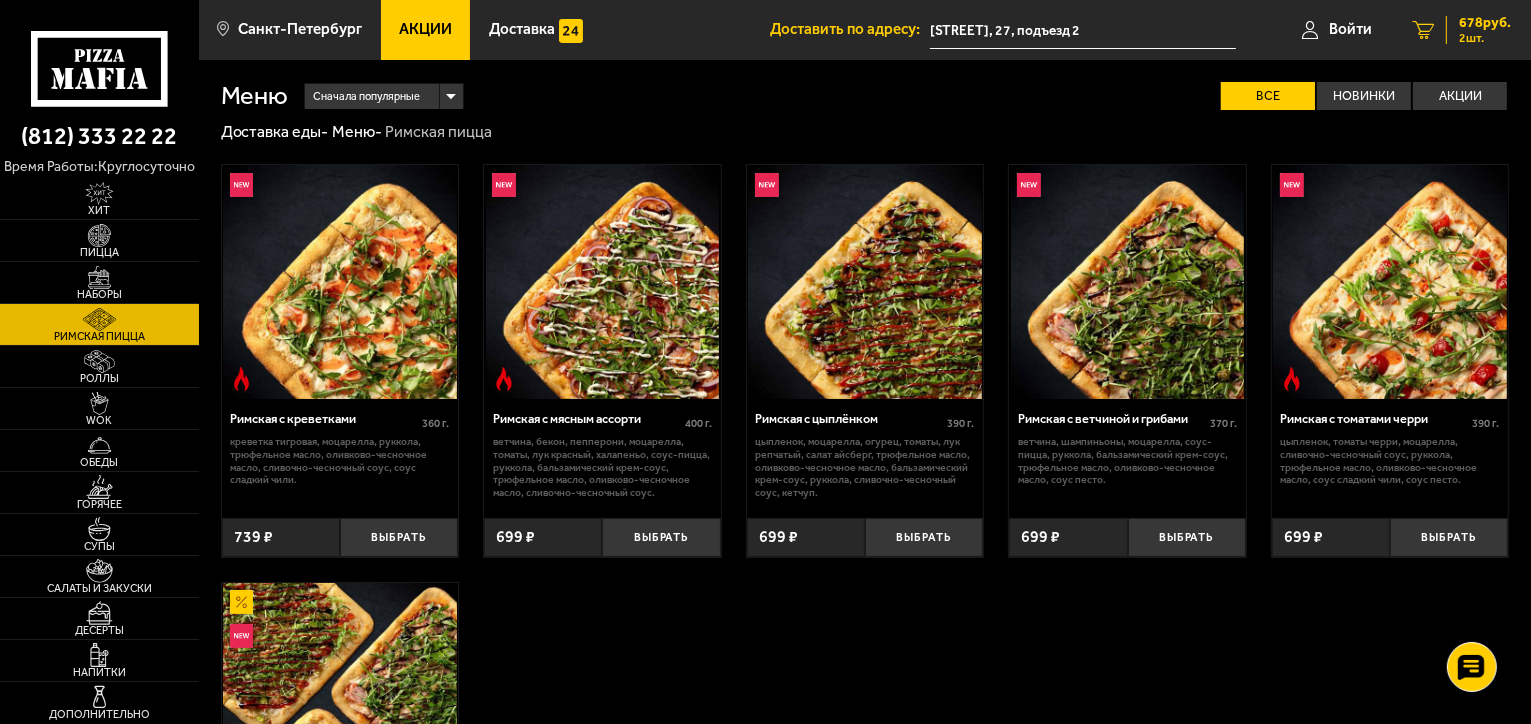 click on "678  руб." at bounding box center [1485, 23] 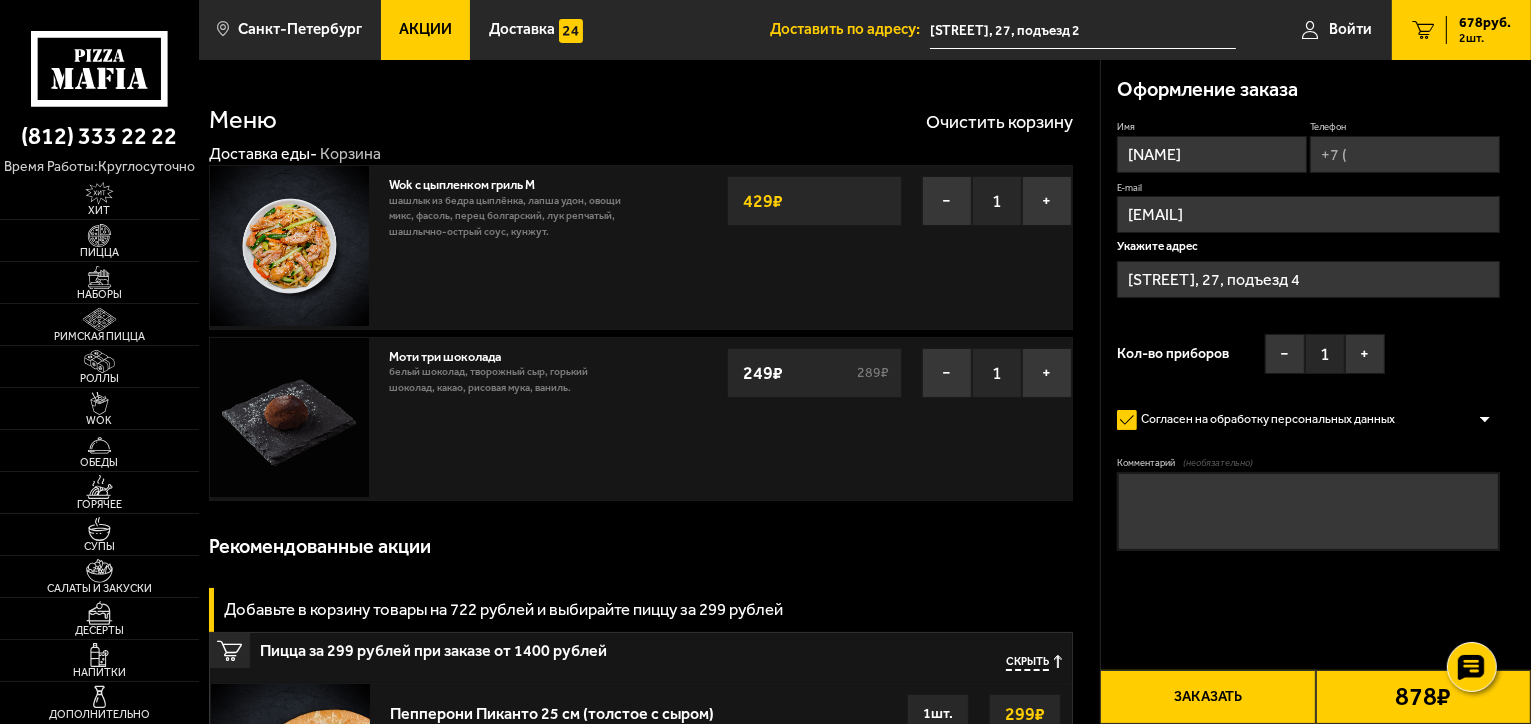 type on "Ново-Александровская улица, 27, подъезд 2" 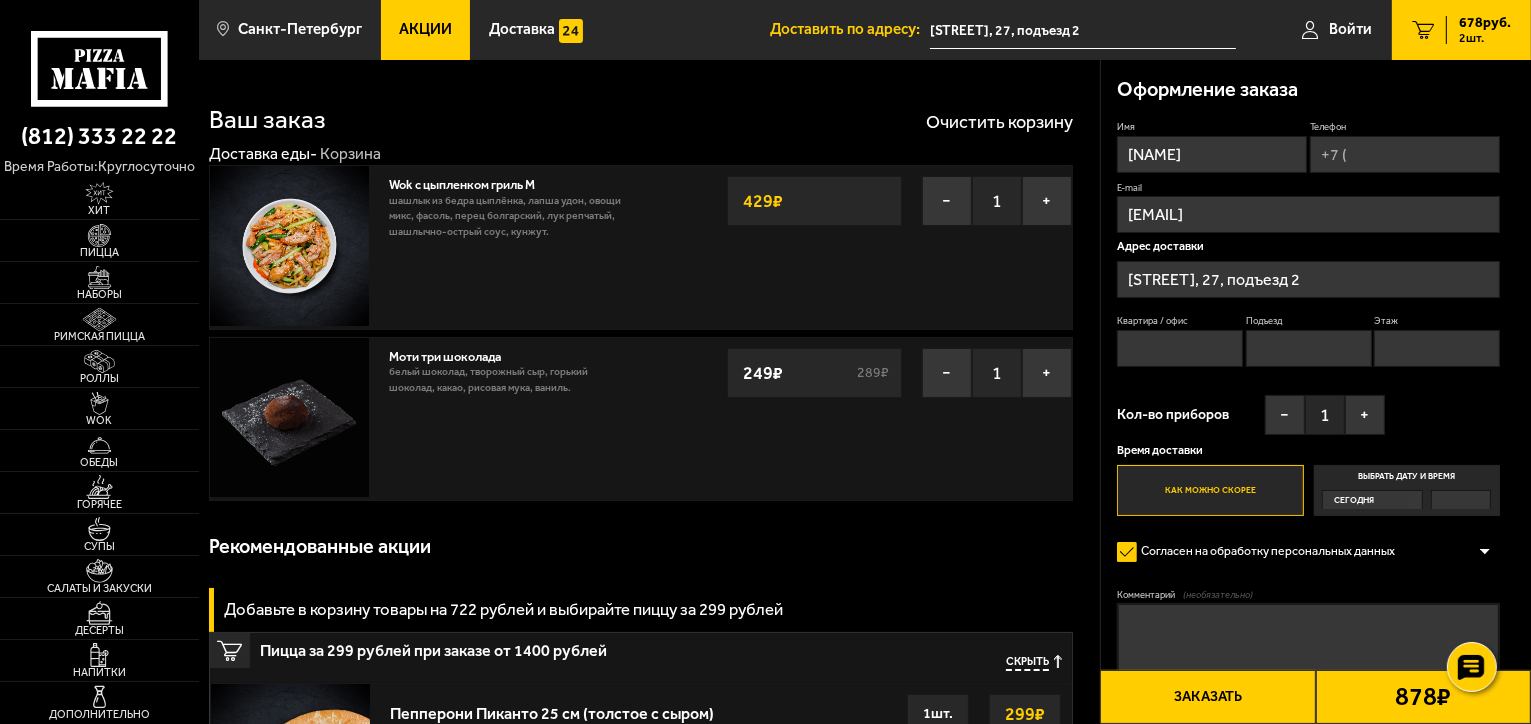 click on "Телефон" at bounding box center (1405, 154) 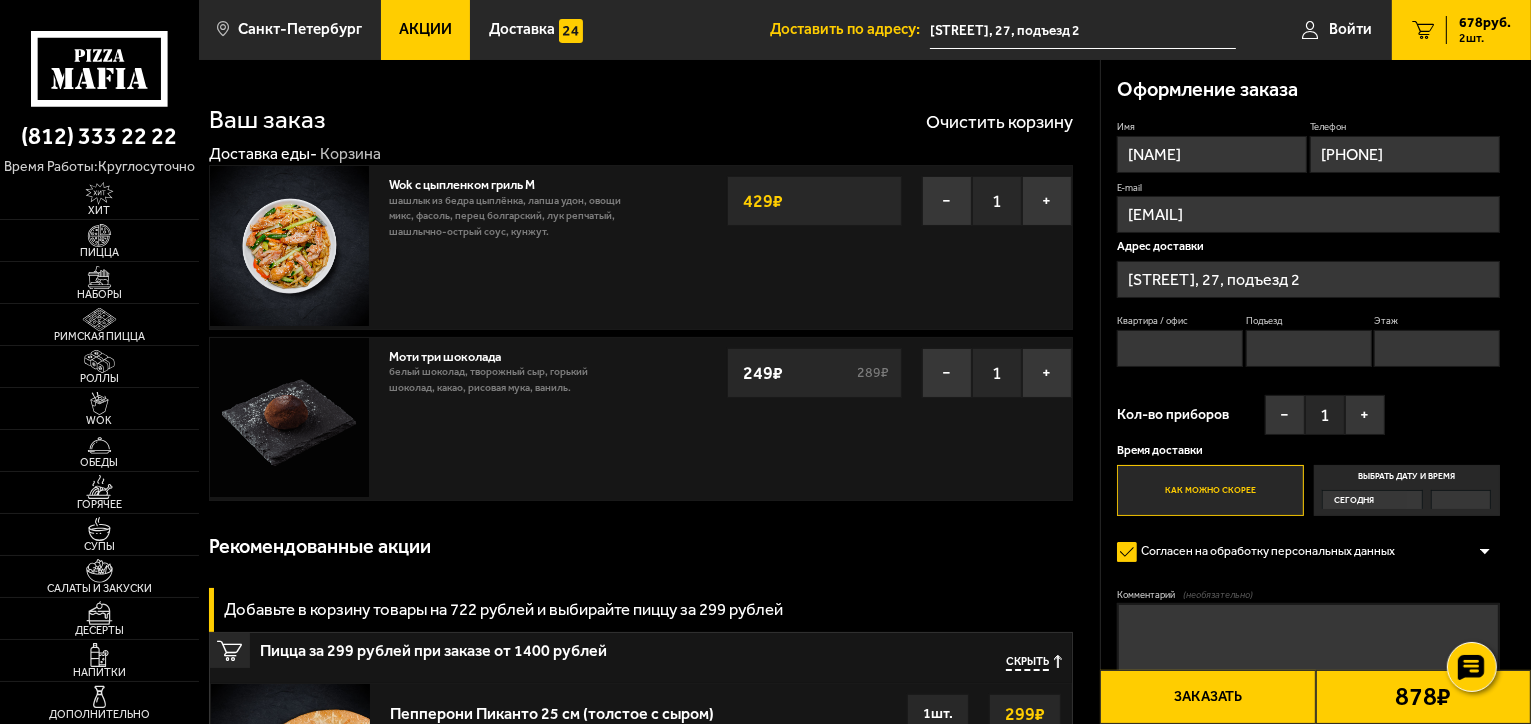 type on "18" 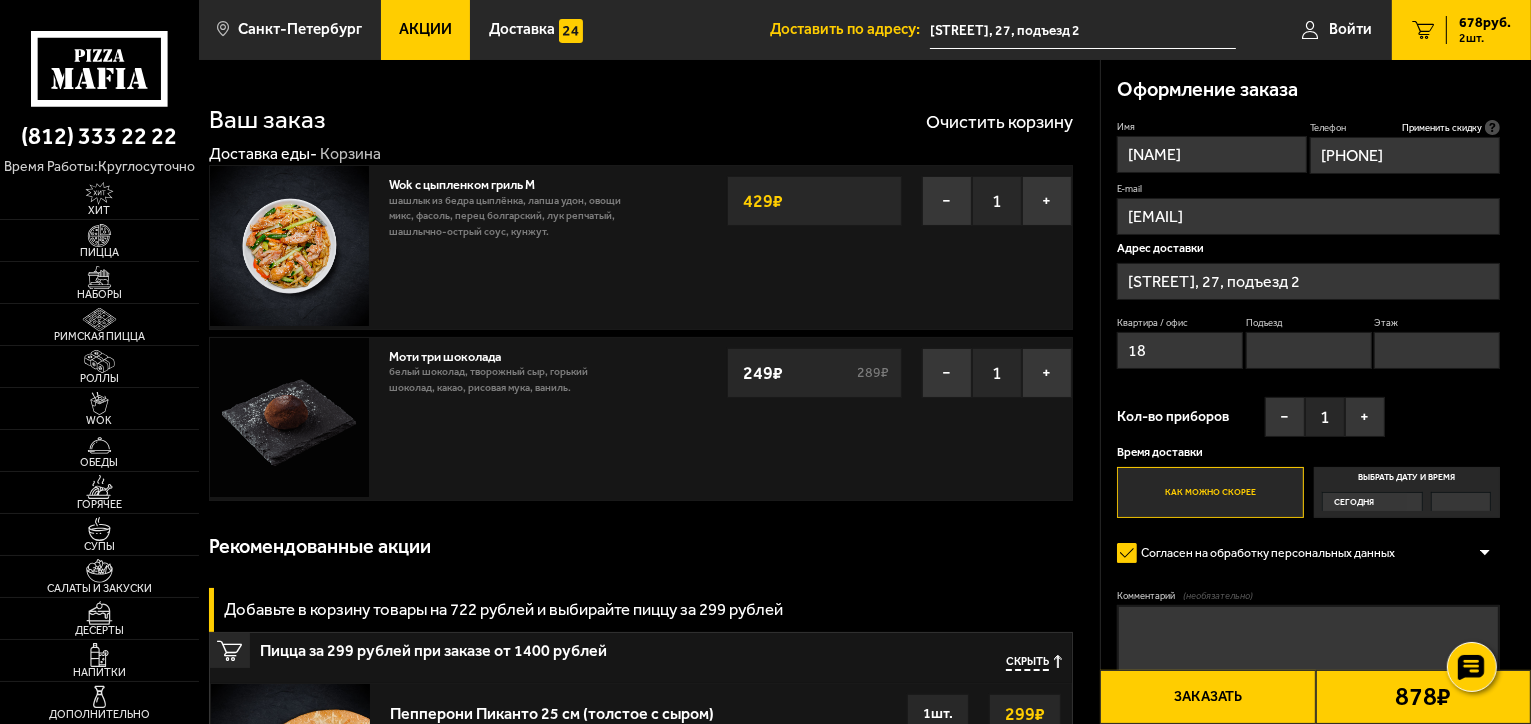 type on "+7 (951) 669-21-75" 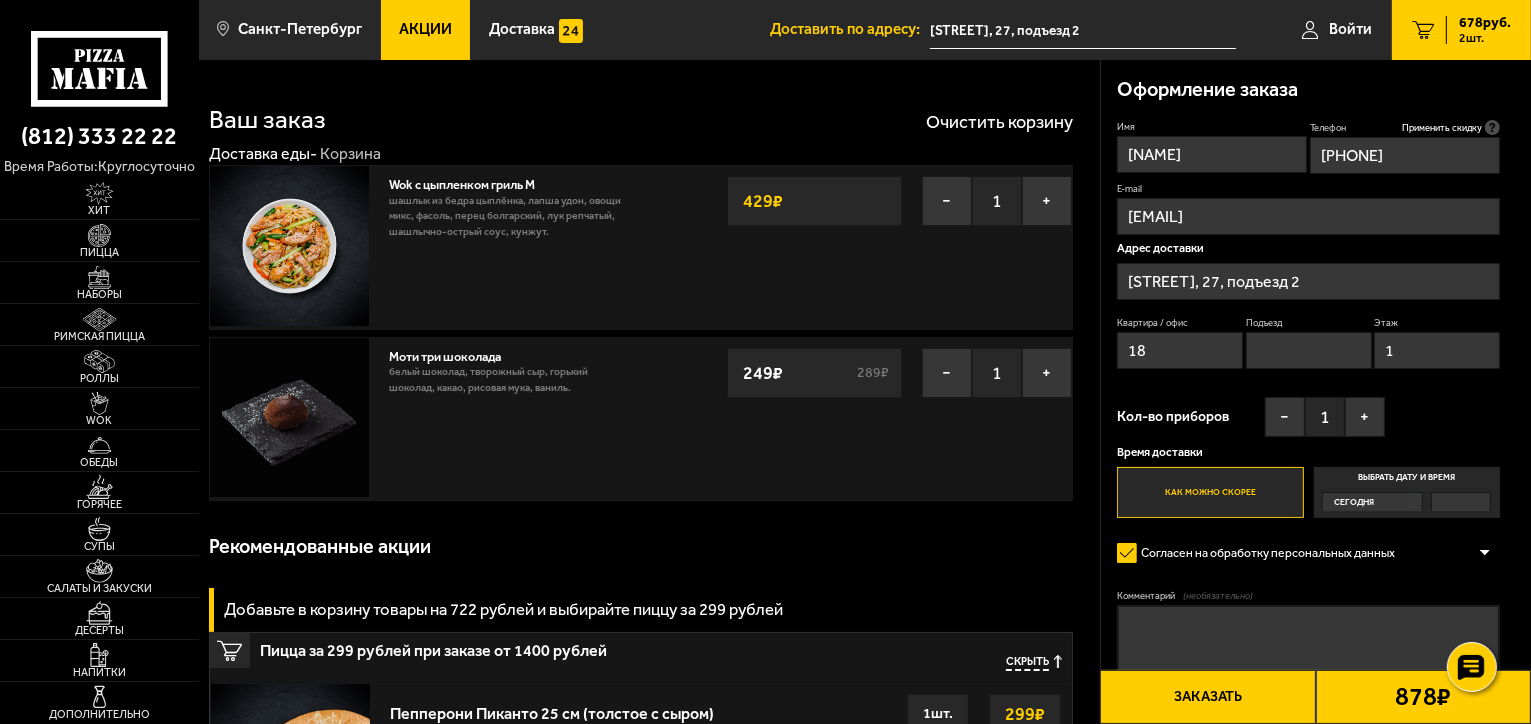 type on "2" 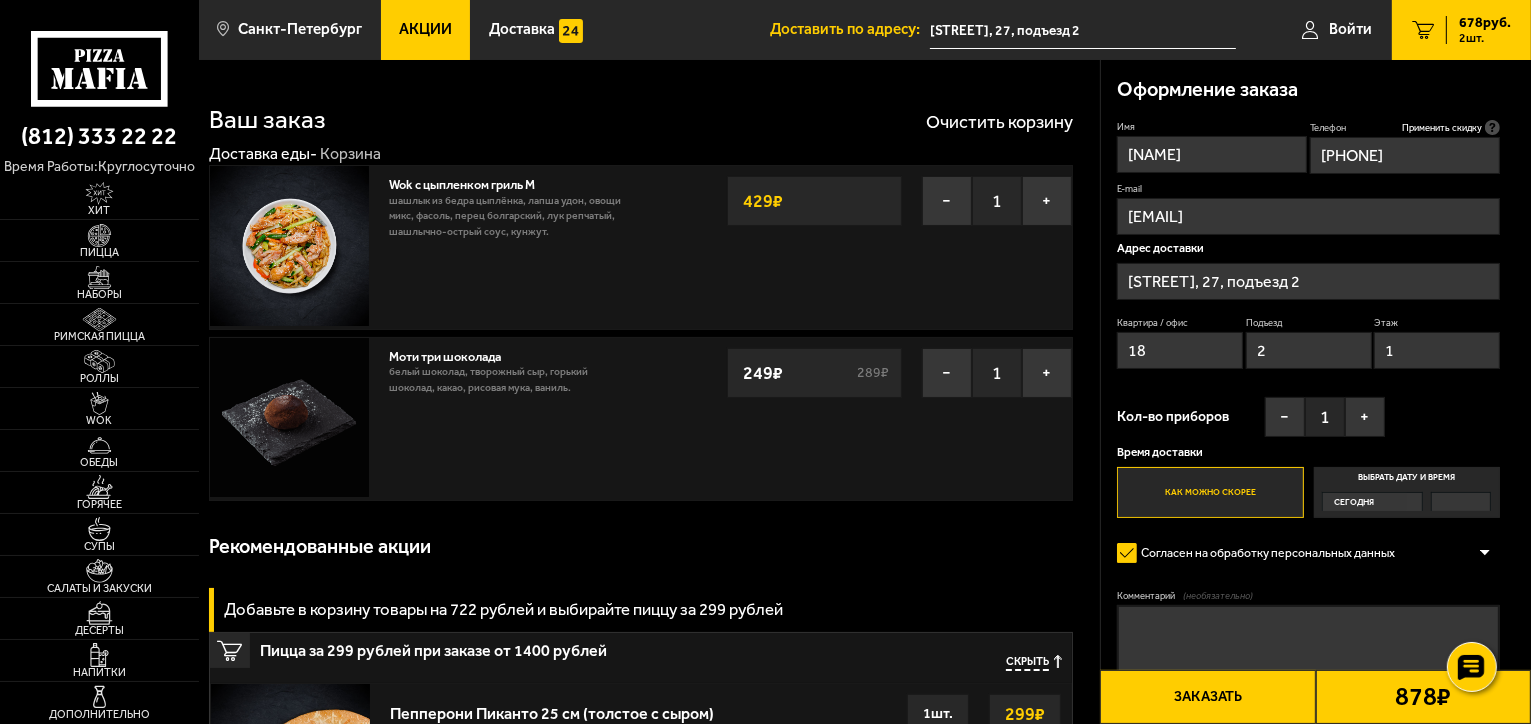 type on "1" 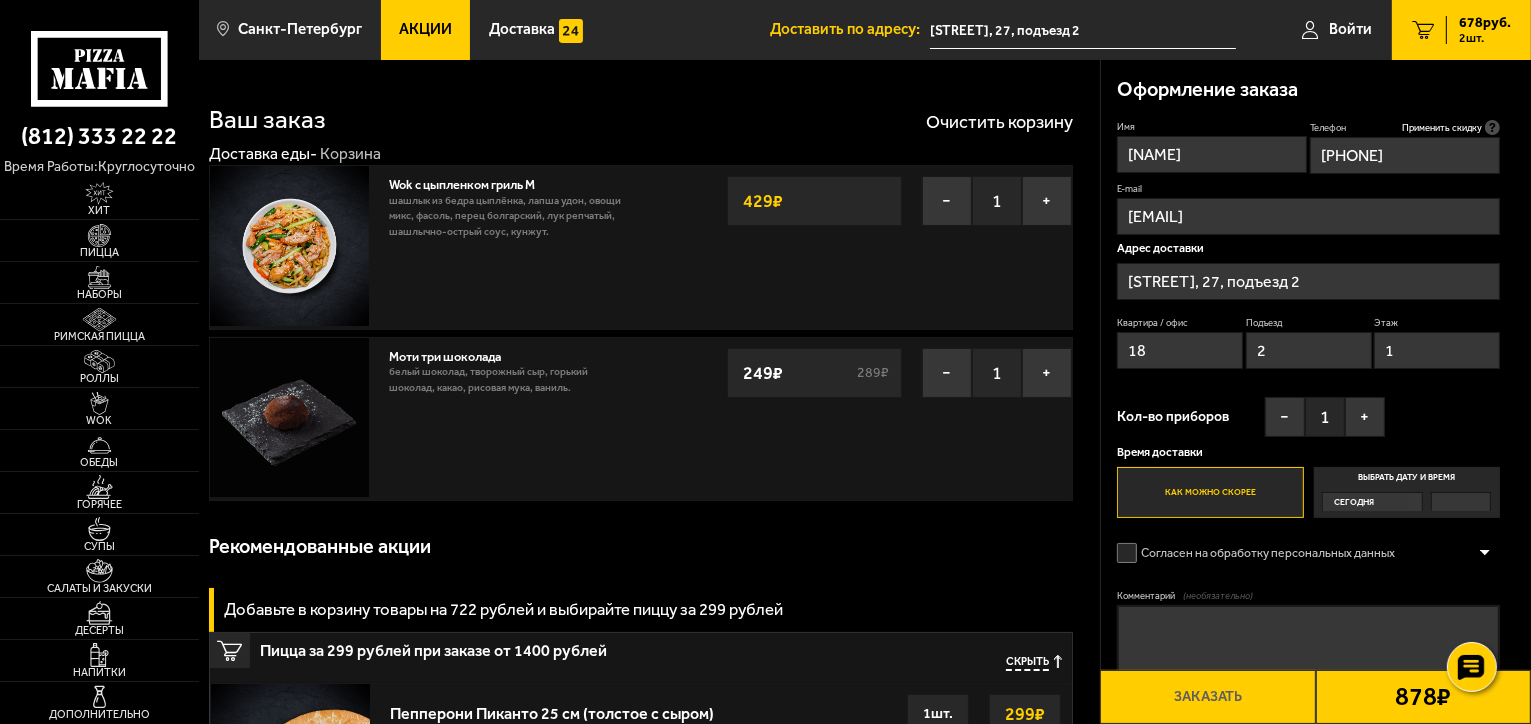 click on "Как можно скорее" at bounding box center [1210, 492] 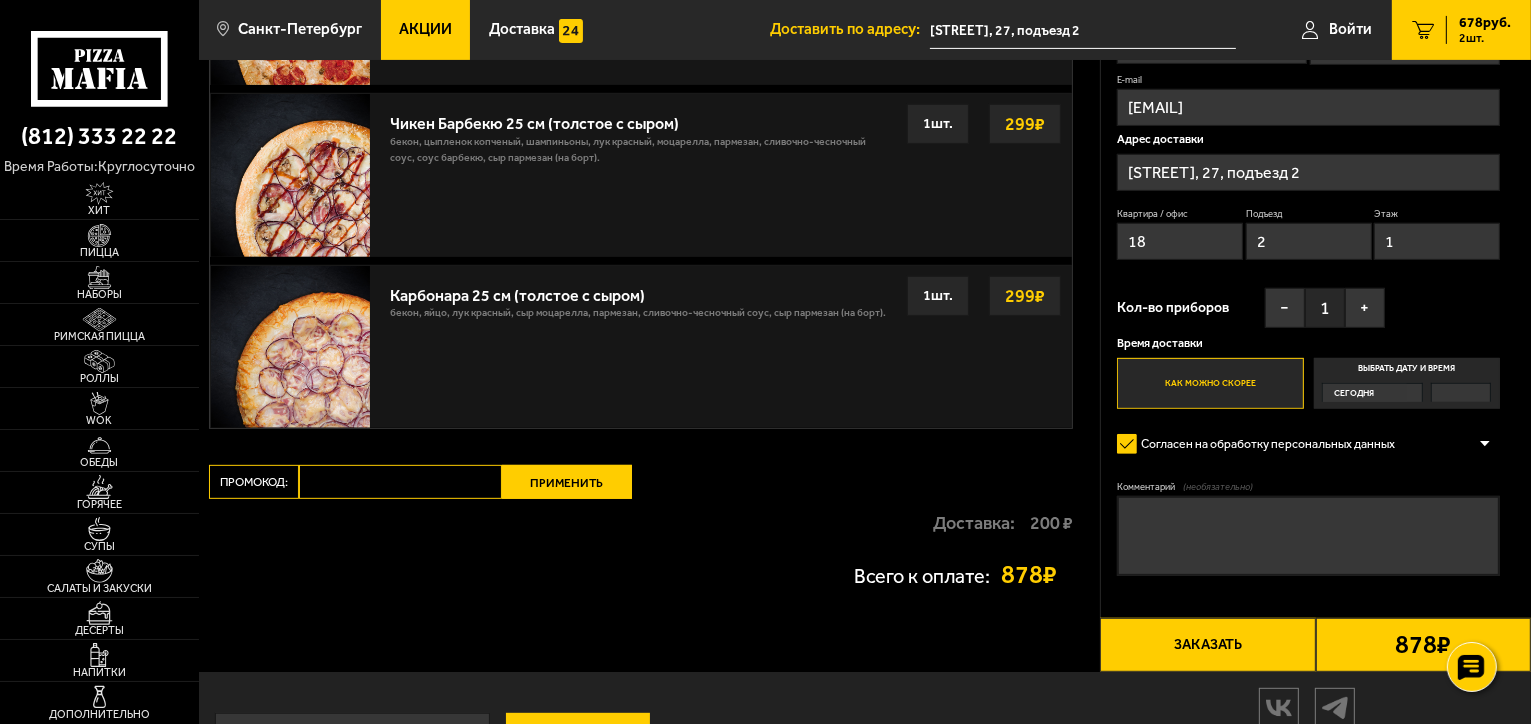 scroll, scrollTop: 855, scrollLeft: 0, axis: vertical 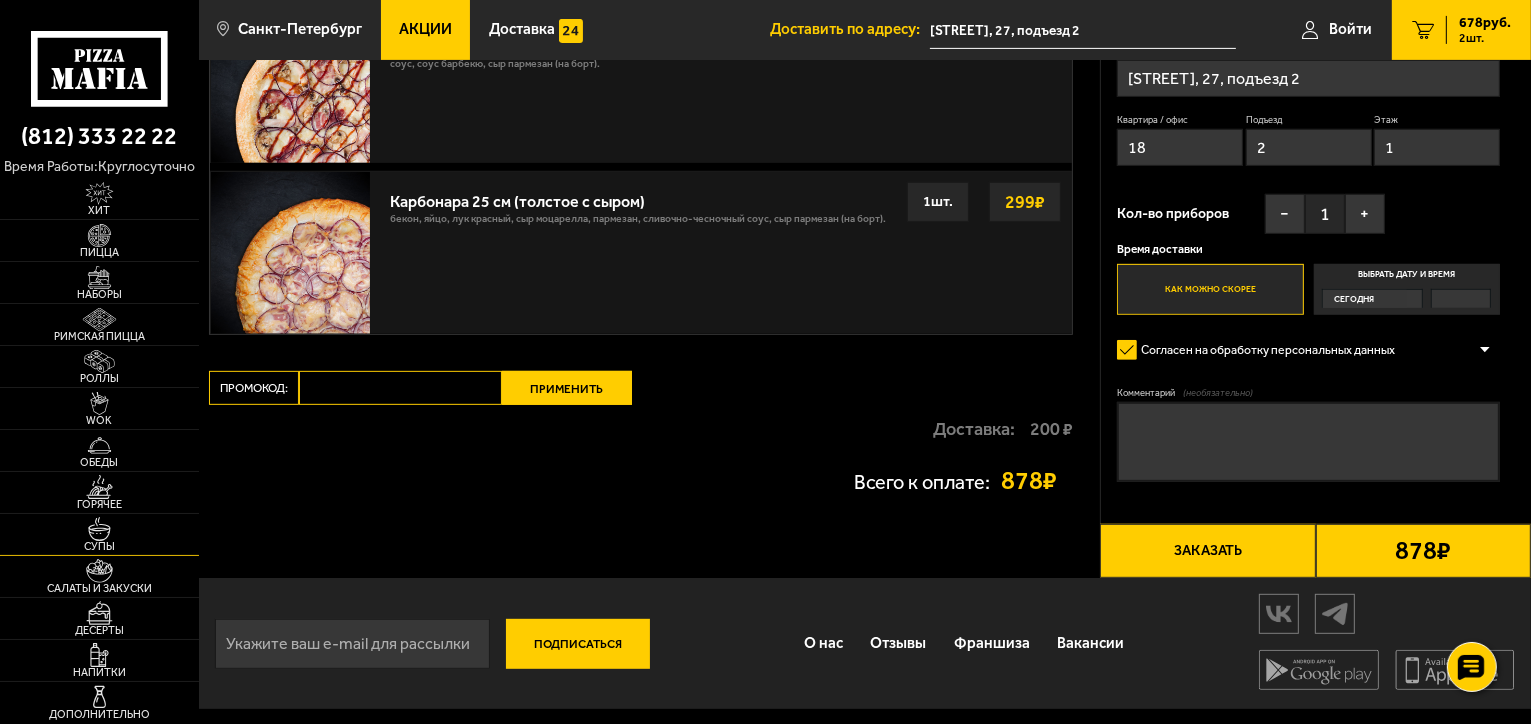 click at bounding box center [99, 528] 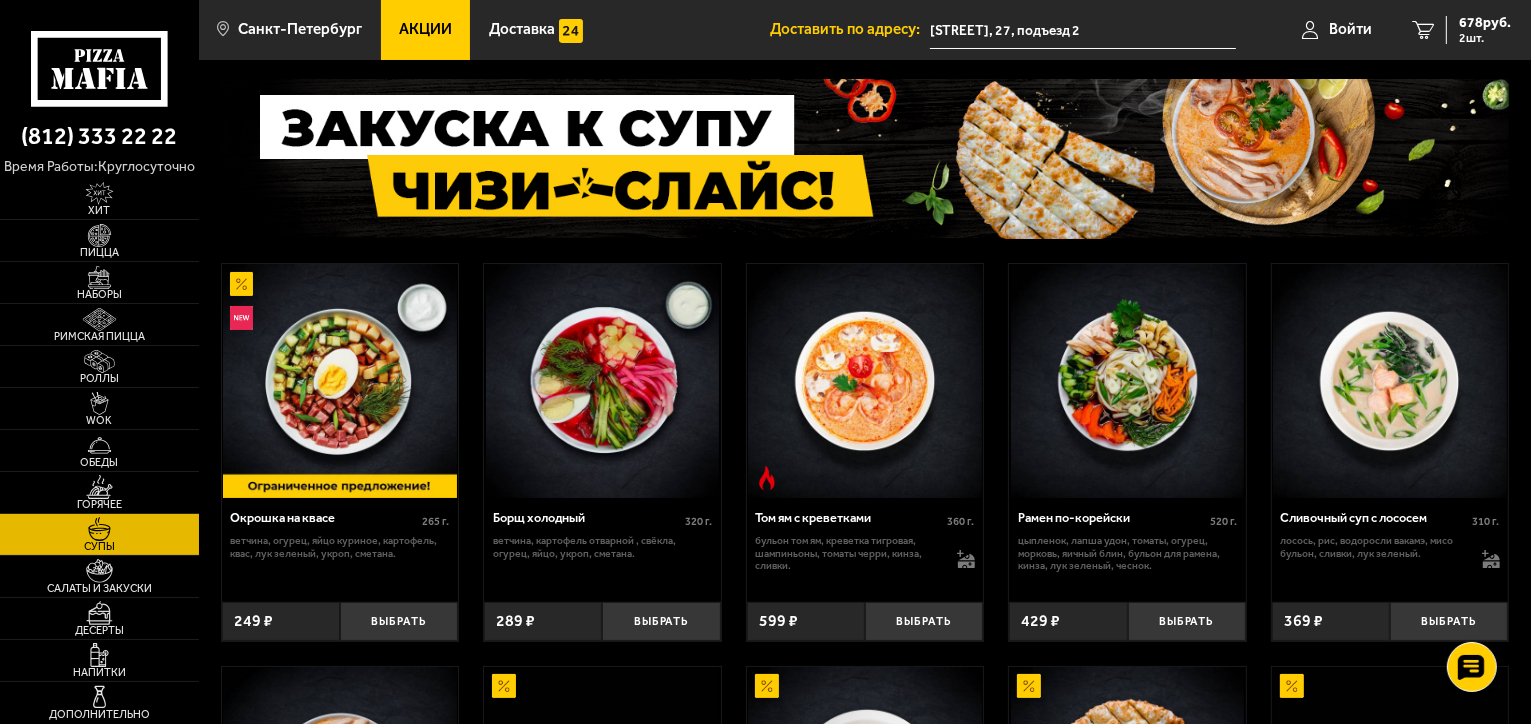 scroll, scrollTop: 0, scrollLeft: 0, axis: both 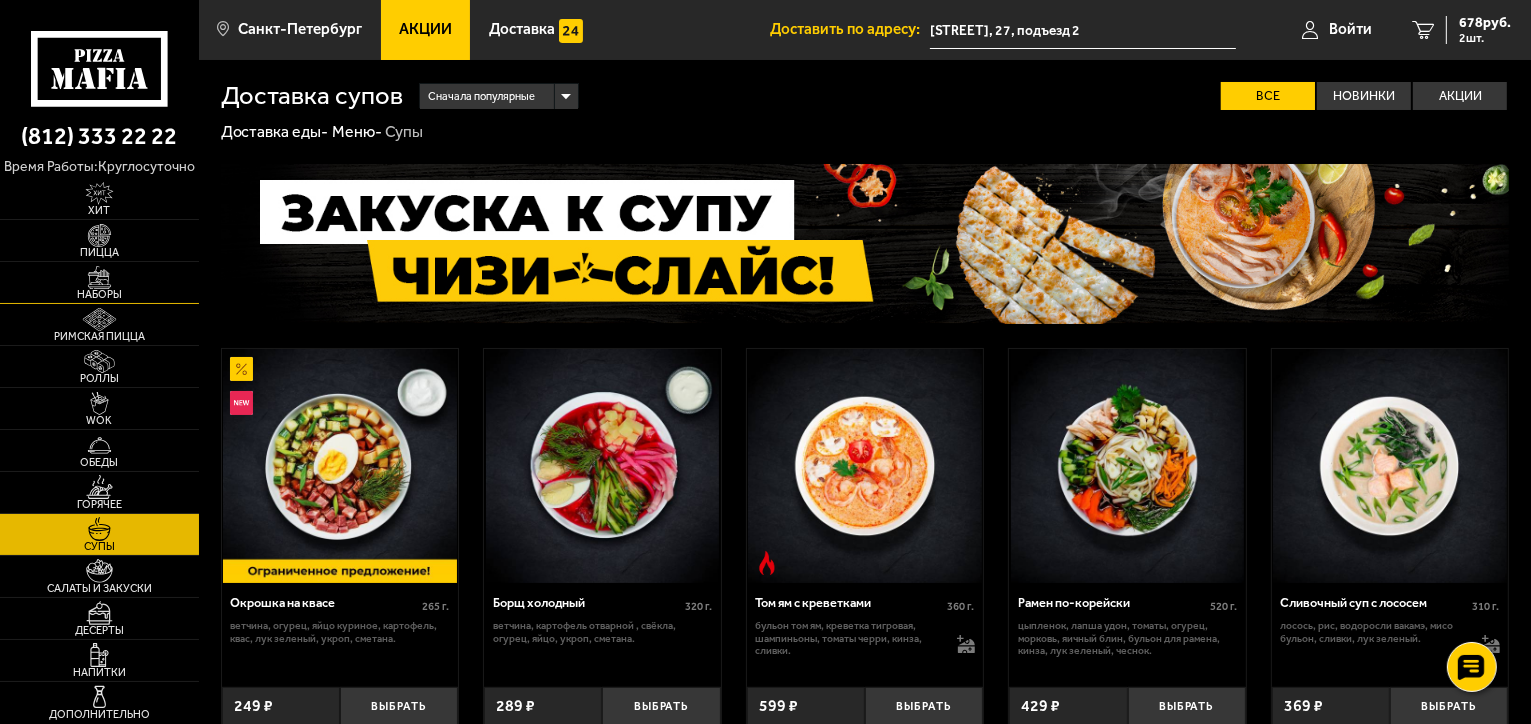 click at bounding box center (99, 277) 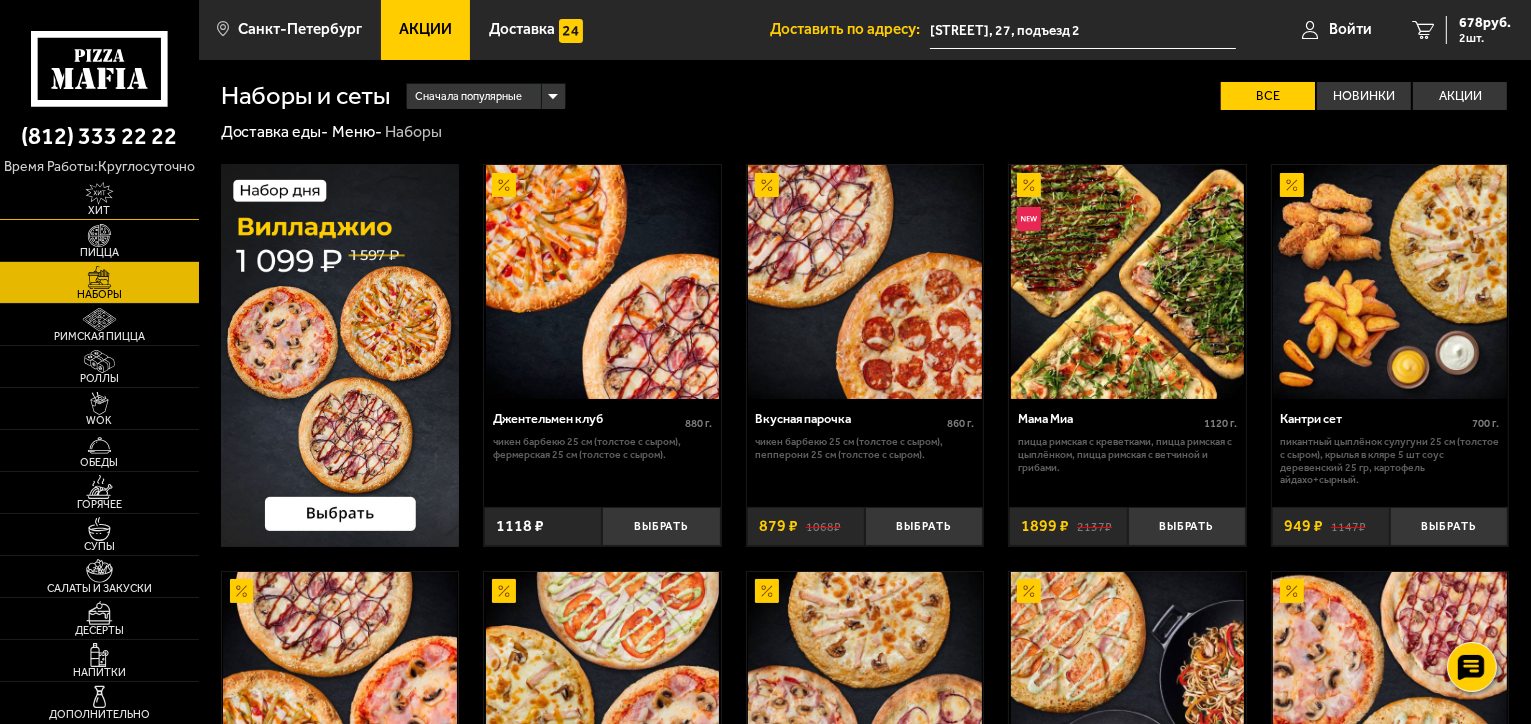 click at bounding box center (99, 193) 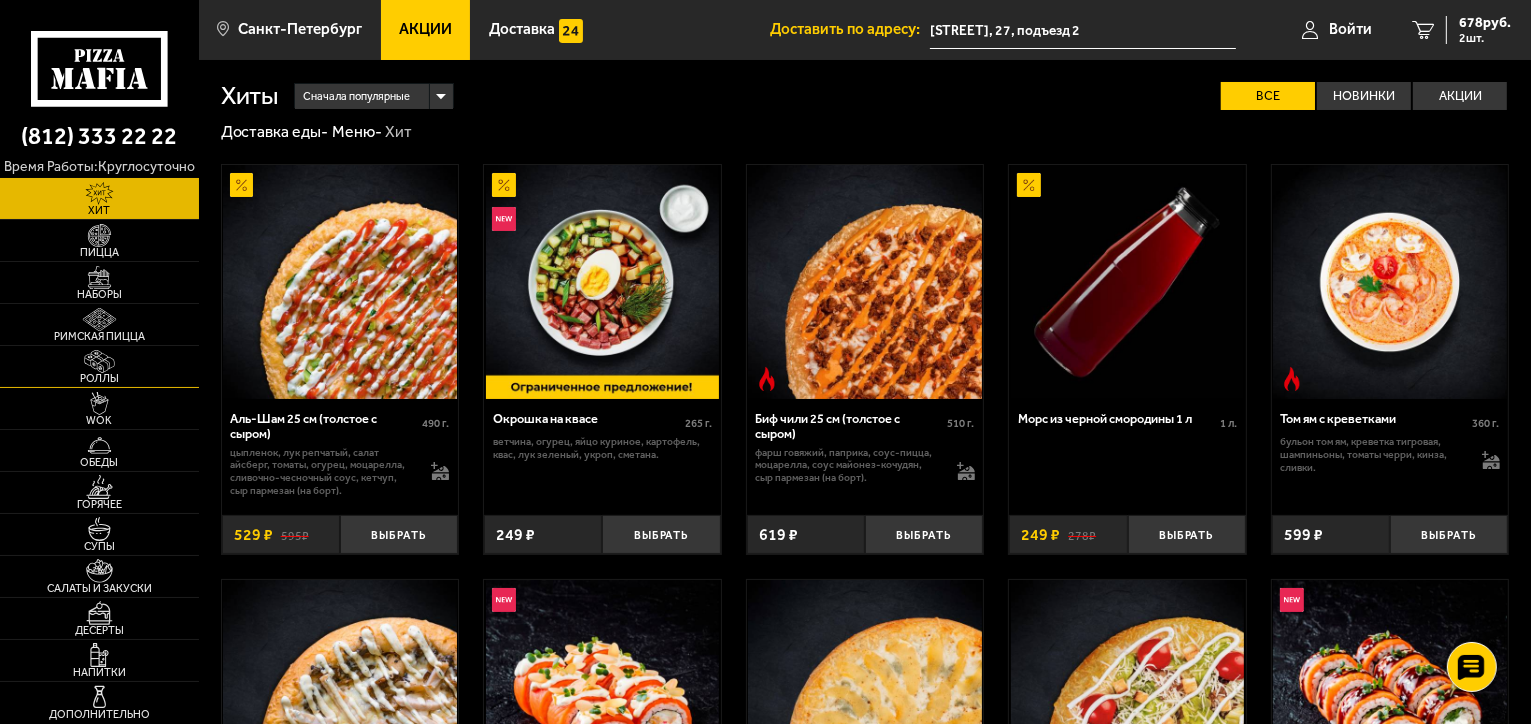 click at bounding box center (99, 361) 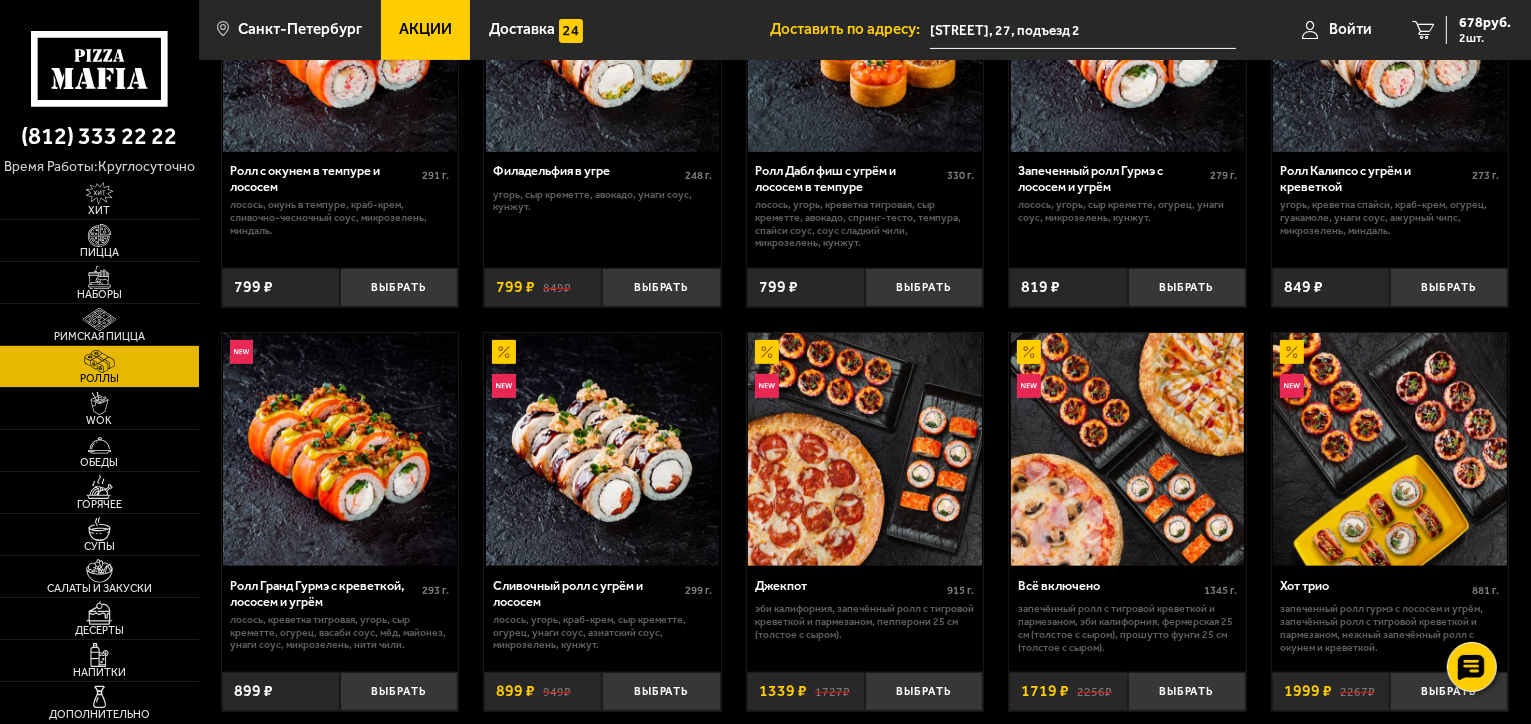 scroll, scrollTop: 700, scrollLeft: 0, axis: vertical 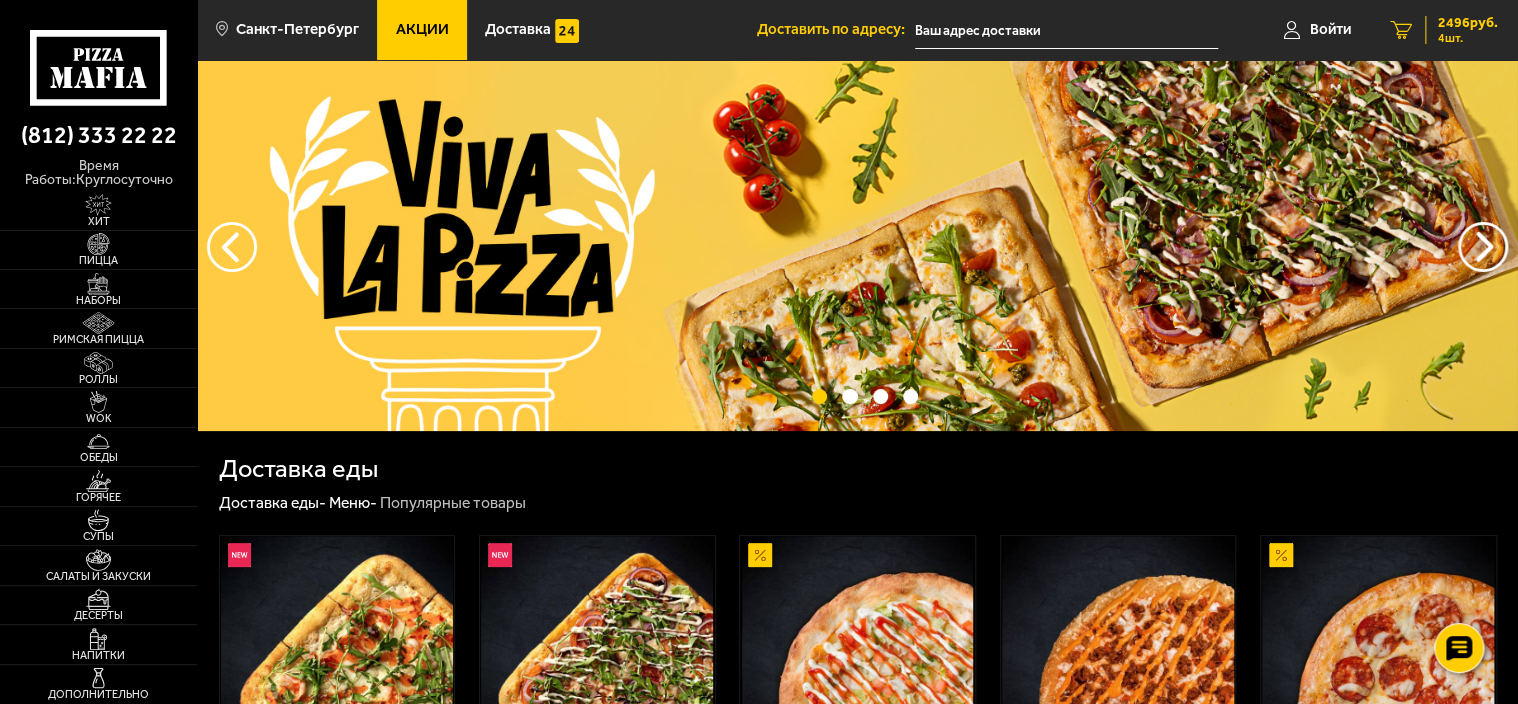 click on "2496  руб." at bounding box center (1468, 23) 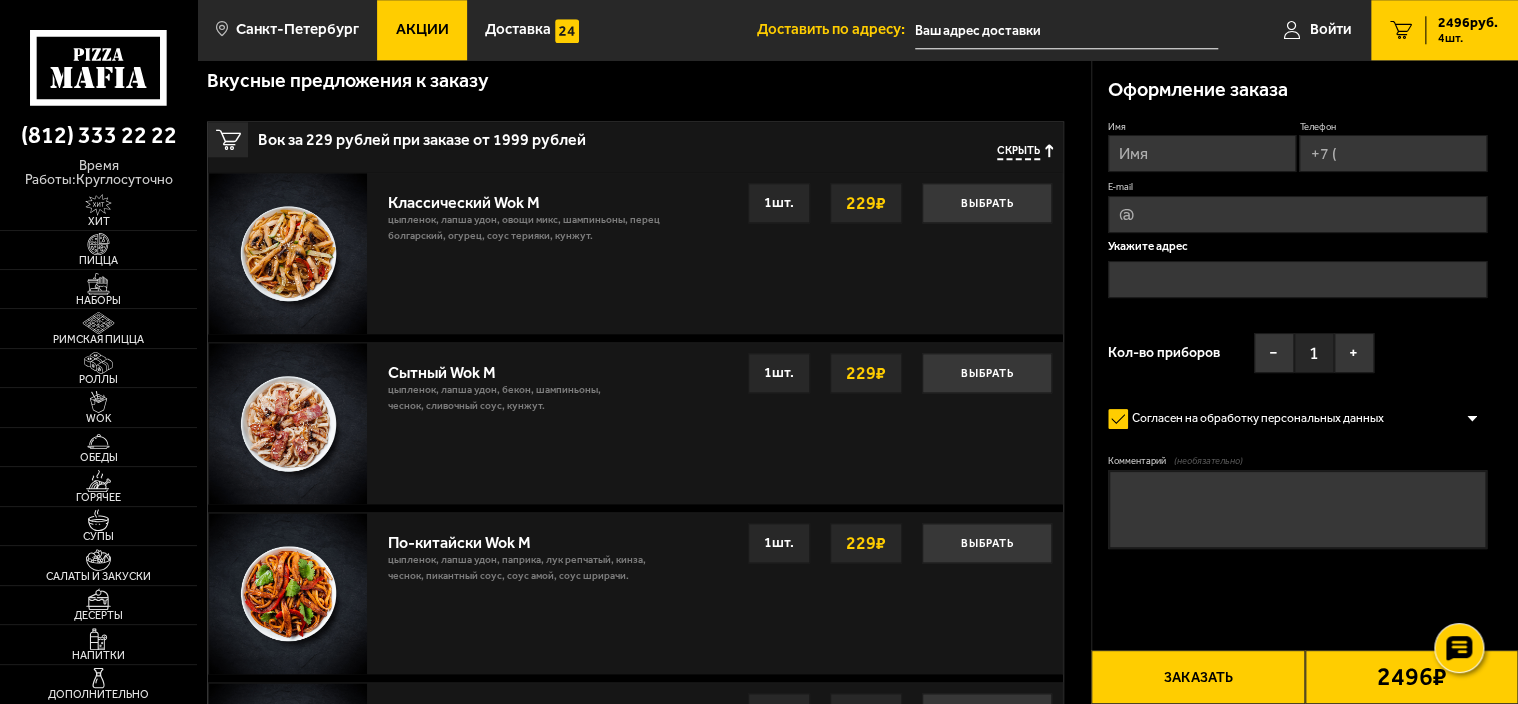 scroll, scrollTop: 1002, scrollLeft: 0, axis: vertical 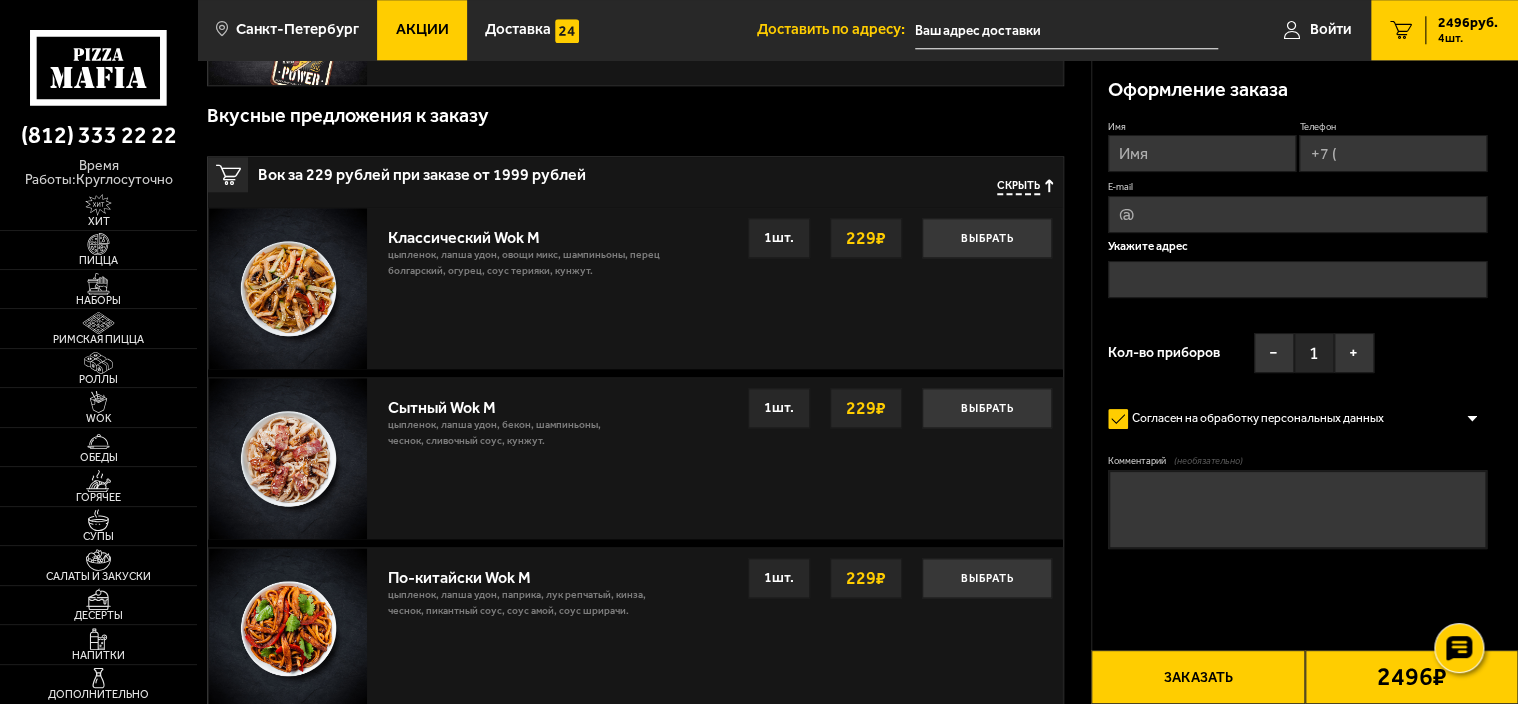 click at bounding box center (1067, 30) 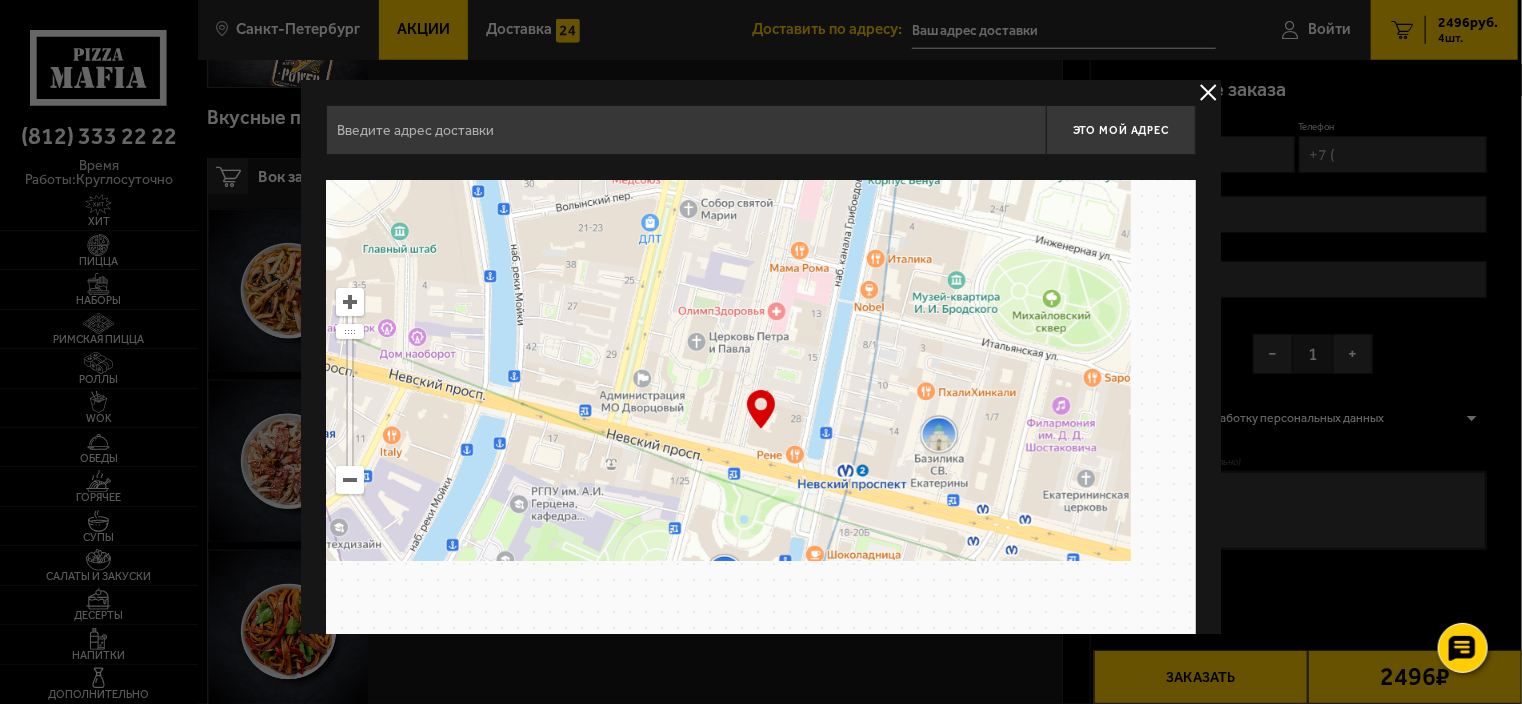 drag, startPoint x: 1094, startPoint y: 517, endPoint x: 653, endPoint y: 189, distance: 549.60443 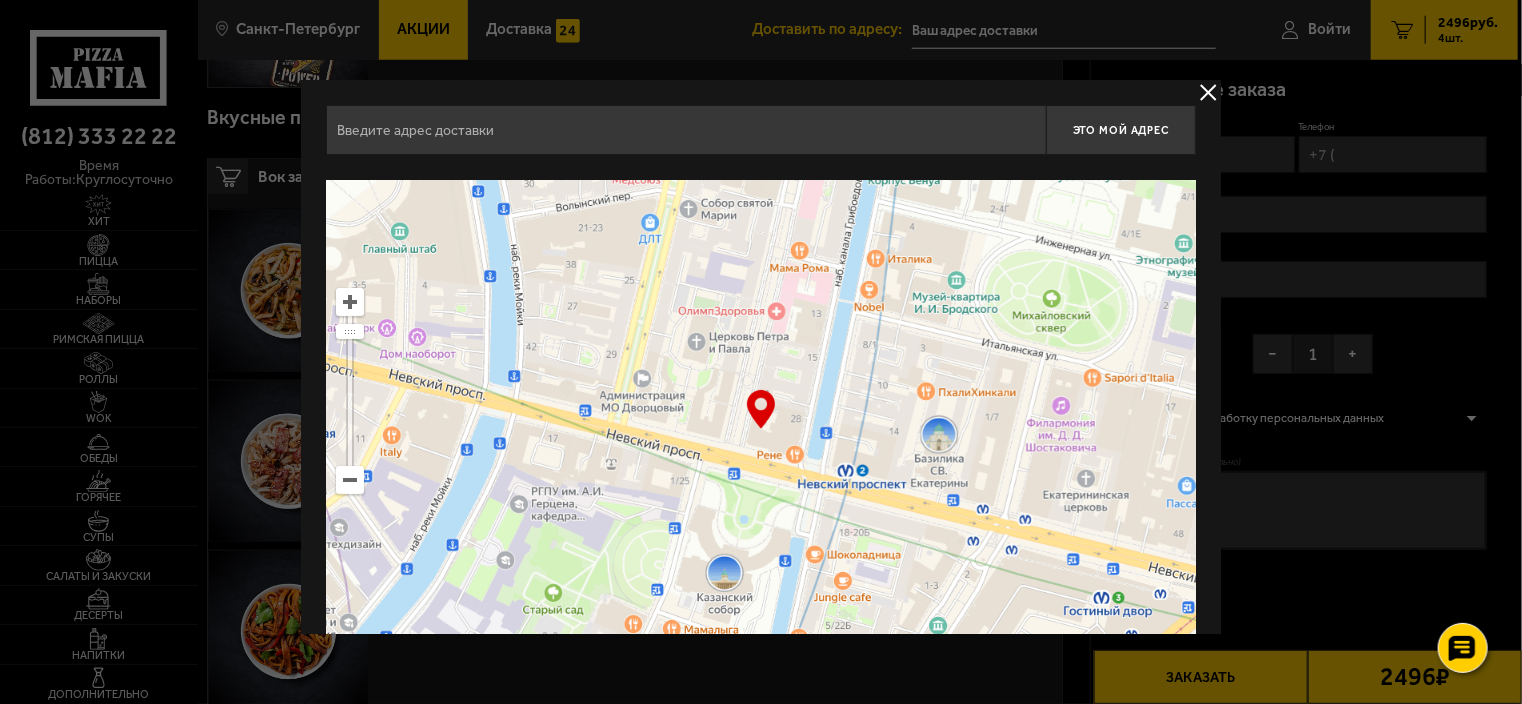 click at bounding box center (761, 430) 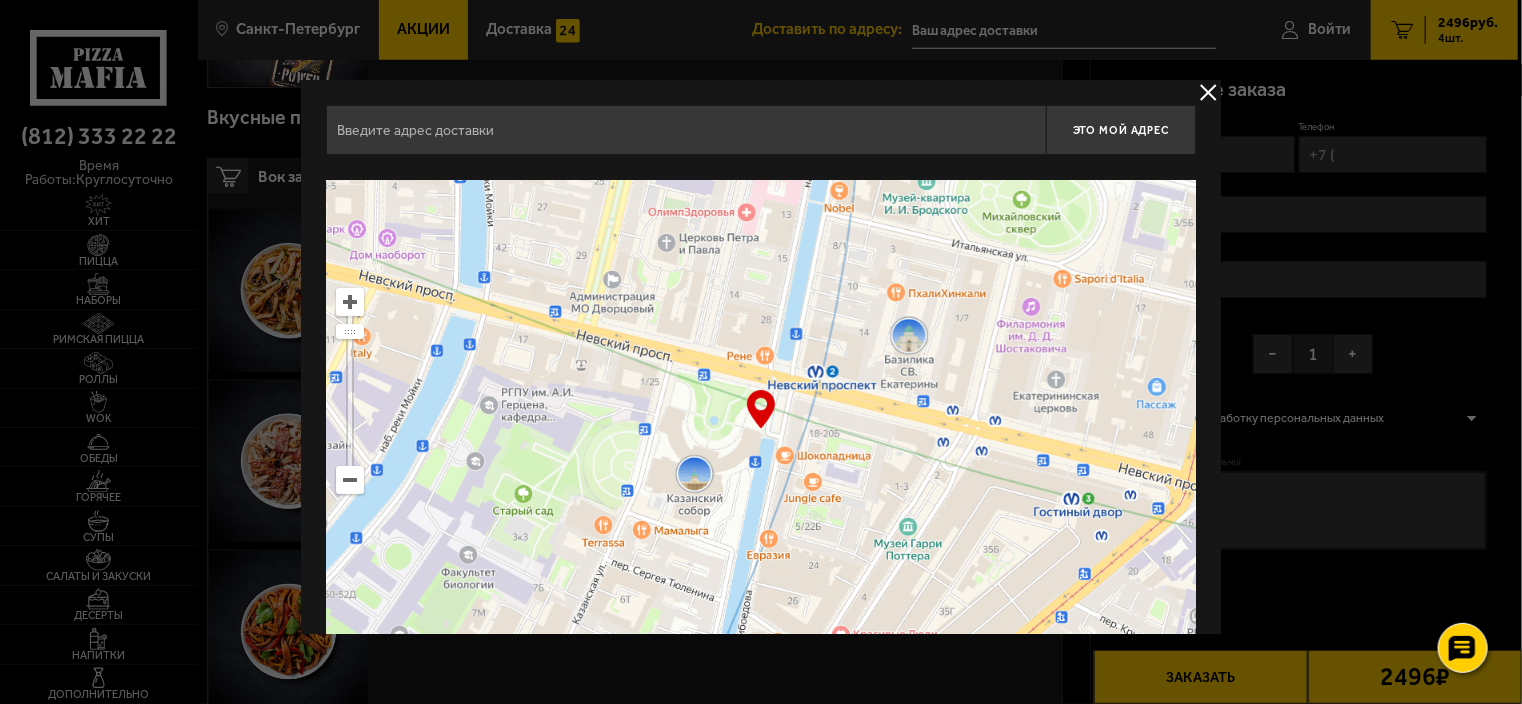 type on "Казанская площадь, 2" 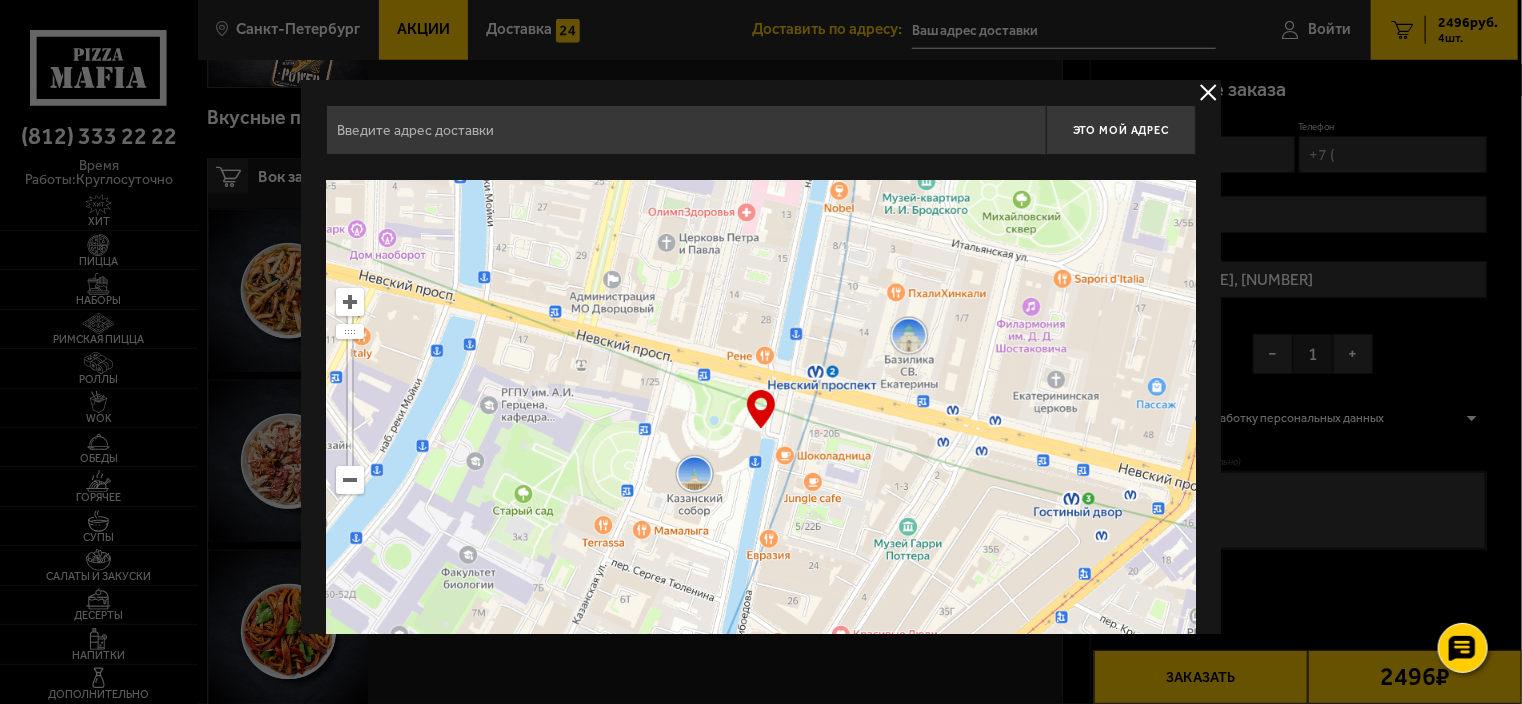 type on "Казанская площадь, 2" 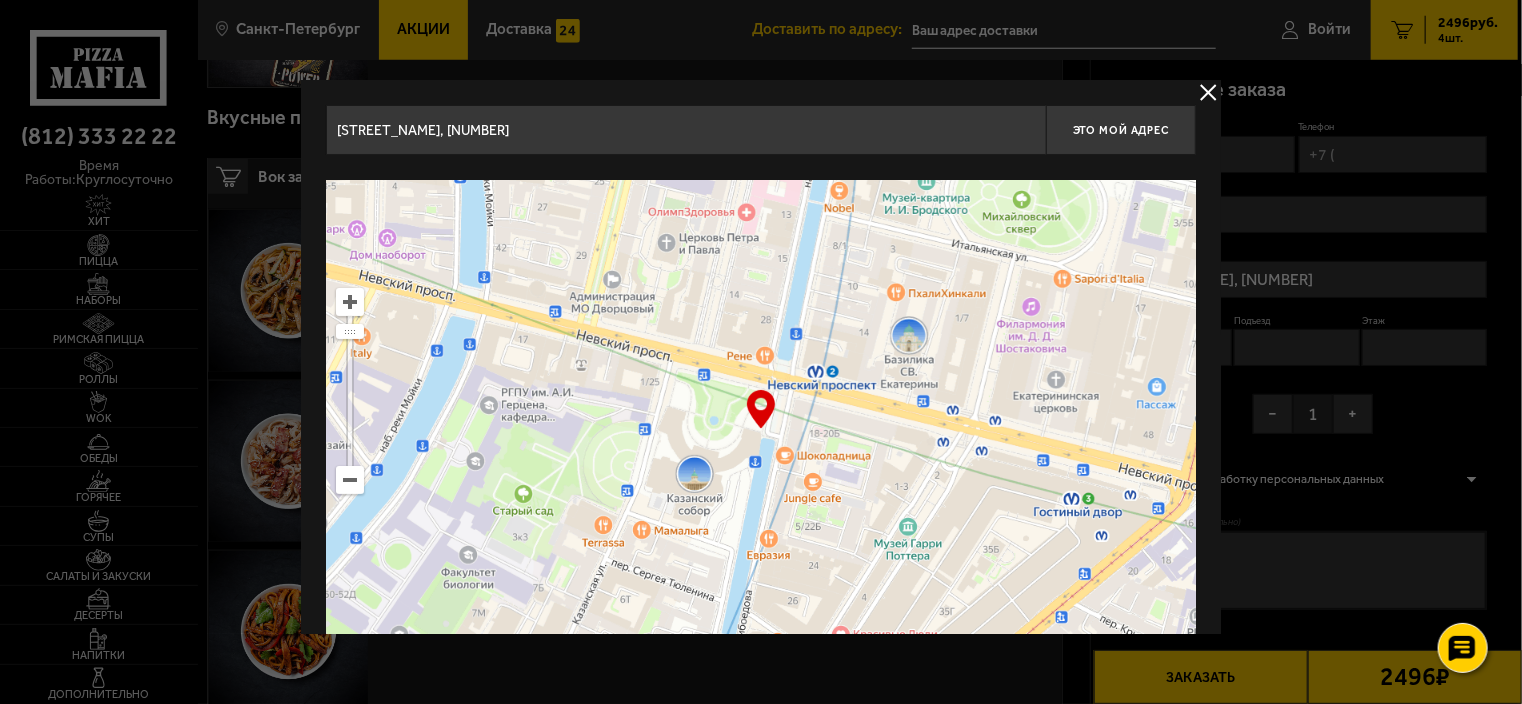click at bounding box center (350, 480) 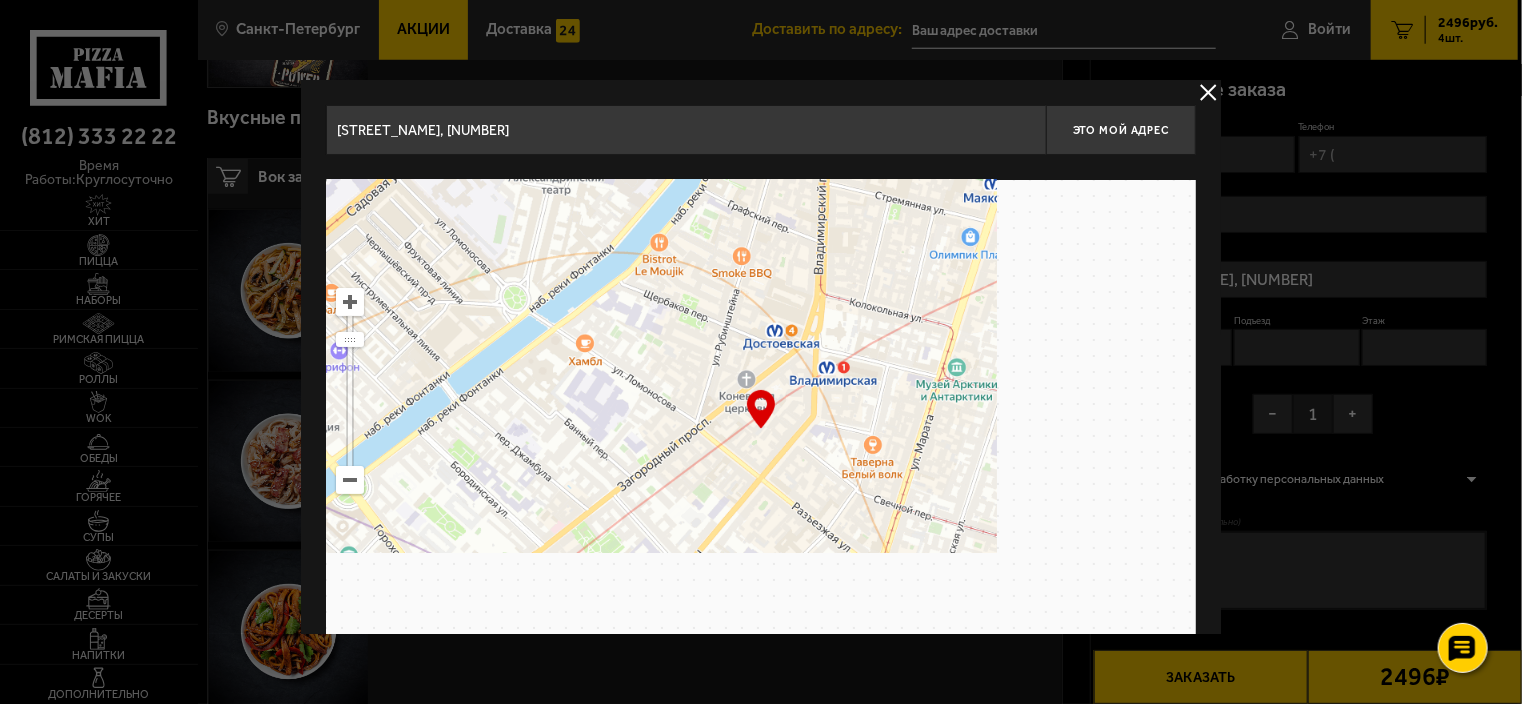 drag, startPoint x: 901, startPoint y: 544, endPoint x: 455, endPoint y: 139, distance: 602.44586 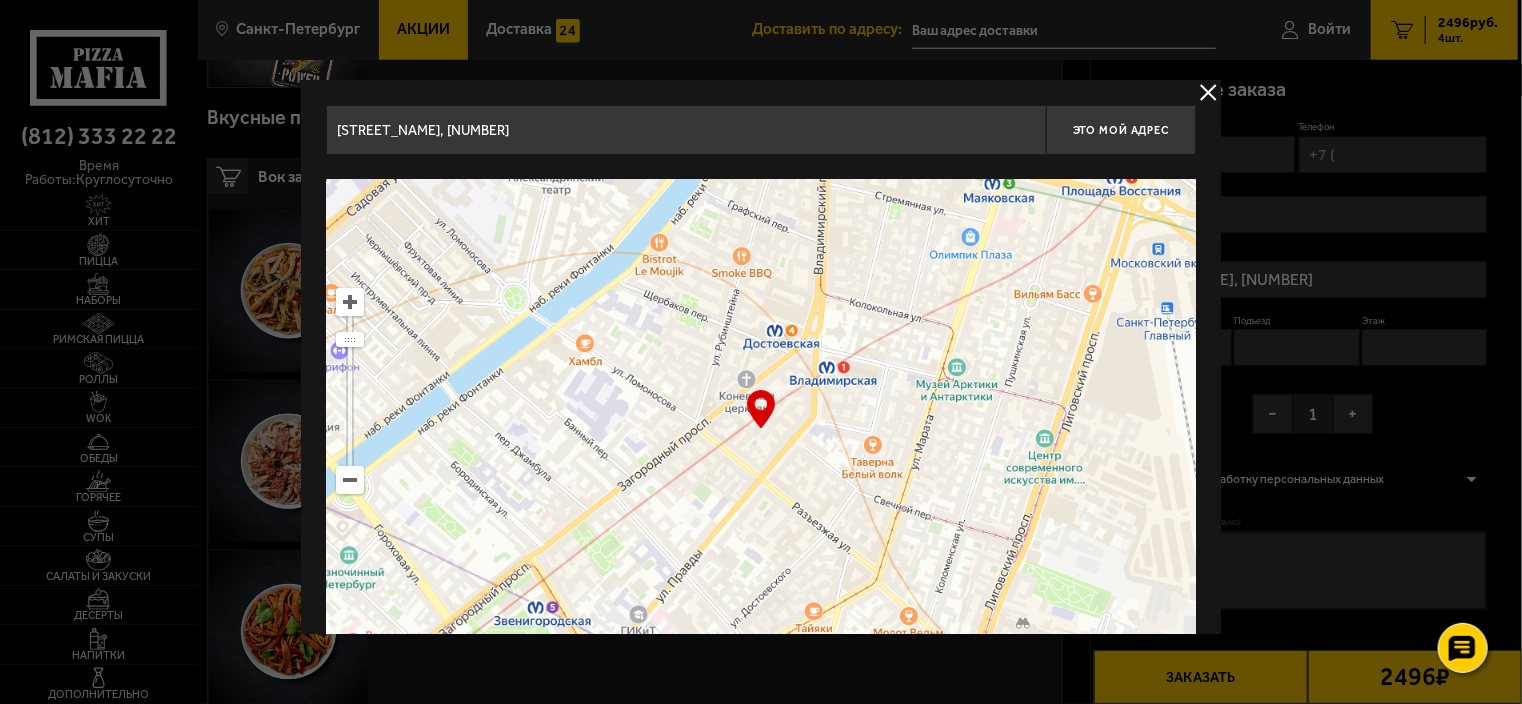 click on "Казанская площадь, 2 Это мой адрес Найдите адрес перетащив карту … © Яндекс   Условия использования Открыть в Яндекс.Картах Создать свою карту" at bounding box center [761, 392] 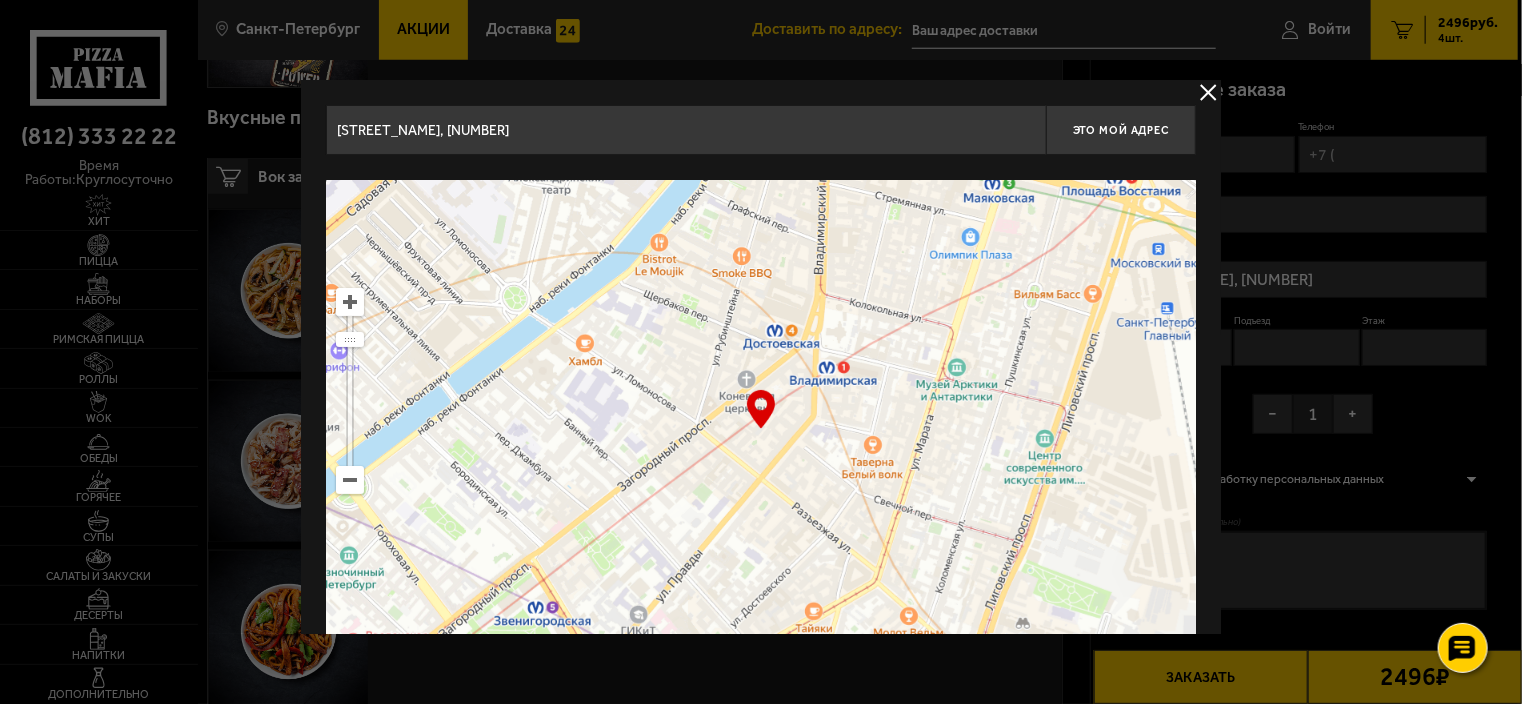 type on "Большая Московская улица, 11к2В" 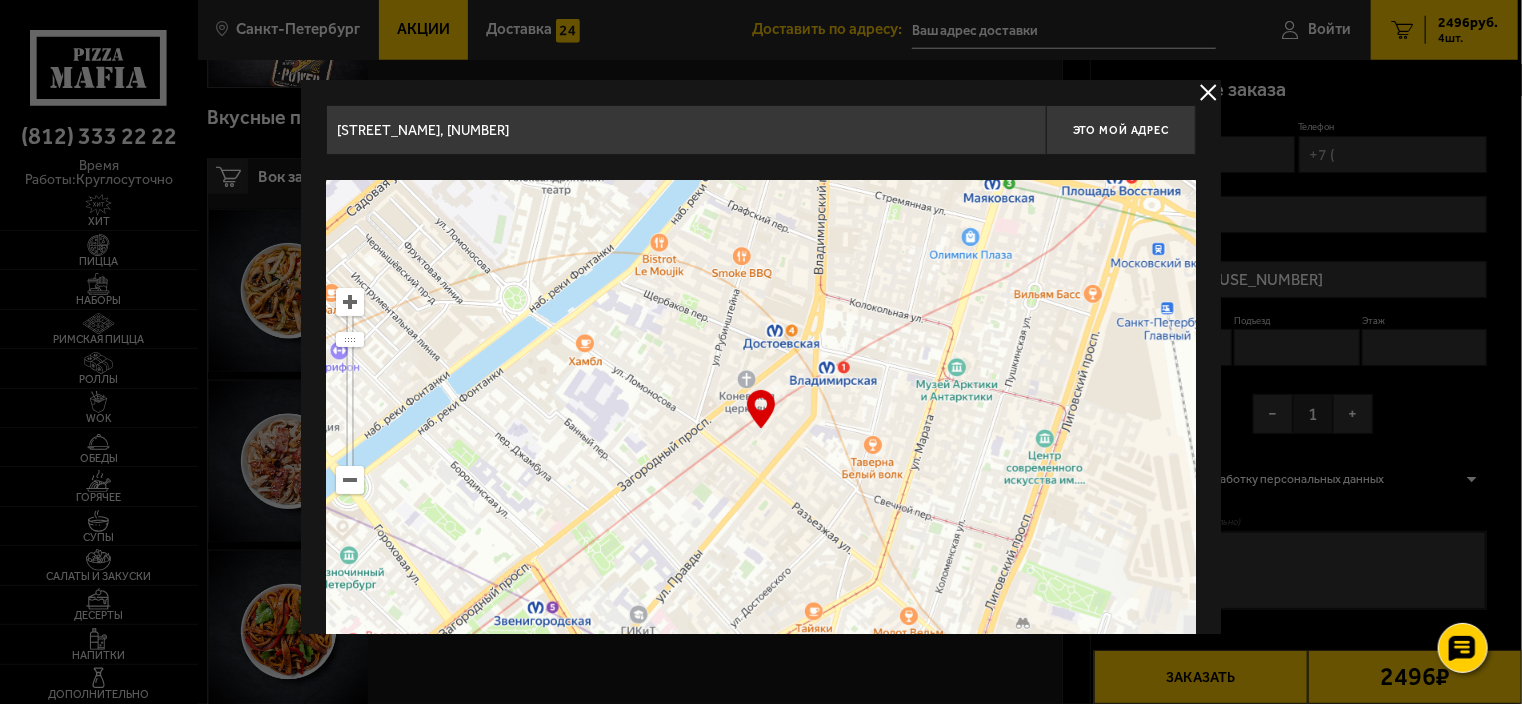 type on "Большая Московская улица, 11к2В" 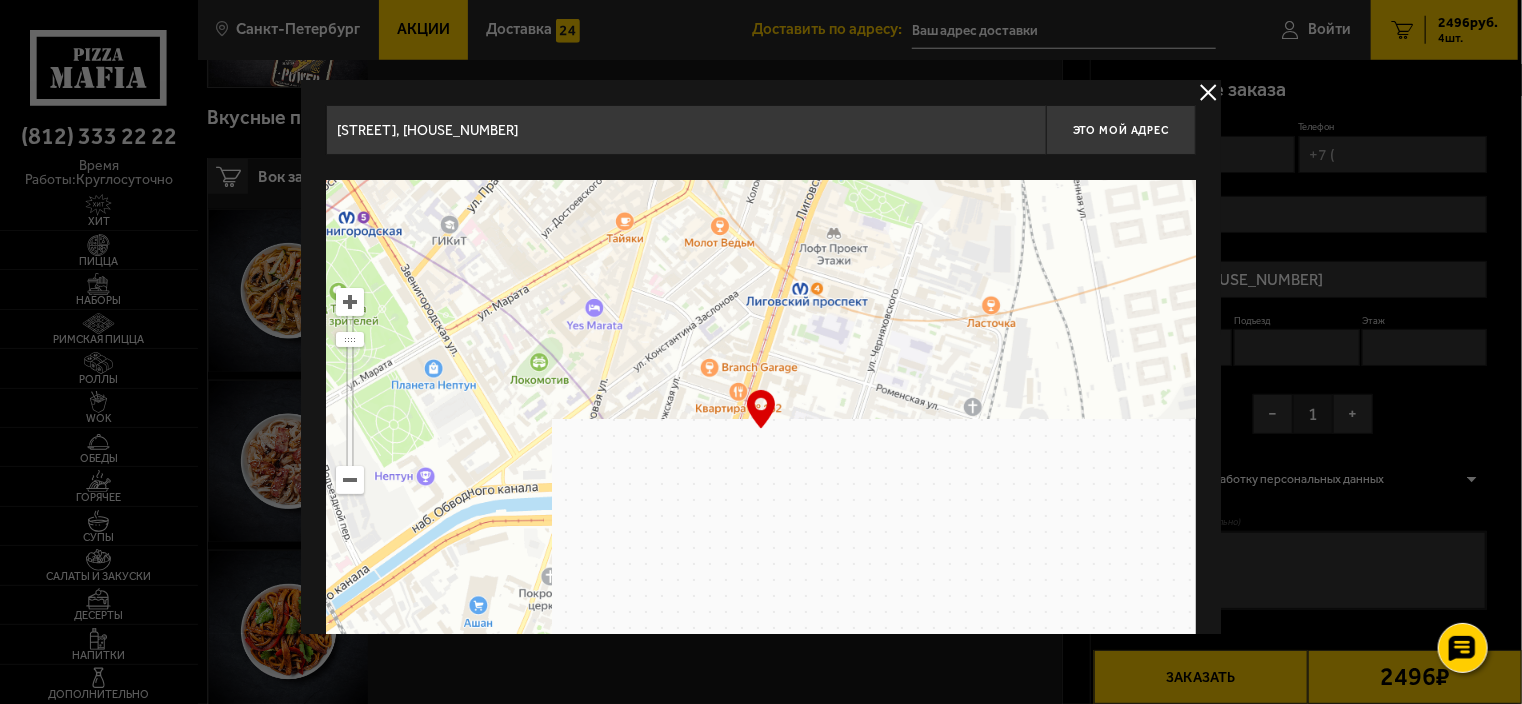 drag, startPoint x: 983, startPoint y: 475, endPoint x: 823, endPoint y: 149, distance: 363.14734 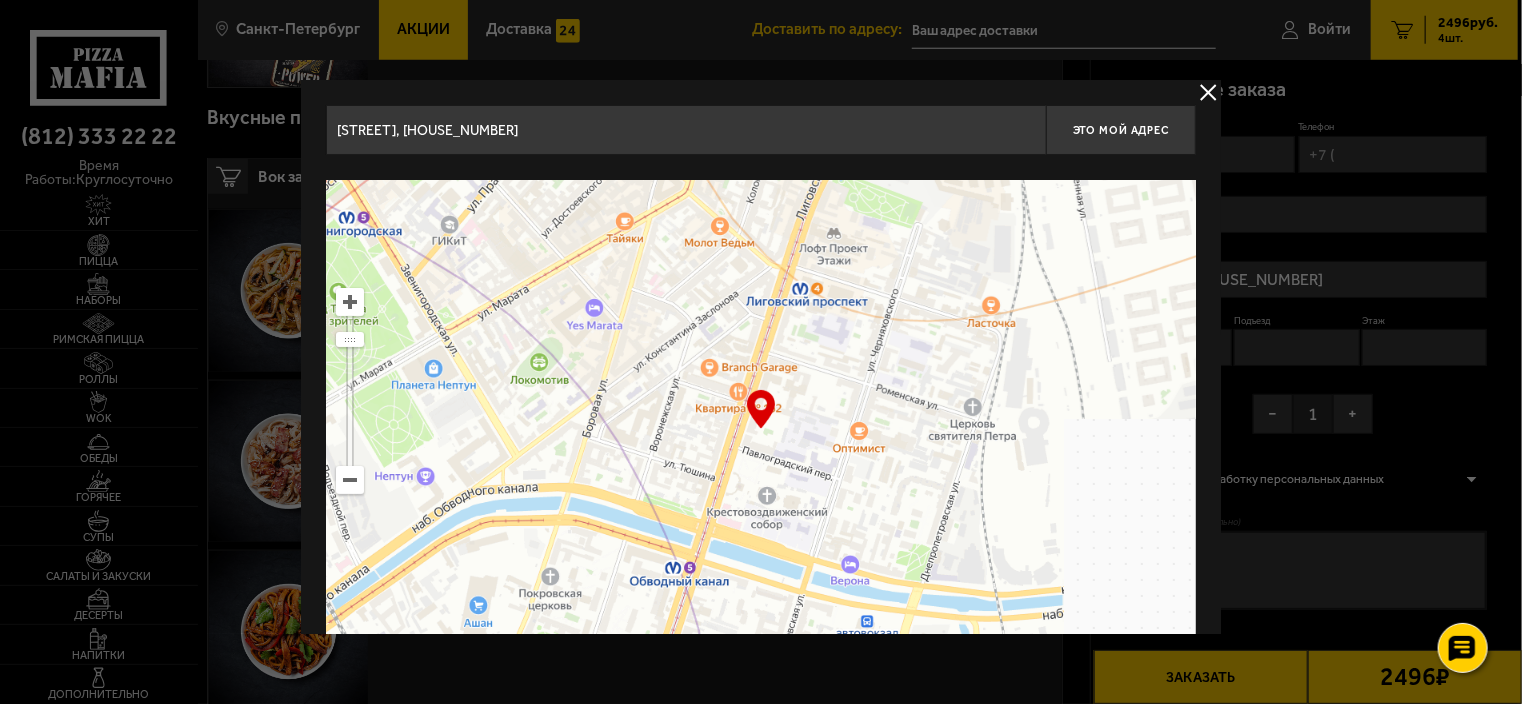 click on "Большая Московская улица, 11к2В Это мой адрес Найдите адрес перетащив карту … © Яндекс   Условия использования Открыть в Яндекс.Картах Создать свою карту" at bounding box center (761, 392) 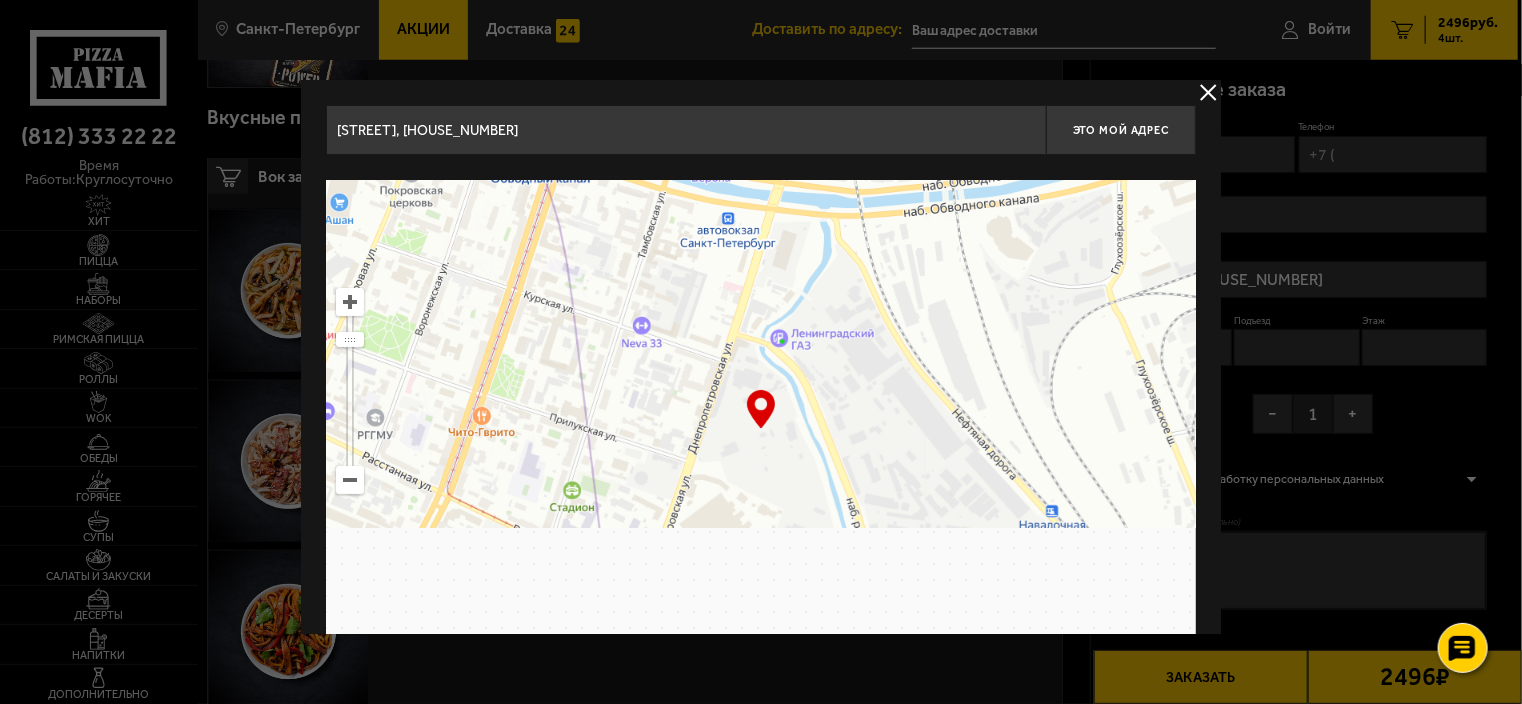 drag, startPoint x: 1039, startPoint y: 515, endPoint x: 950, endPoint y: 153, distance: 372.7801 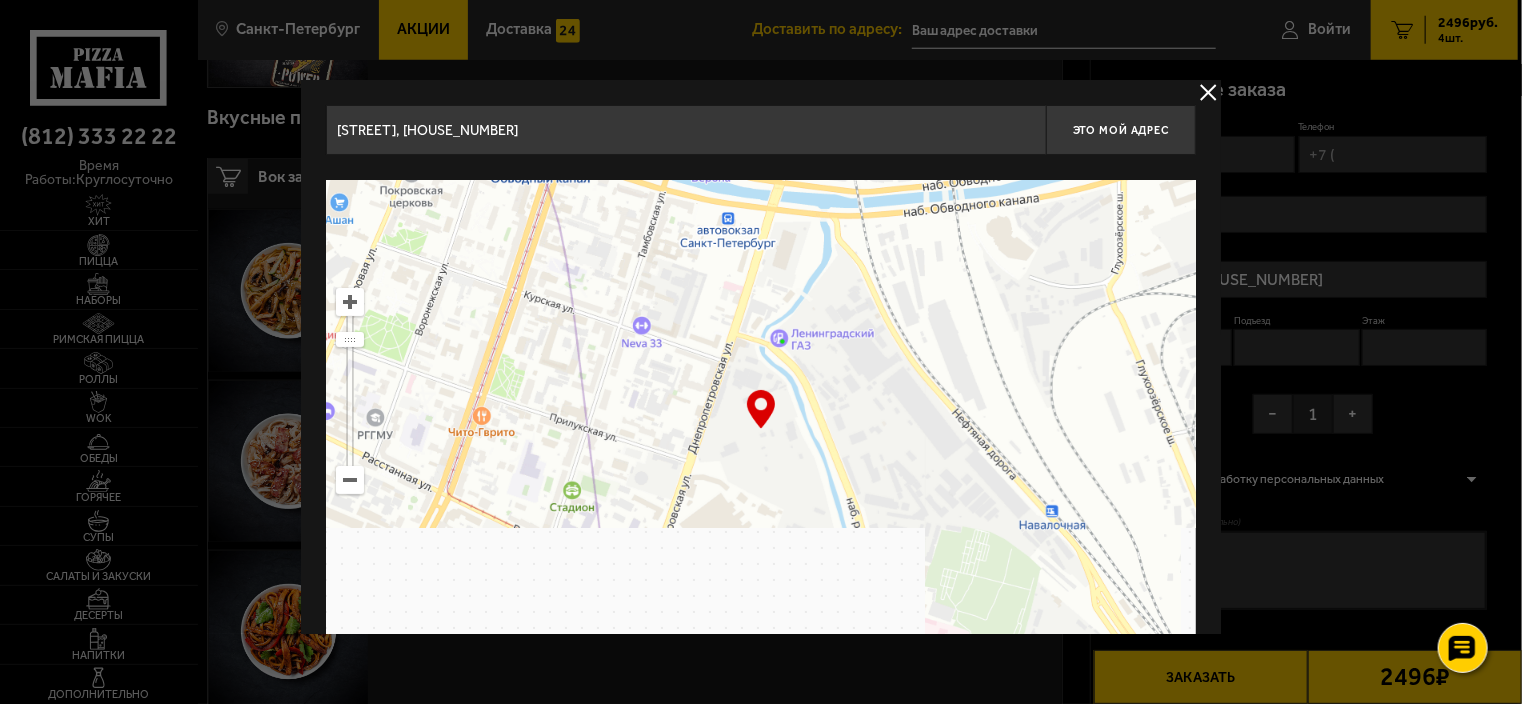 click on "Большая Московская улица, 11к2В Это мой адрес Найдите адрес перетащив карту … © Яндекс   Условия использования Открыть в Яндекс.Картах Создать свою карту" at bounding box center [761, 392] 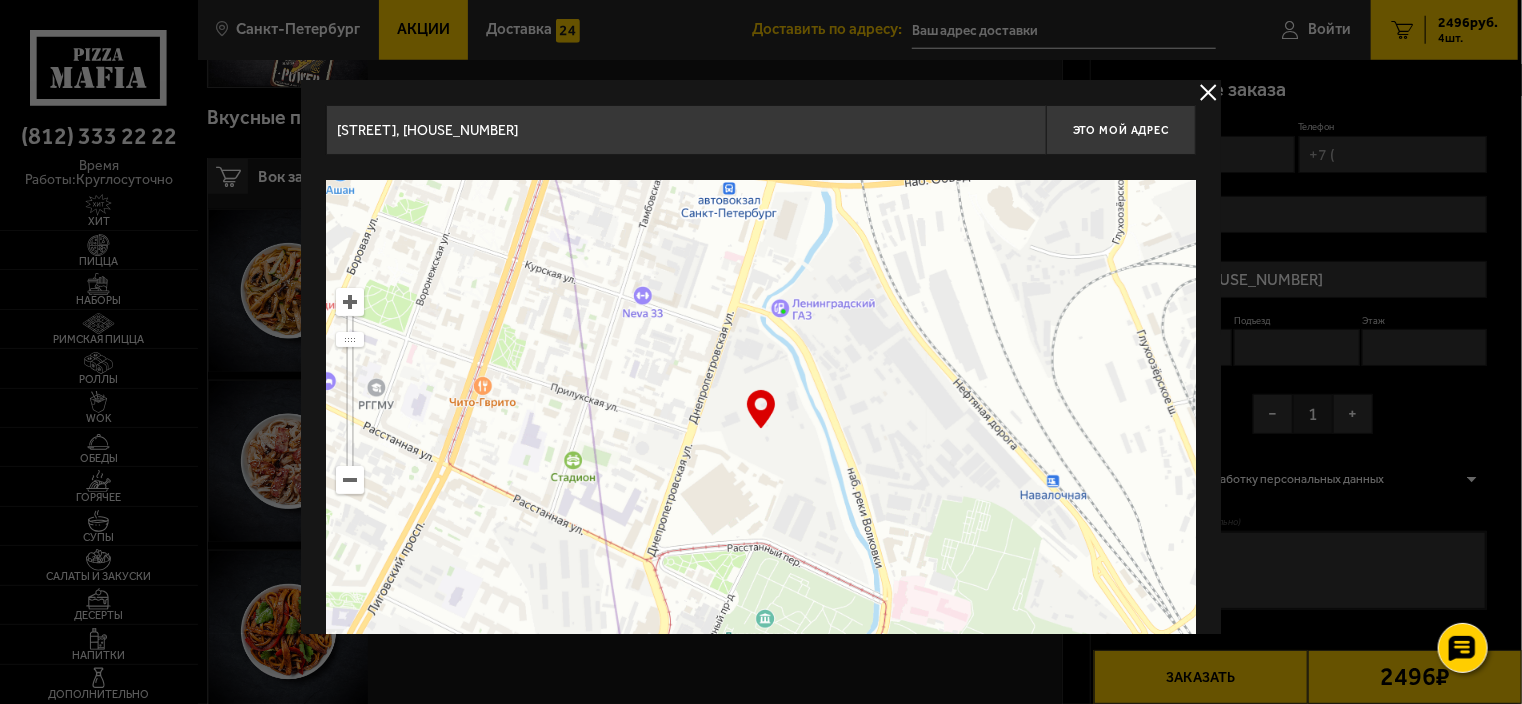 drag, startPoint x: 767, startPoint y: 471, endPoint x: 768, endPoint y: 423, distance: 48.010414 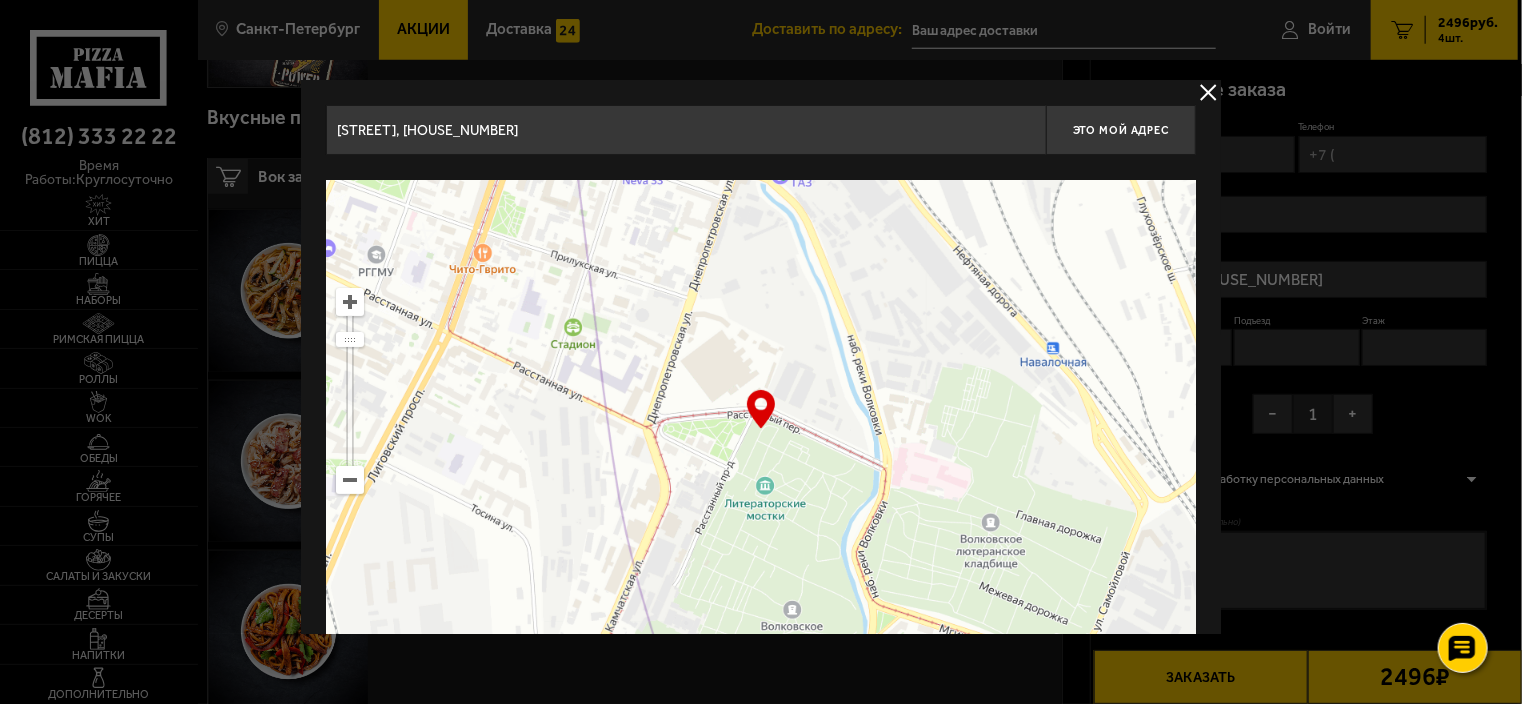 click on "Большая Московская улица, 11к2В" at bounding box center (686, 130) 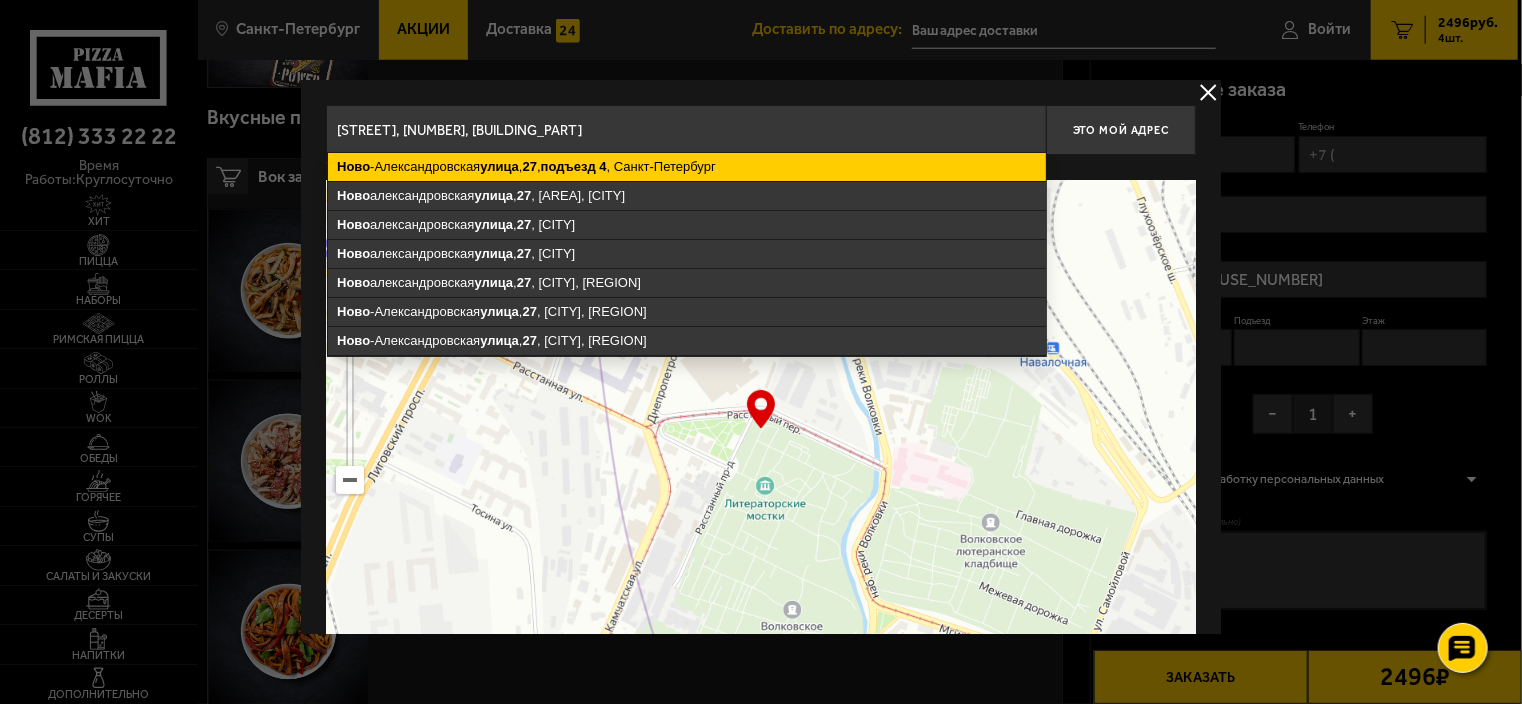 click on "Ново -Александровская  улица ,  27 ,  подъезд   4 , Санкт-Петербург" at bounding box center (687, 167) 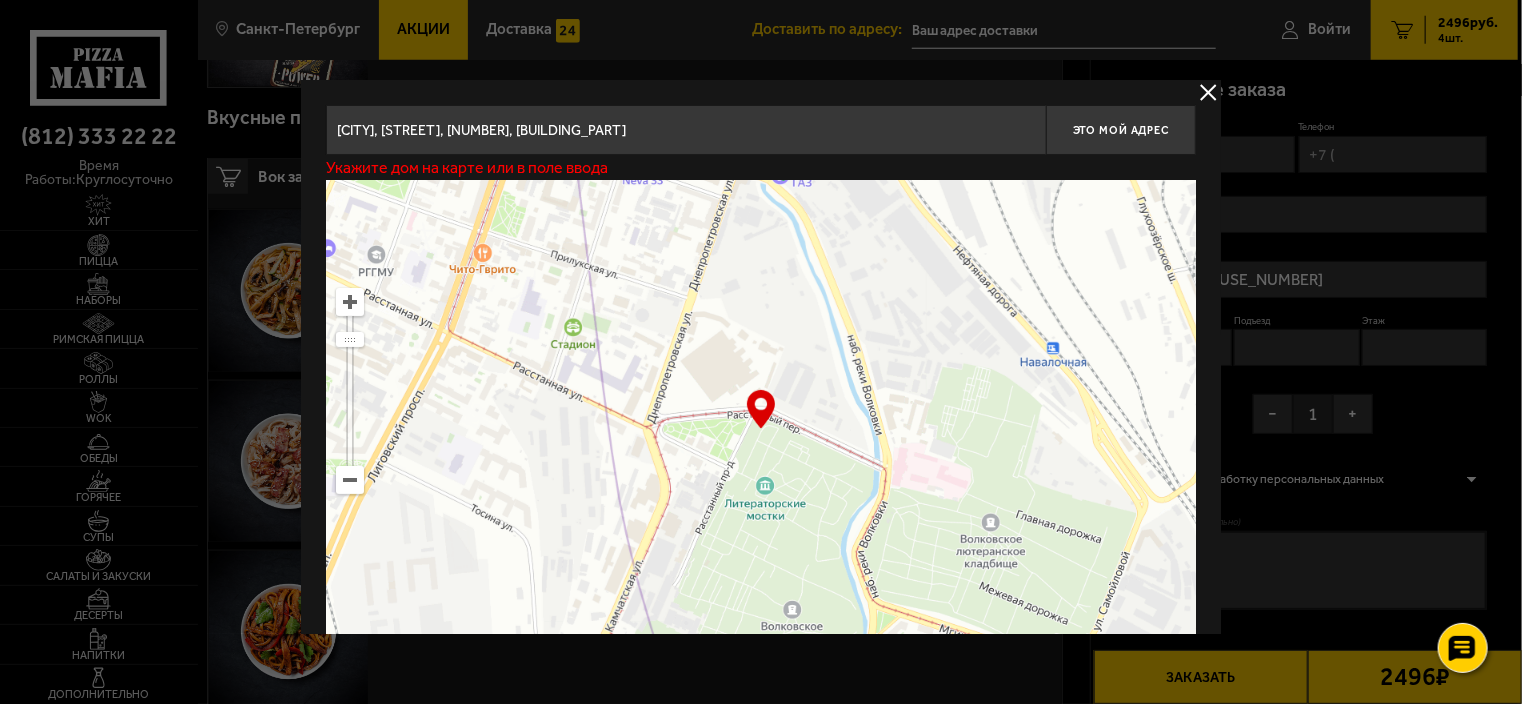 type on "[STREET], [NUMBER], [BUILDING] [ENTRANCE]" 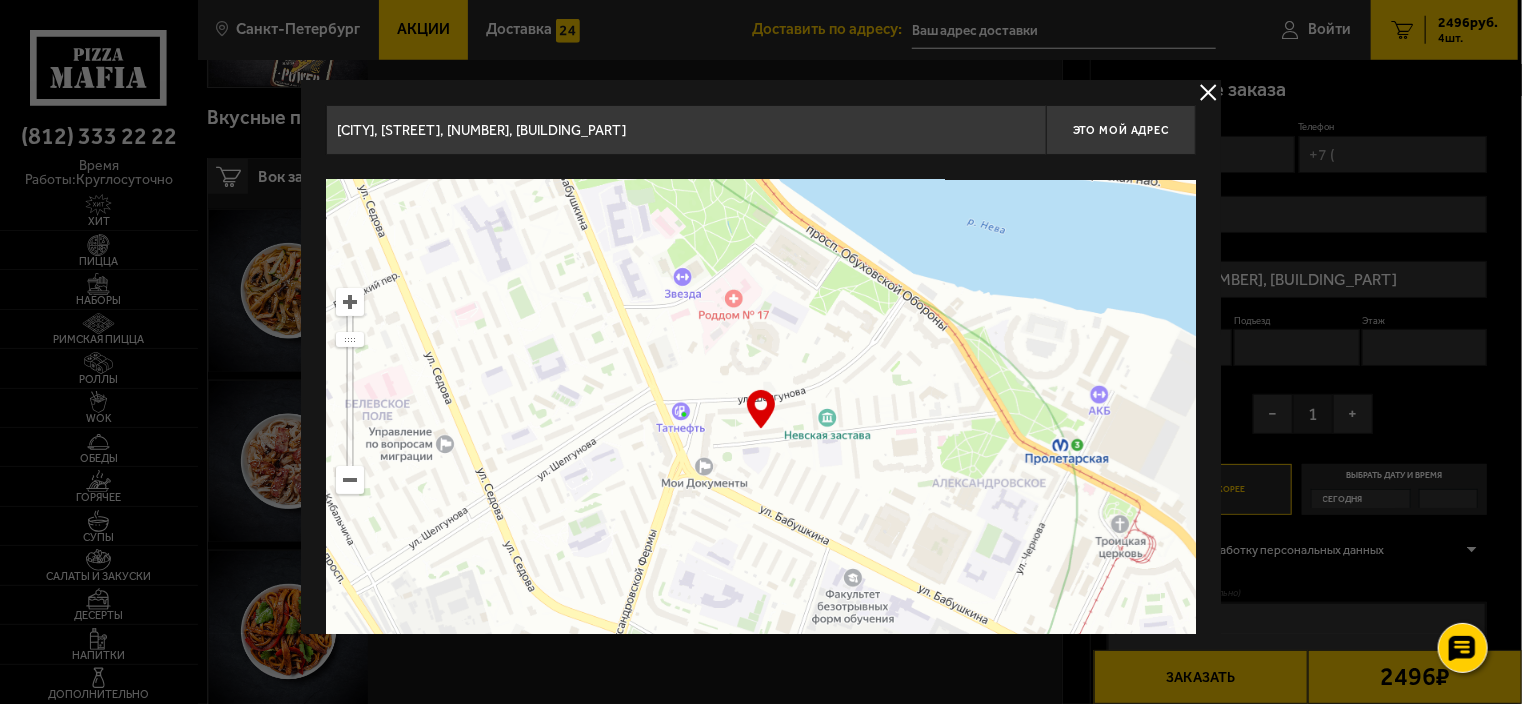 click on "… © Яндекс   Условия использования Открыть в Яндекс.Картах Создать свою карту" at bounding box center (761, 430) 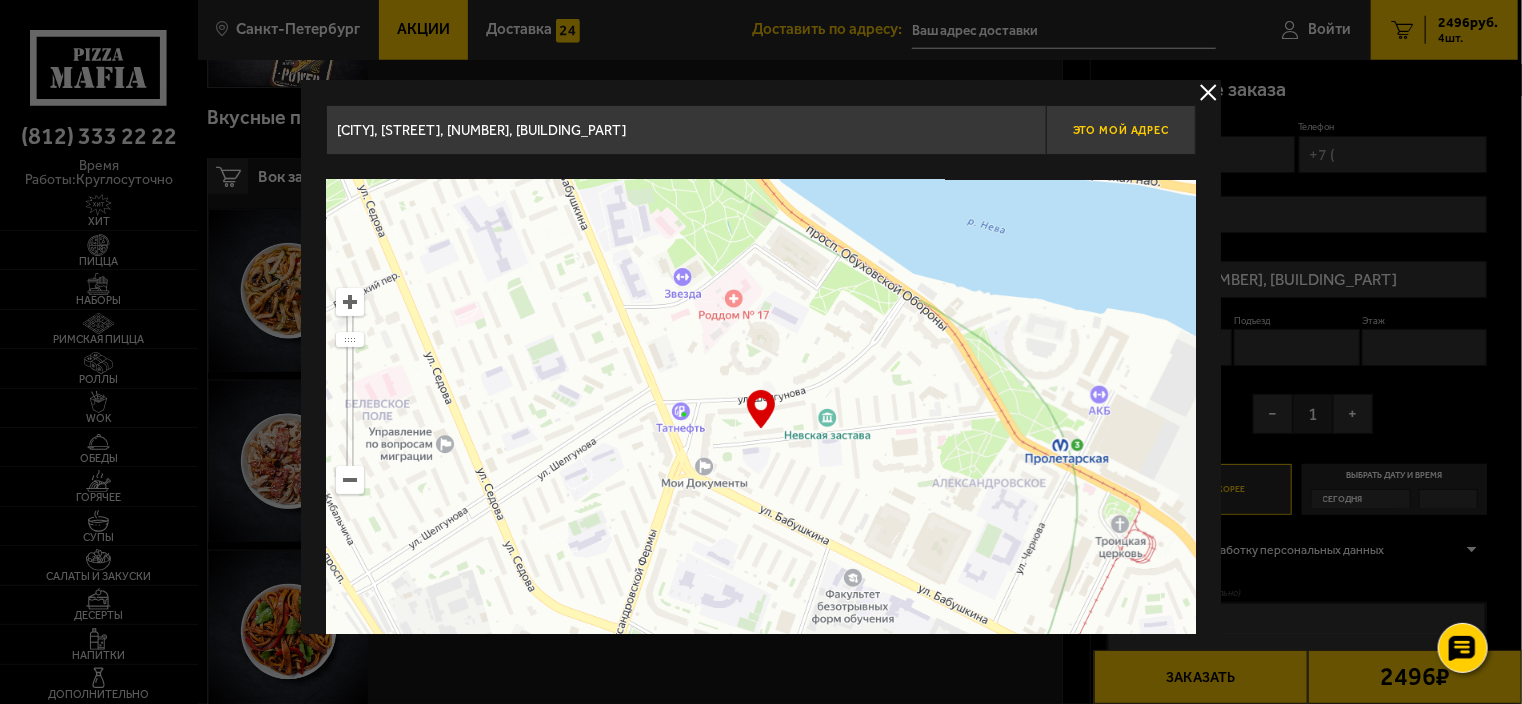 click on "Это мой адрес" at bounding box center [1121, 130] 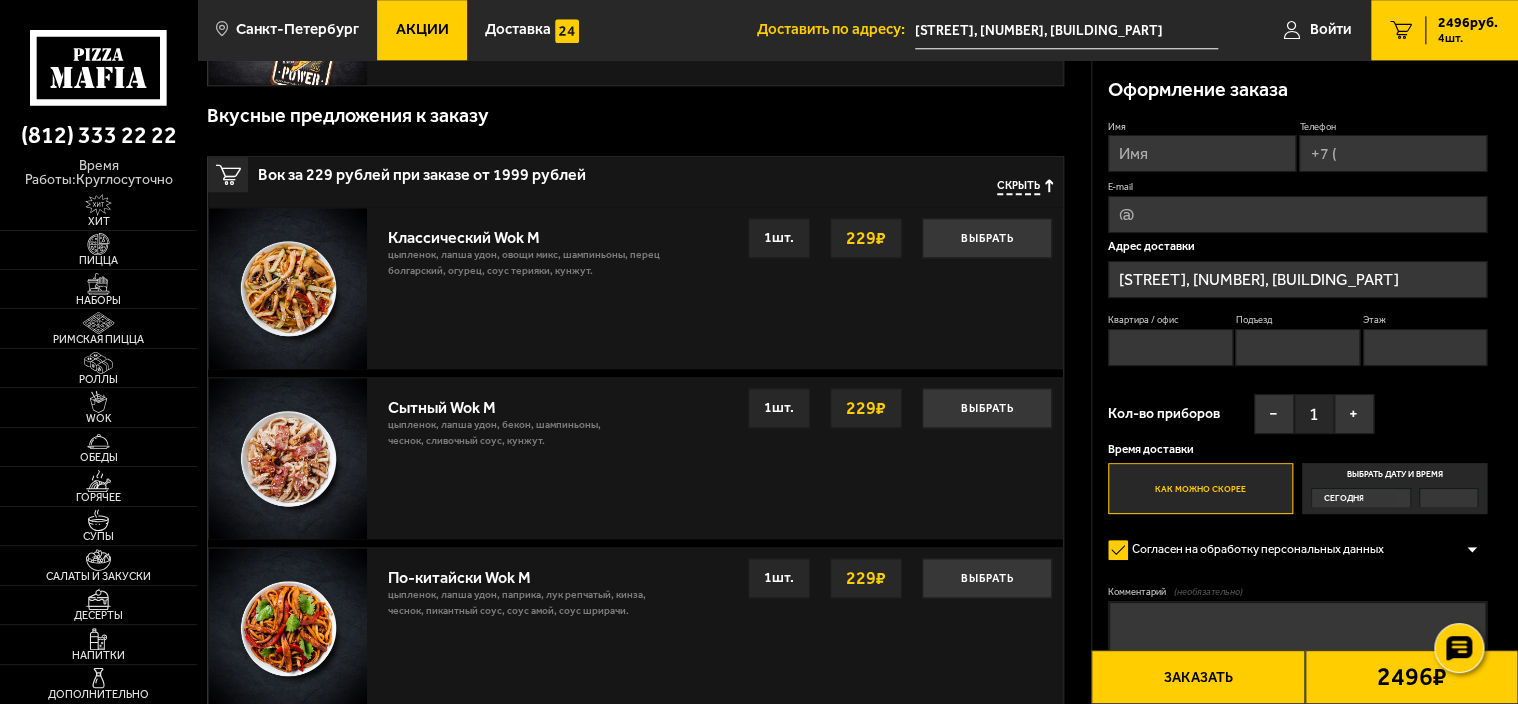 click on "Сегодня" at bounding box center [1353, 498] 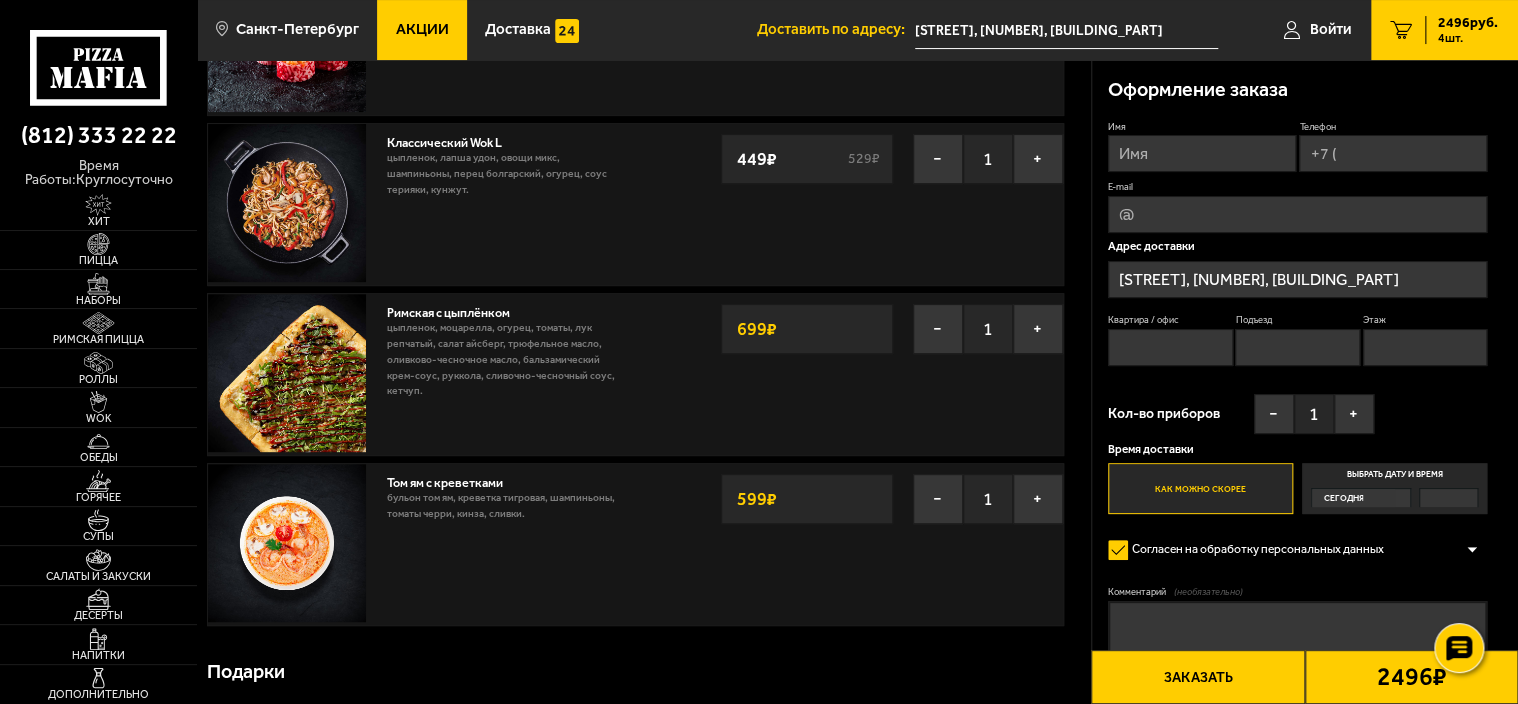 scroll, scrollTop: 102, scrollLeft: 0, axis: vertical 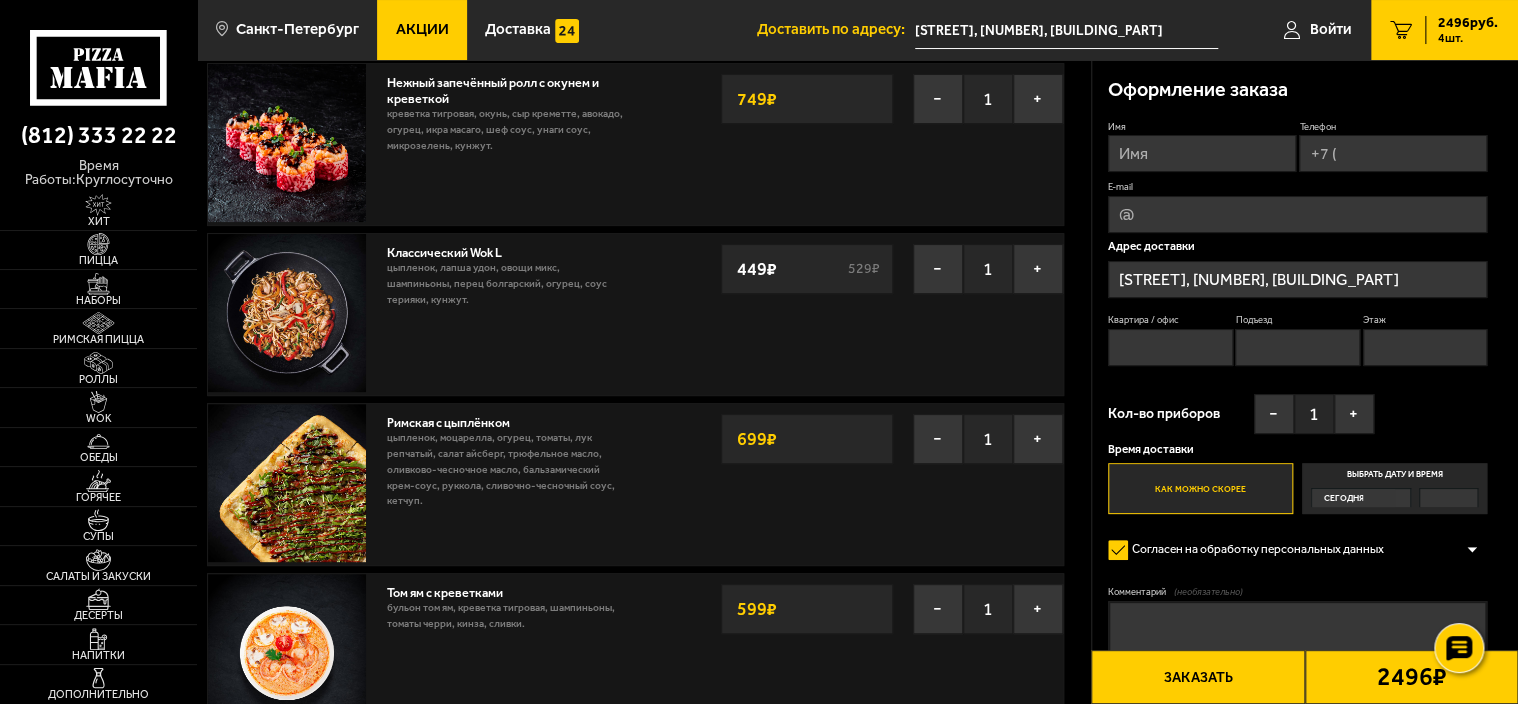 click on "Имя" at bounding box center [1202, 153] 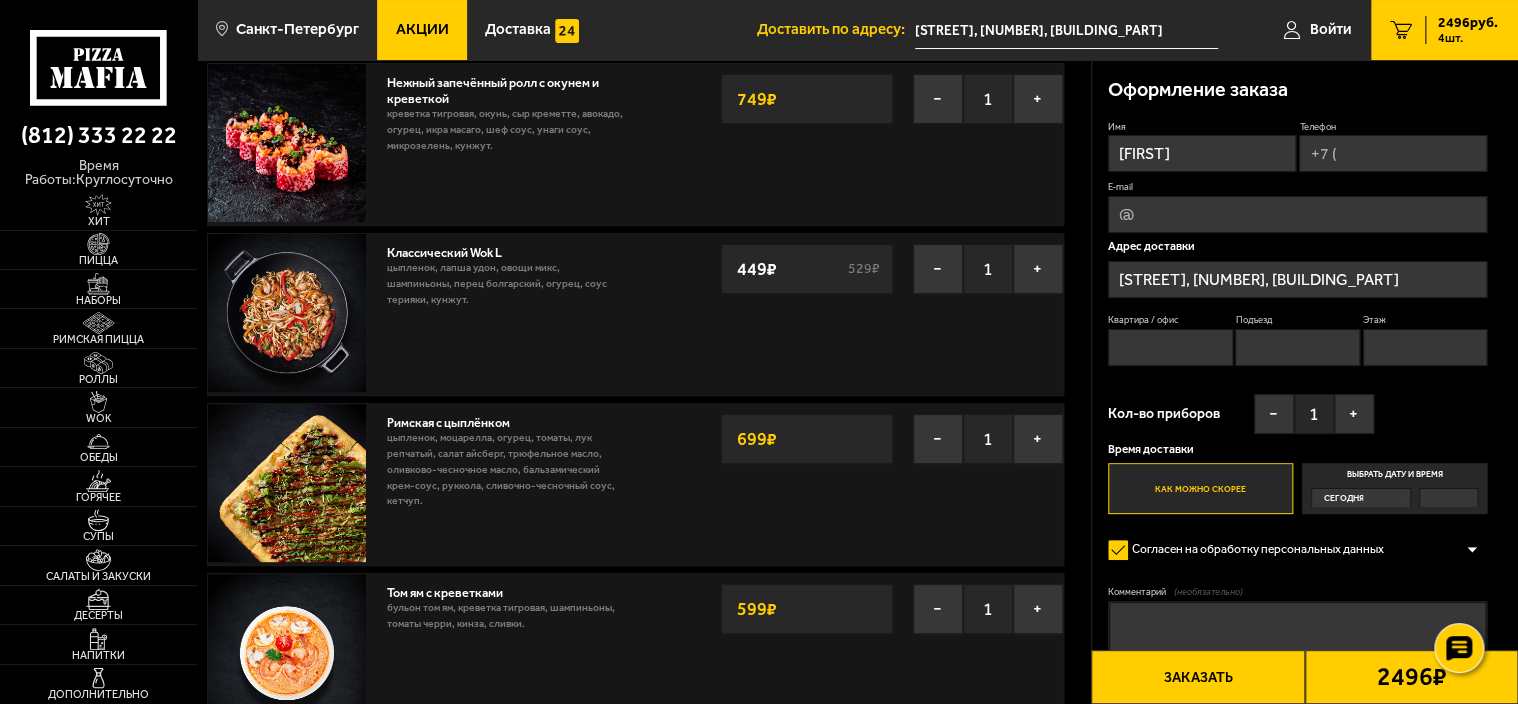type on "+7 (951) 669-21-75" 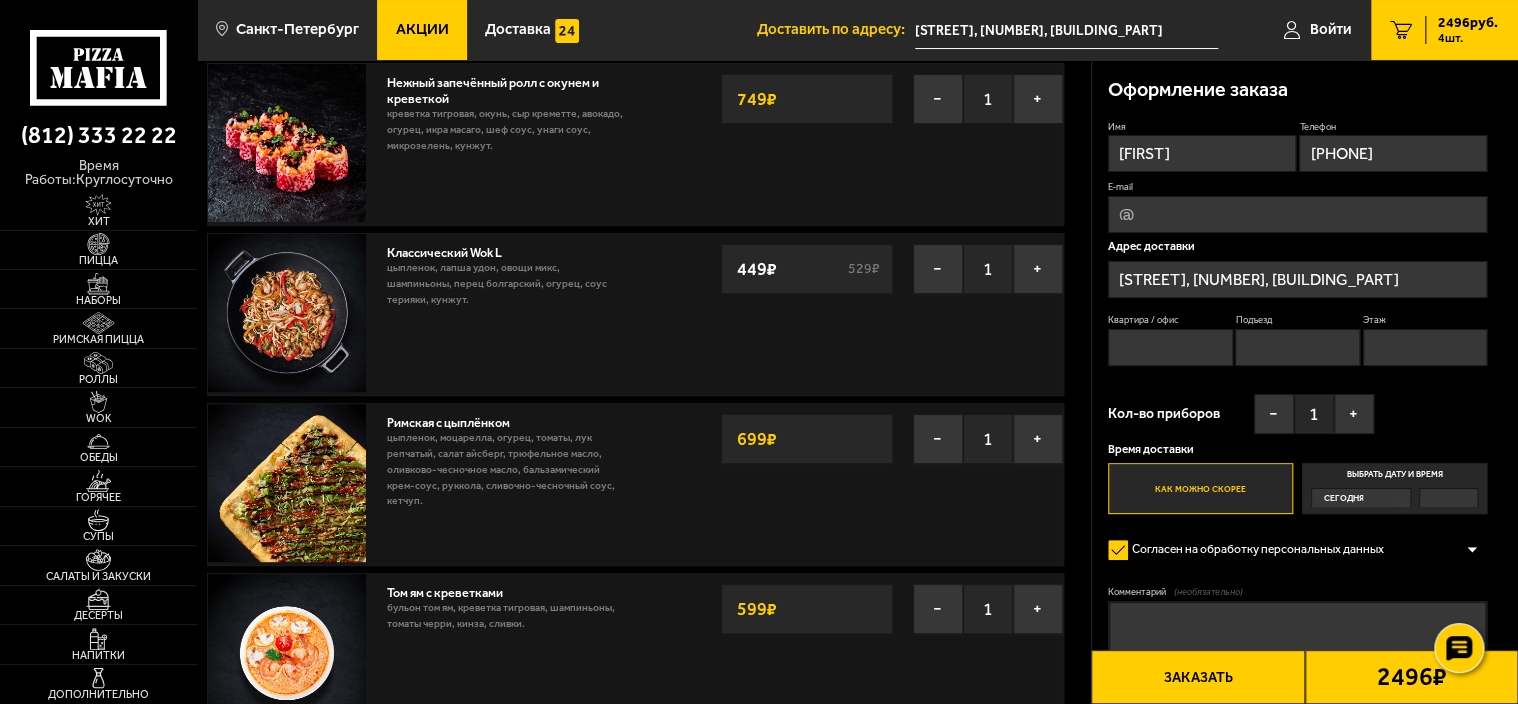 type on "irina_volokitina@mail.ru" 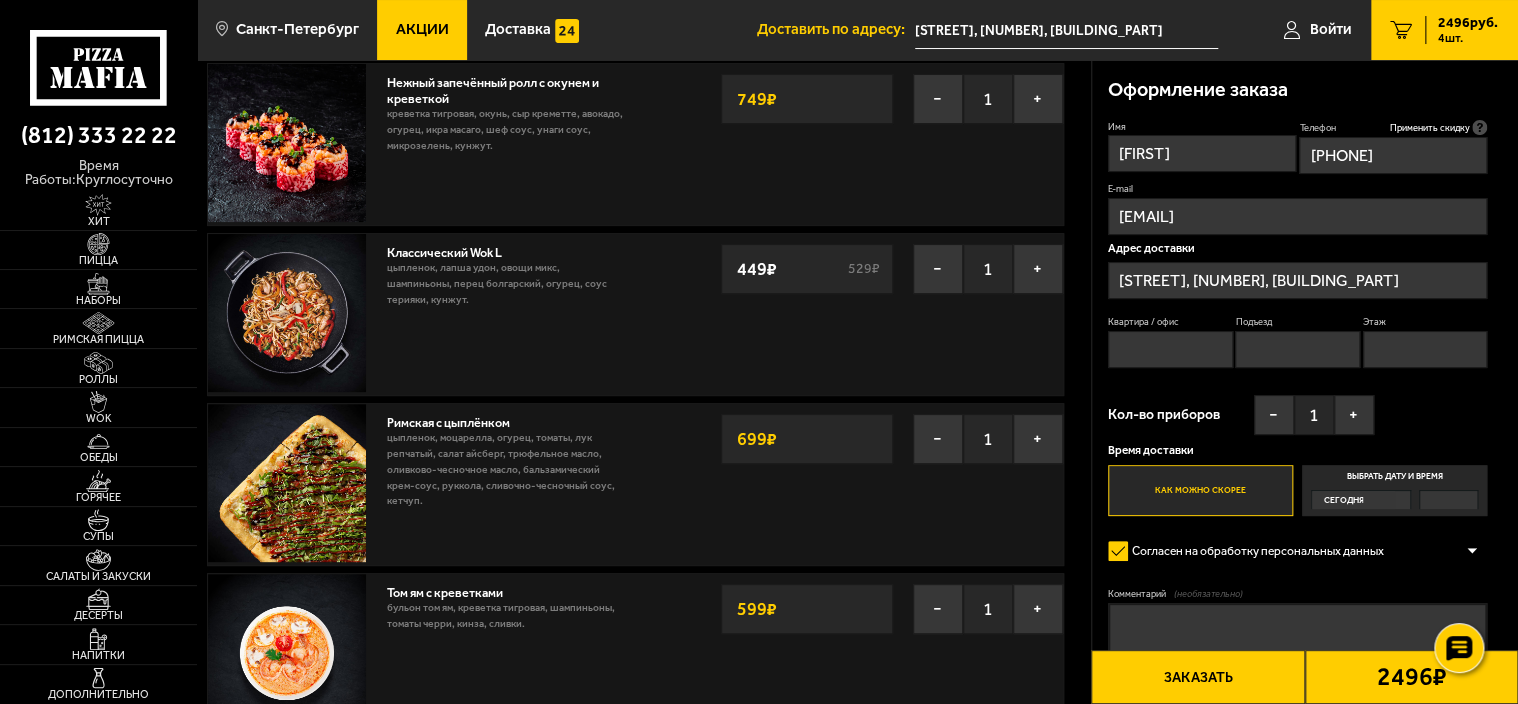 click on "Квартира / офис" at bounding box center (1170, 349) 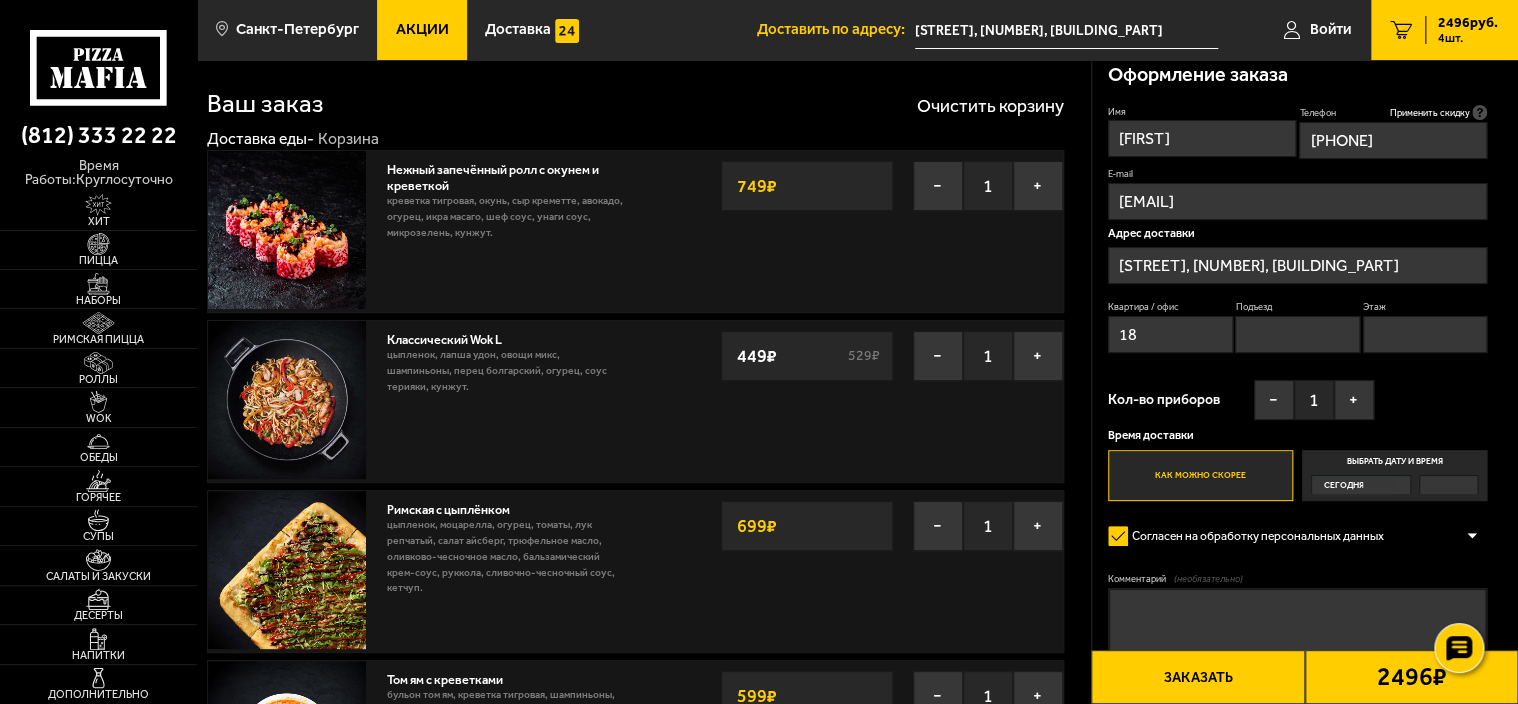 scroll, scrollTop: 0, scrollLeft: 0, axis: both 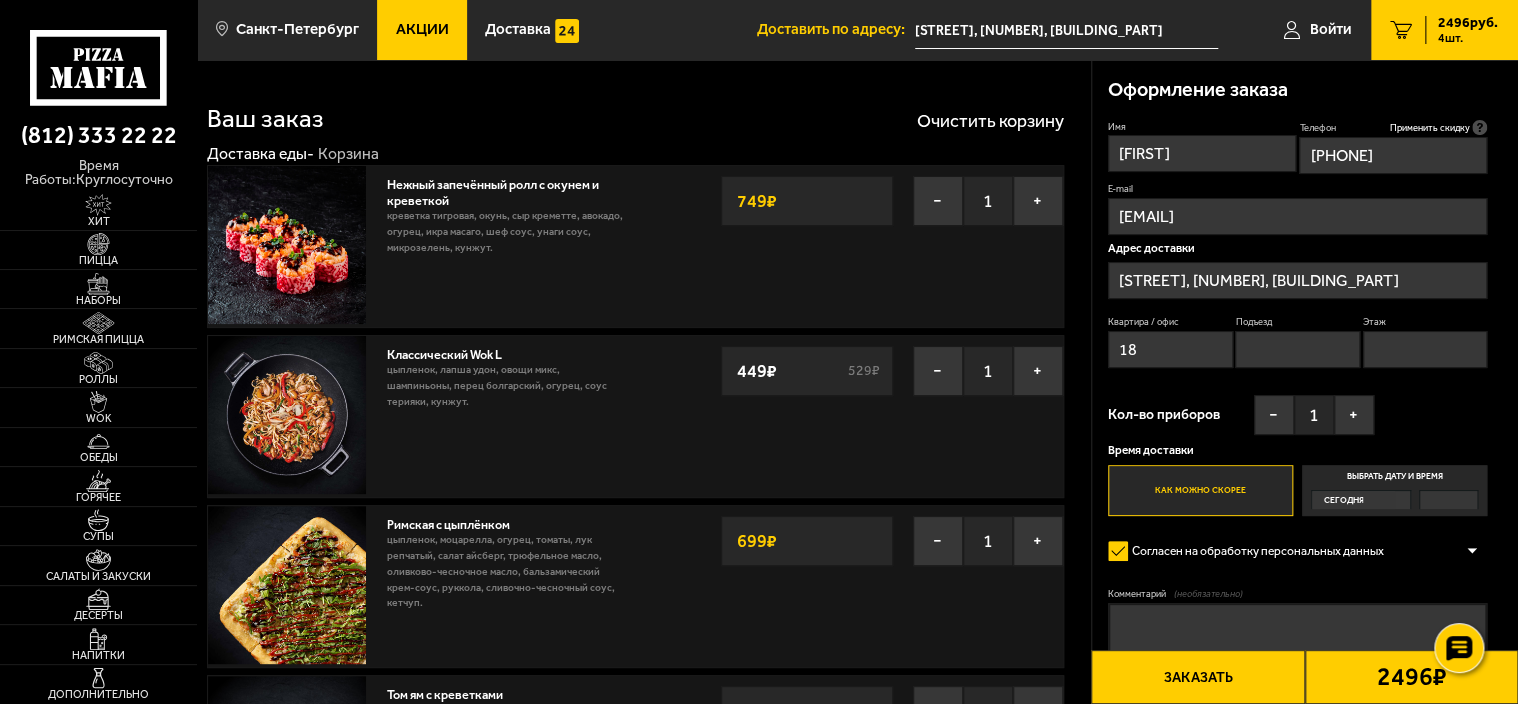 type on "18" 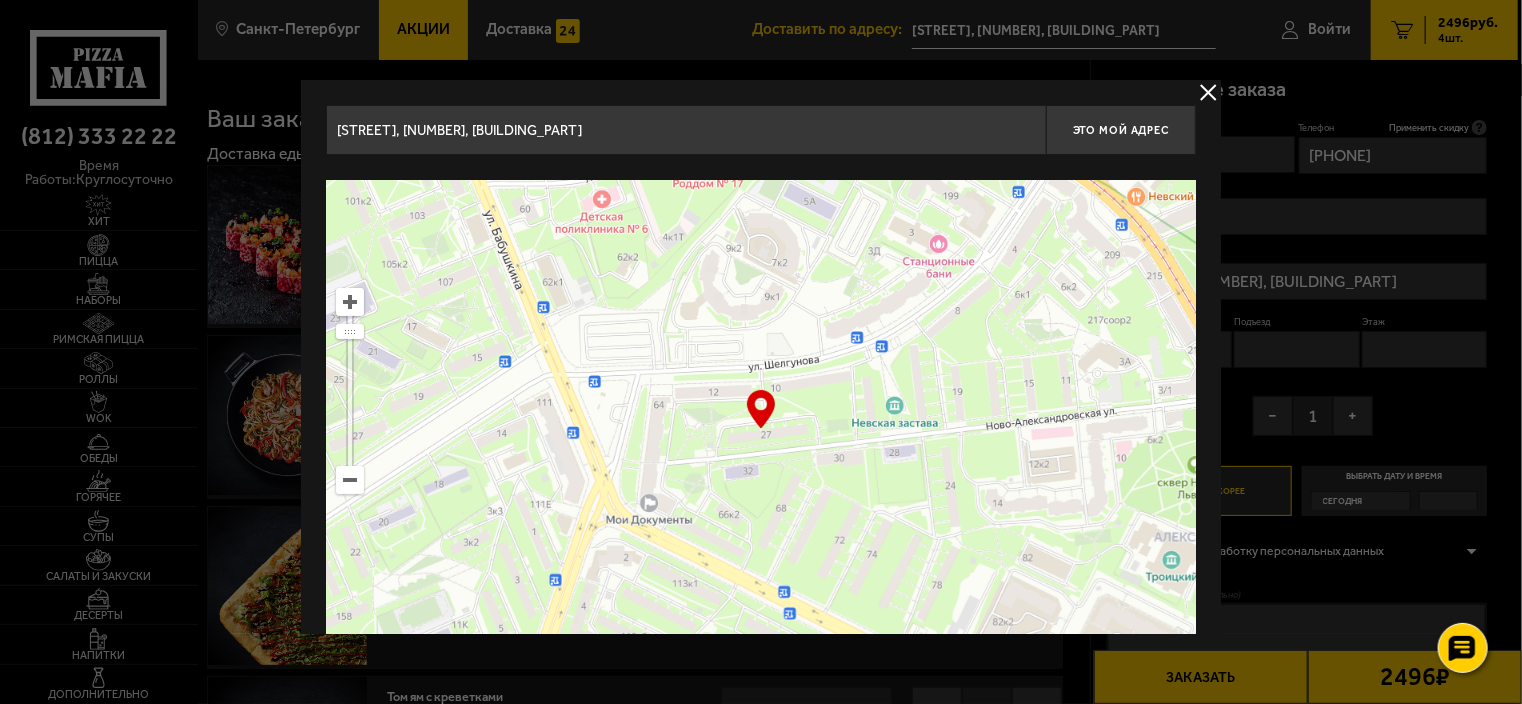 drag, startPoint x: 613, startPoint y: 128, endPoint x: 551, endPoint y: 132, distance: 62.1289 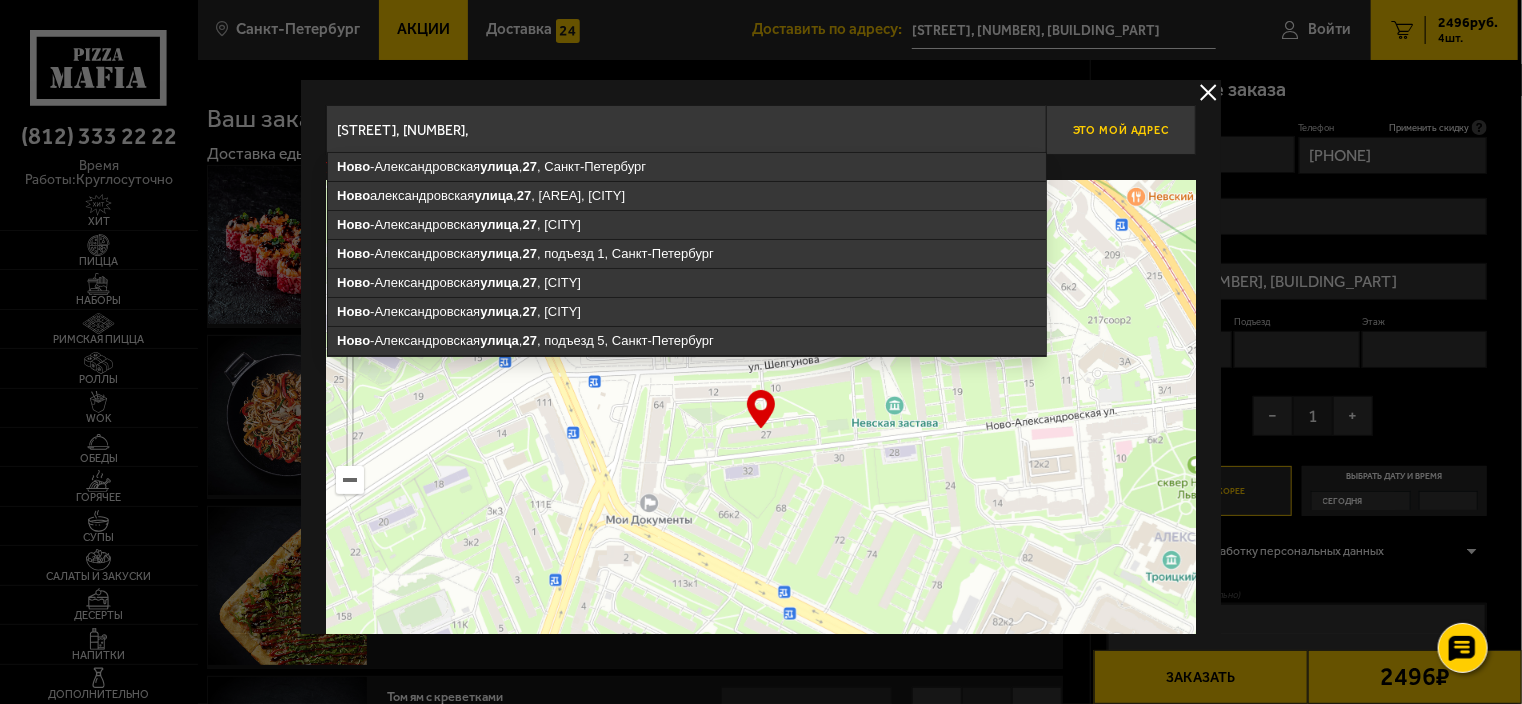 type on "Ново-Александровская улица, 27," 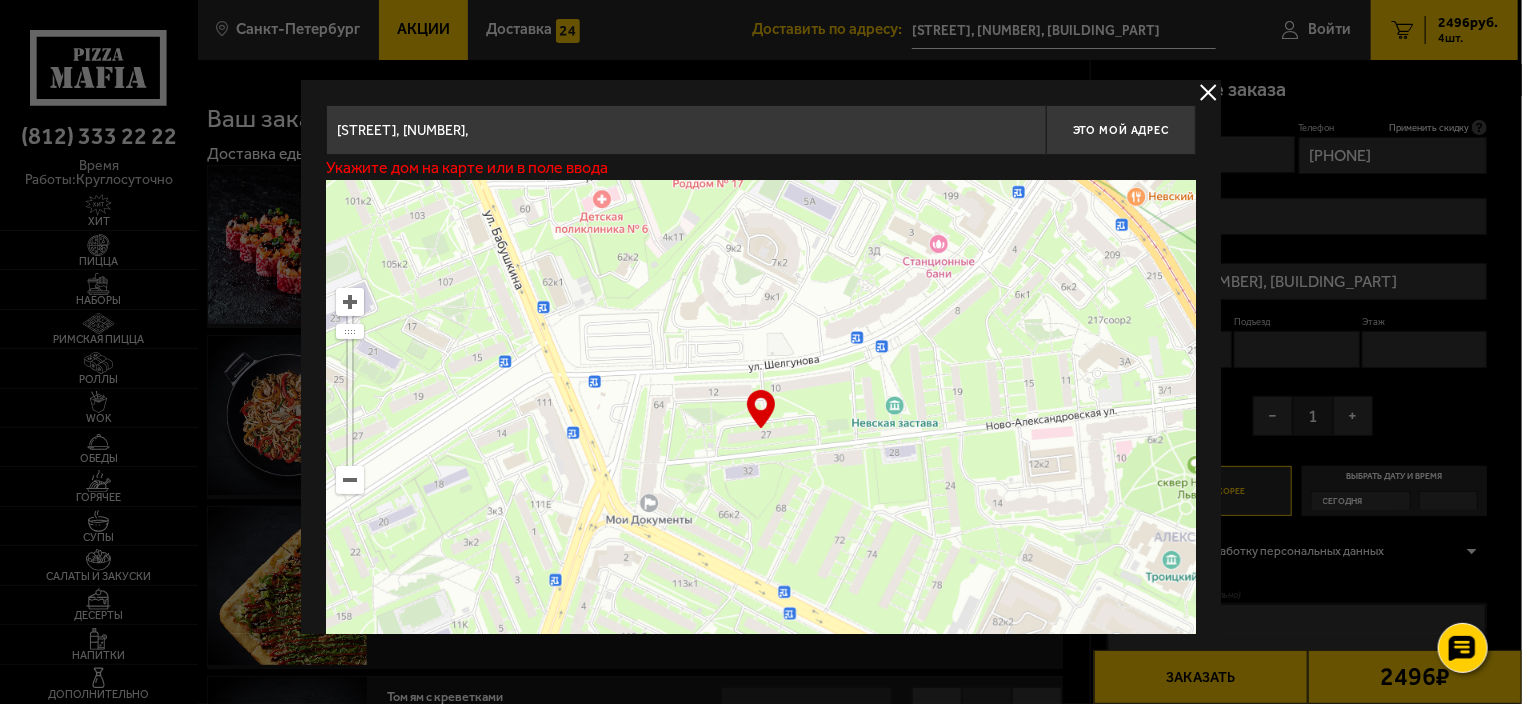 click at bounding box center [1208, 92] 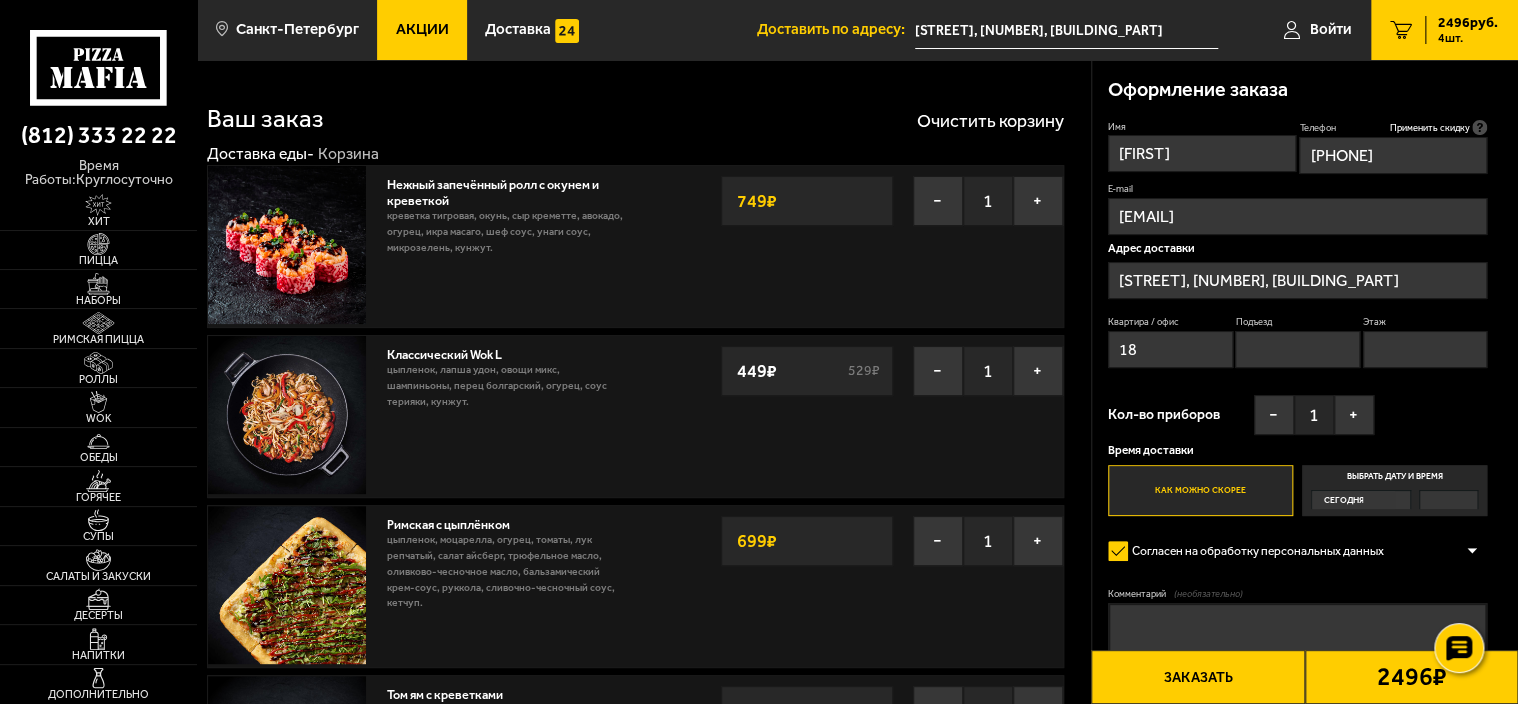 click on "Этаж" at bounding box center [1425, 349] 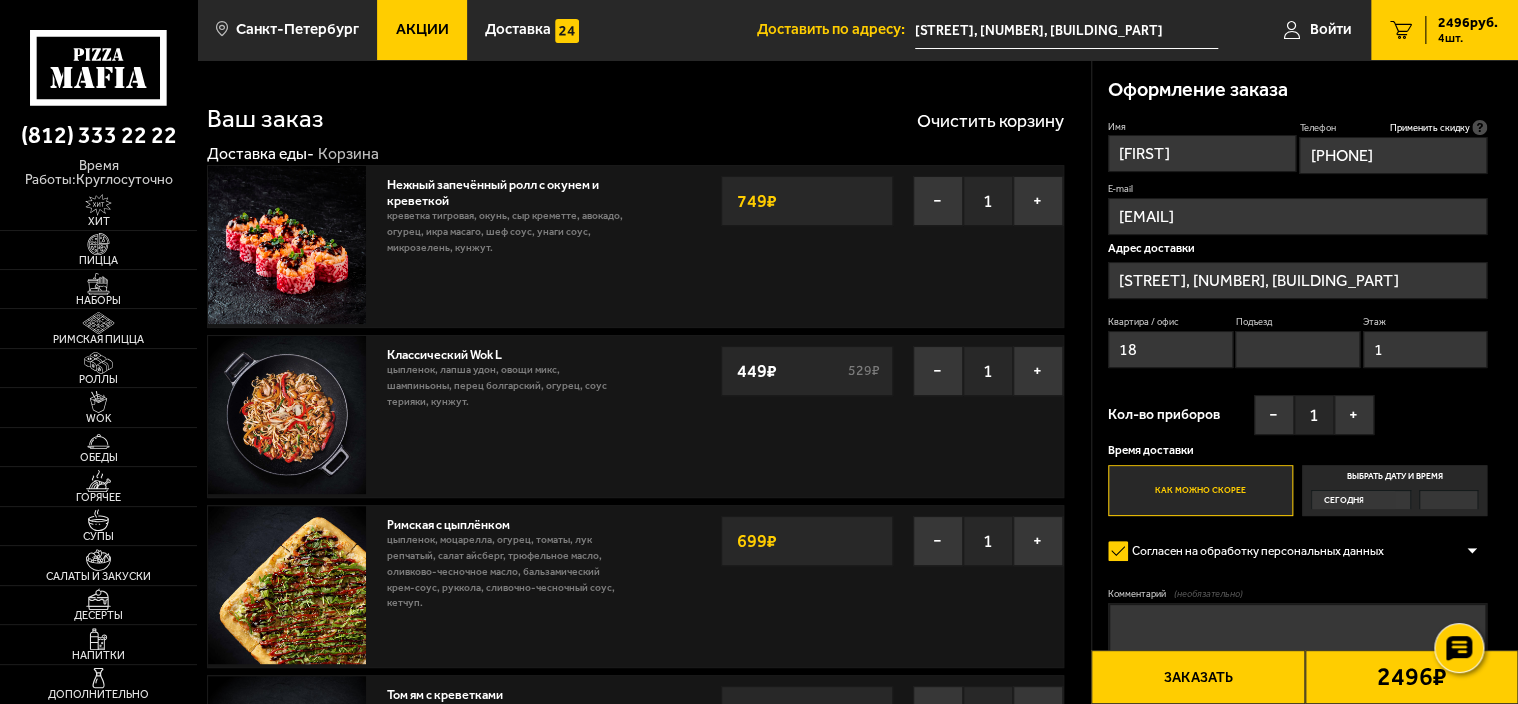 type on "1" 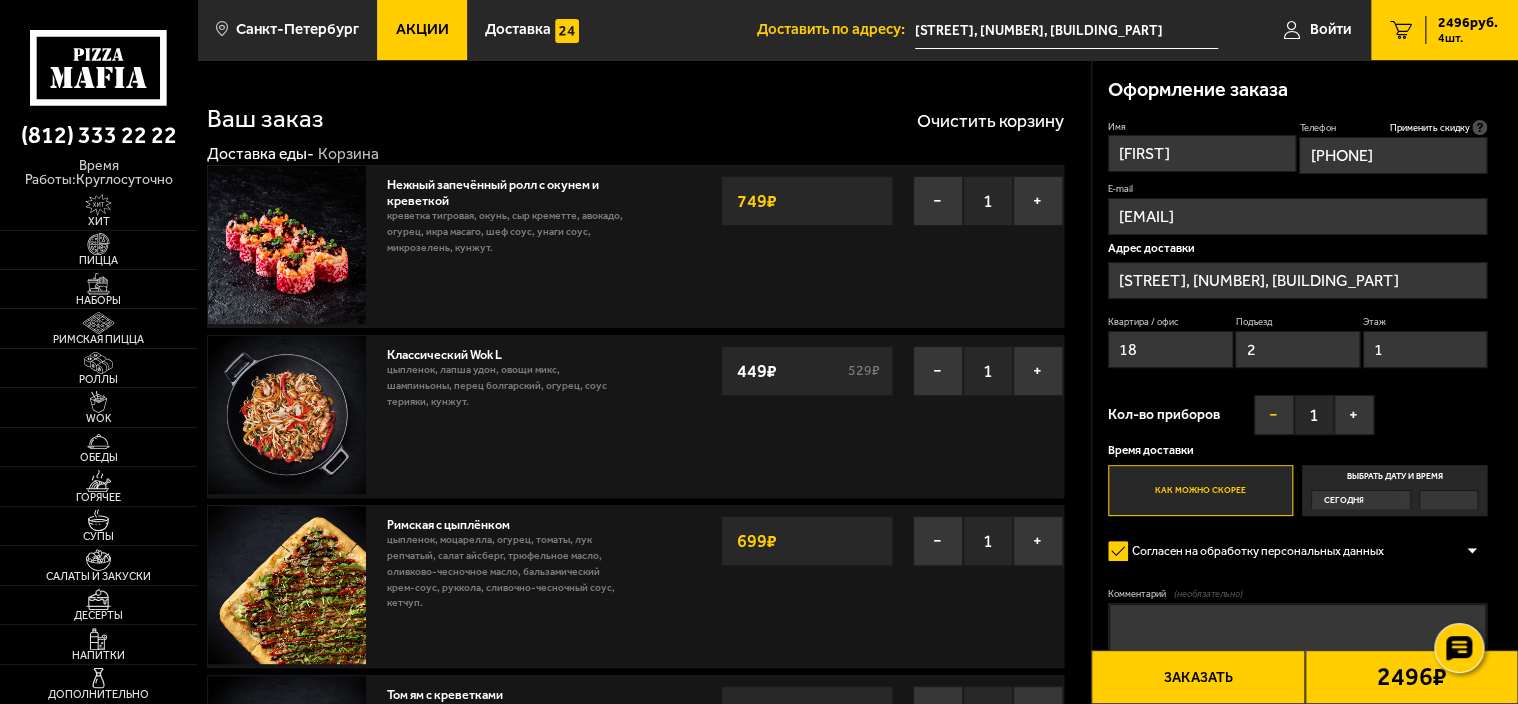 click on "−" at bounding box center (1274, 415) 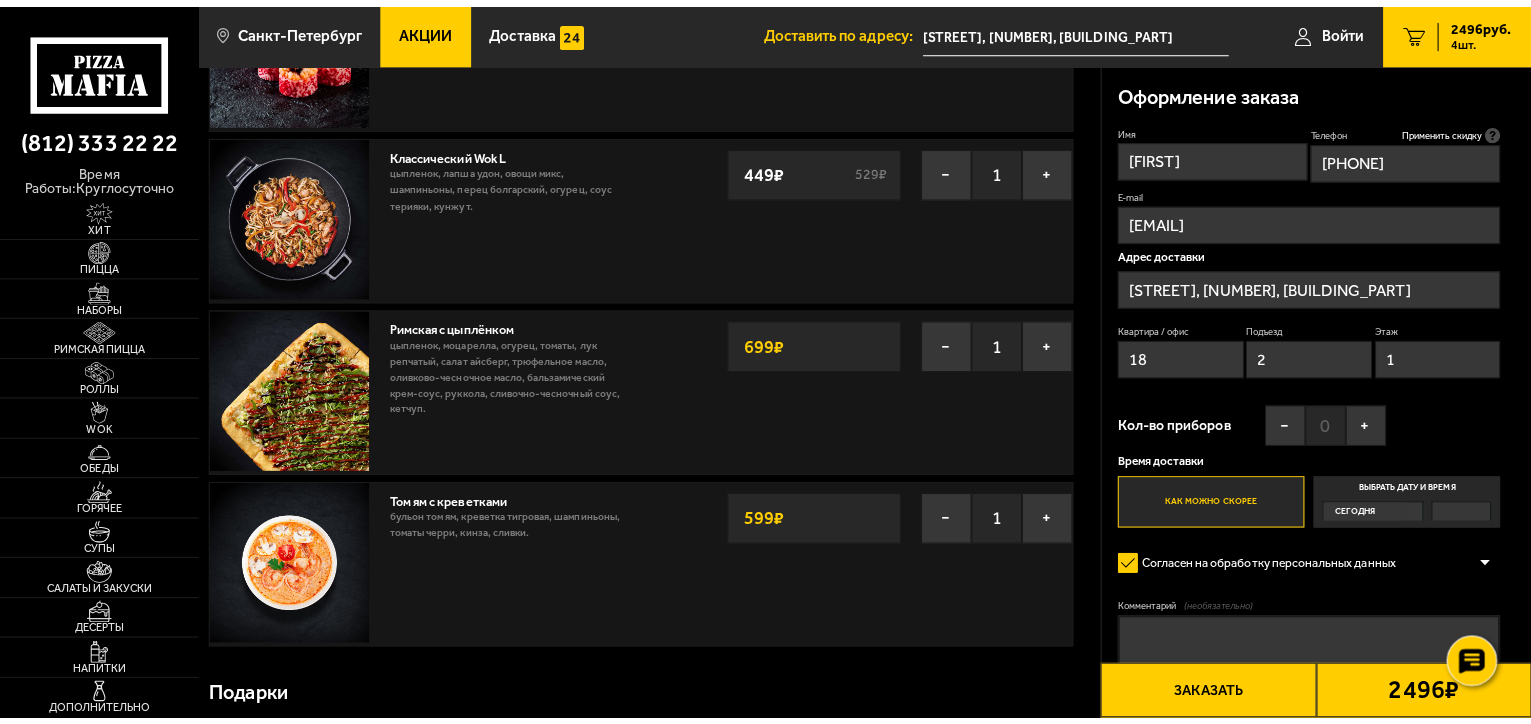 scroll, scrollTop: 200, scrollLeft: 0, axis: vertical 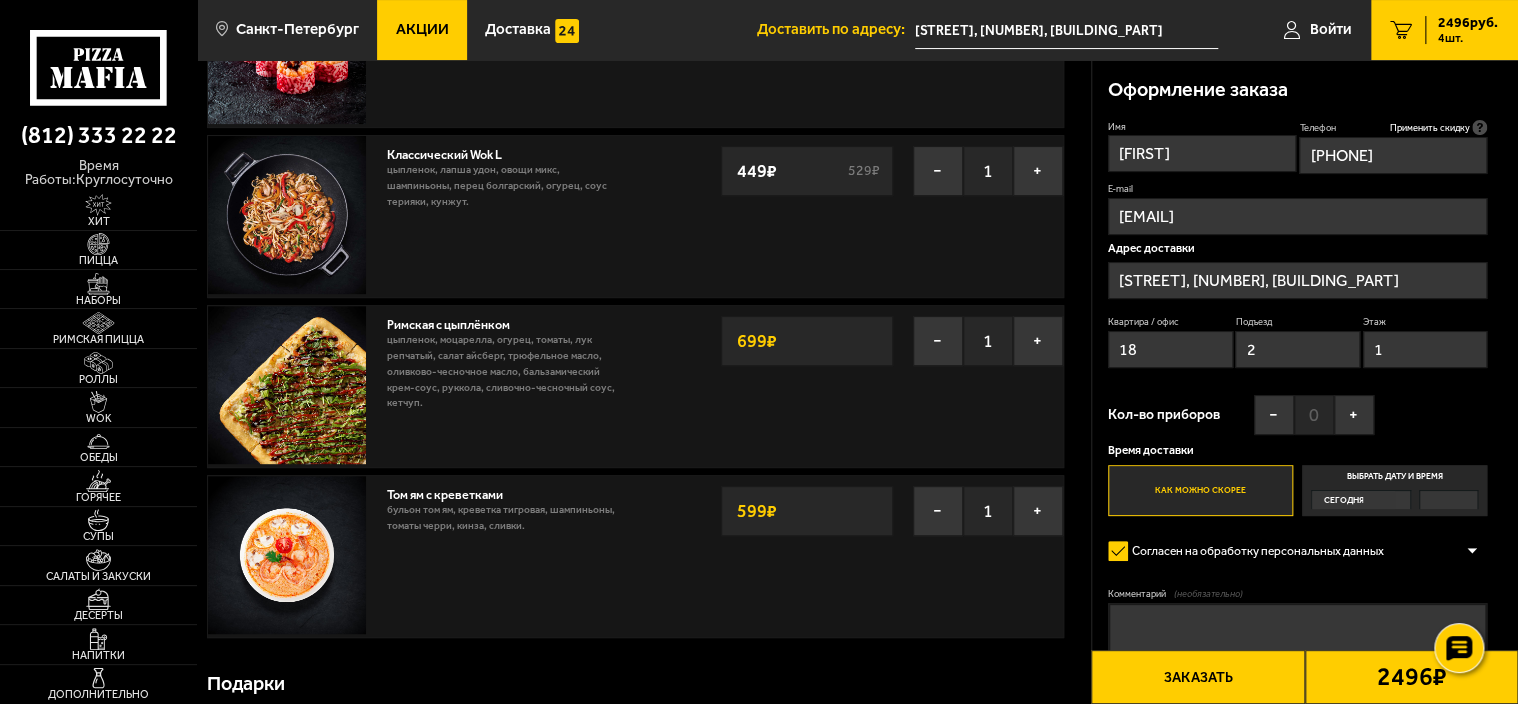 drag, startPoint x: 1268, startPoint y: 469, endPoint x: 1317, endPoint y: 467, distance: 49.0408 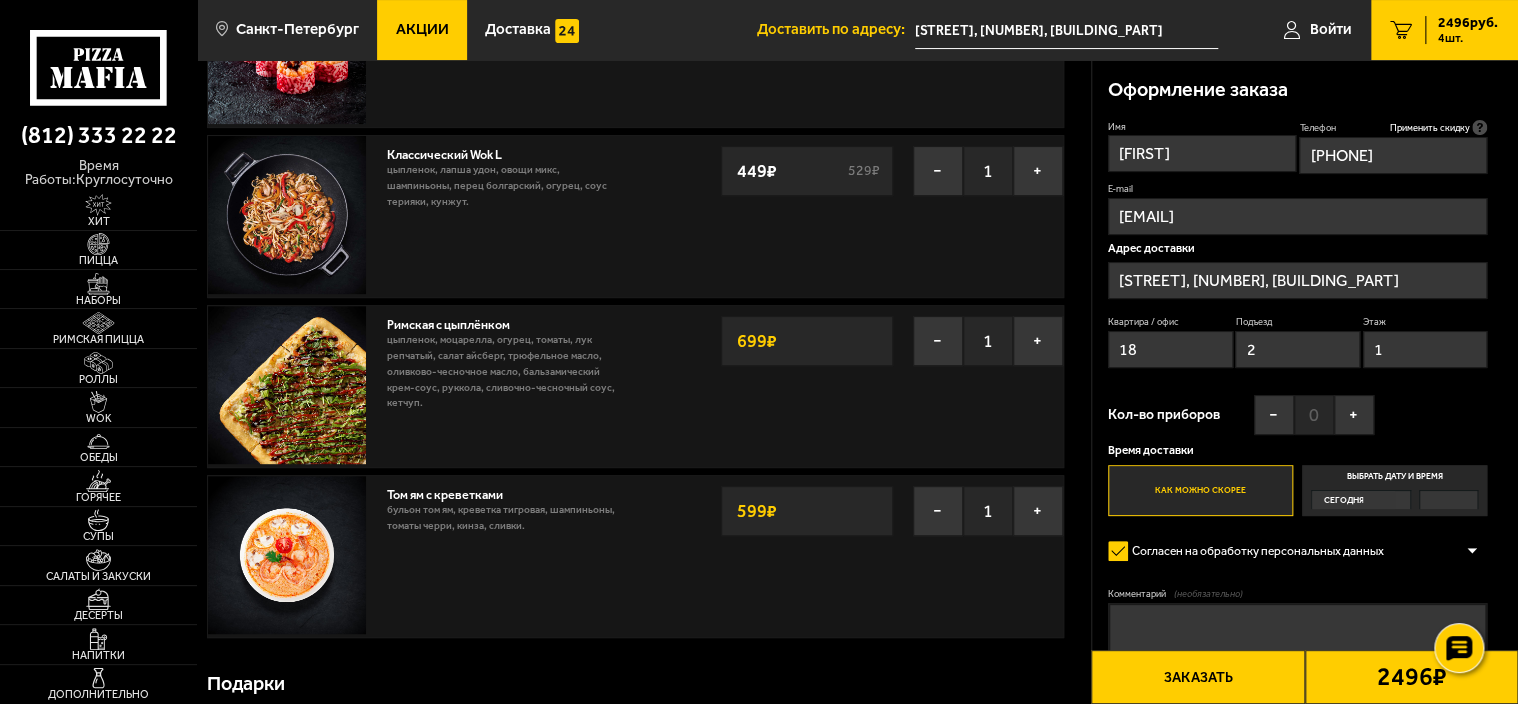 click on "Выбрать дату и время Сегодня" at bounding box center [1394, 490] 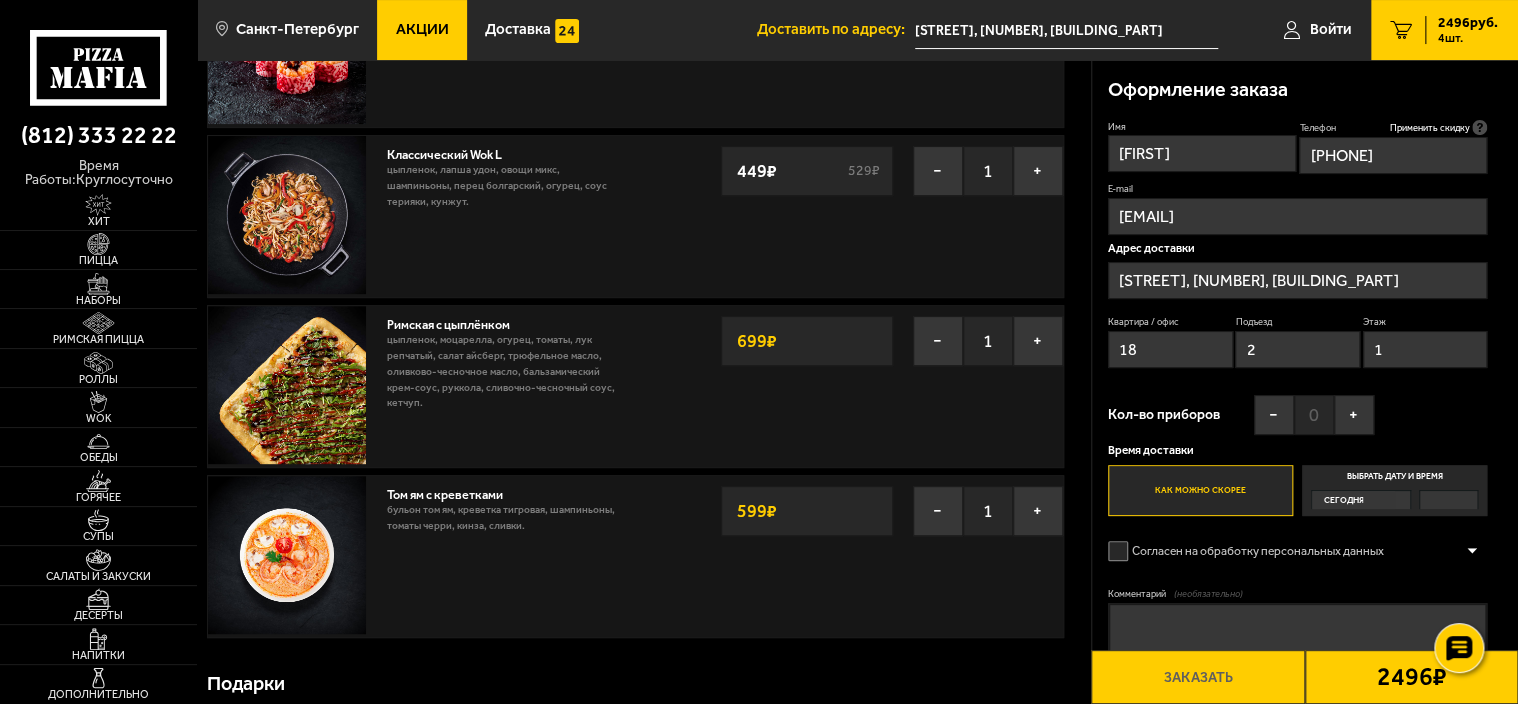 click on "Согласен на обработку персональных данных" at bounding box center (1254, 552) 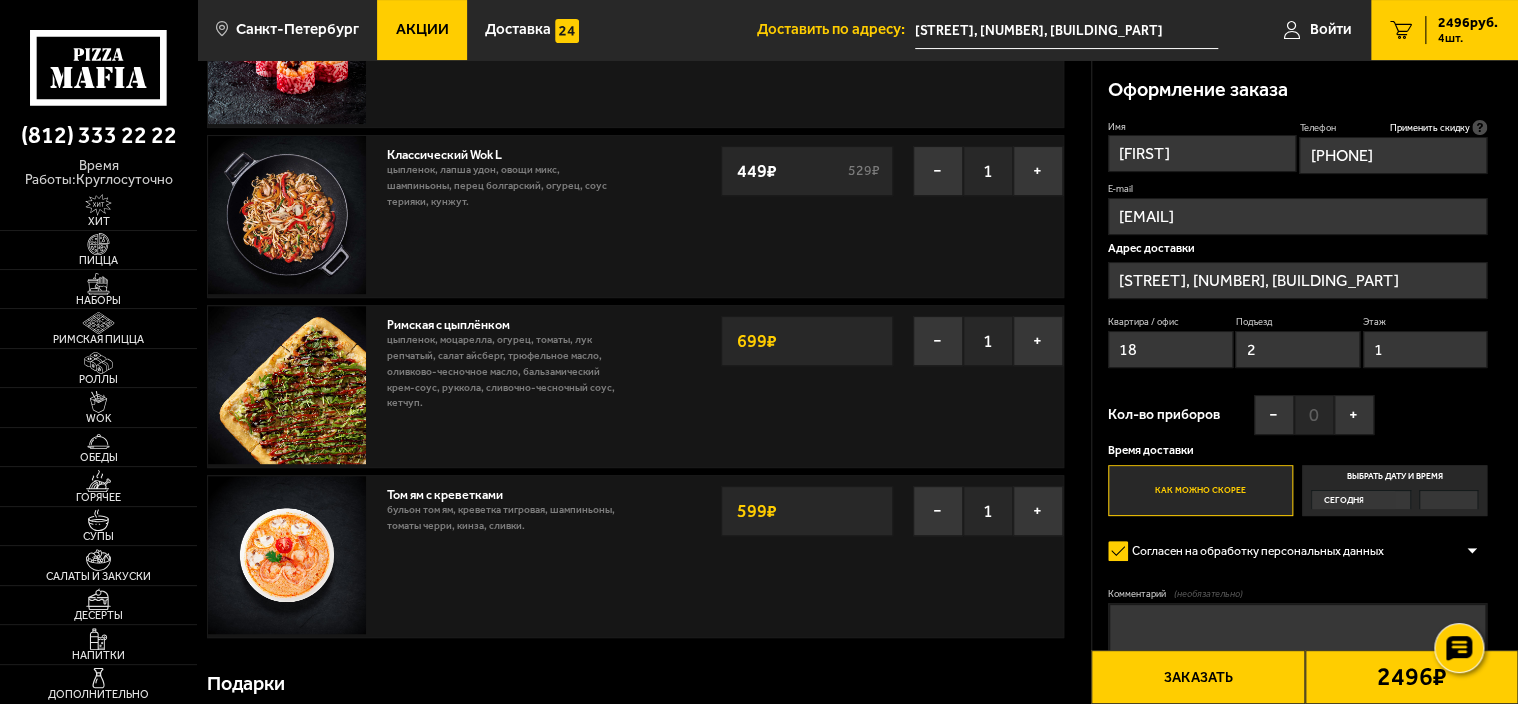 click on "Выбрать дату и время Сегодня" at bounding box center [1394, 490] 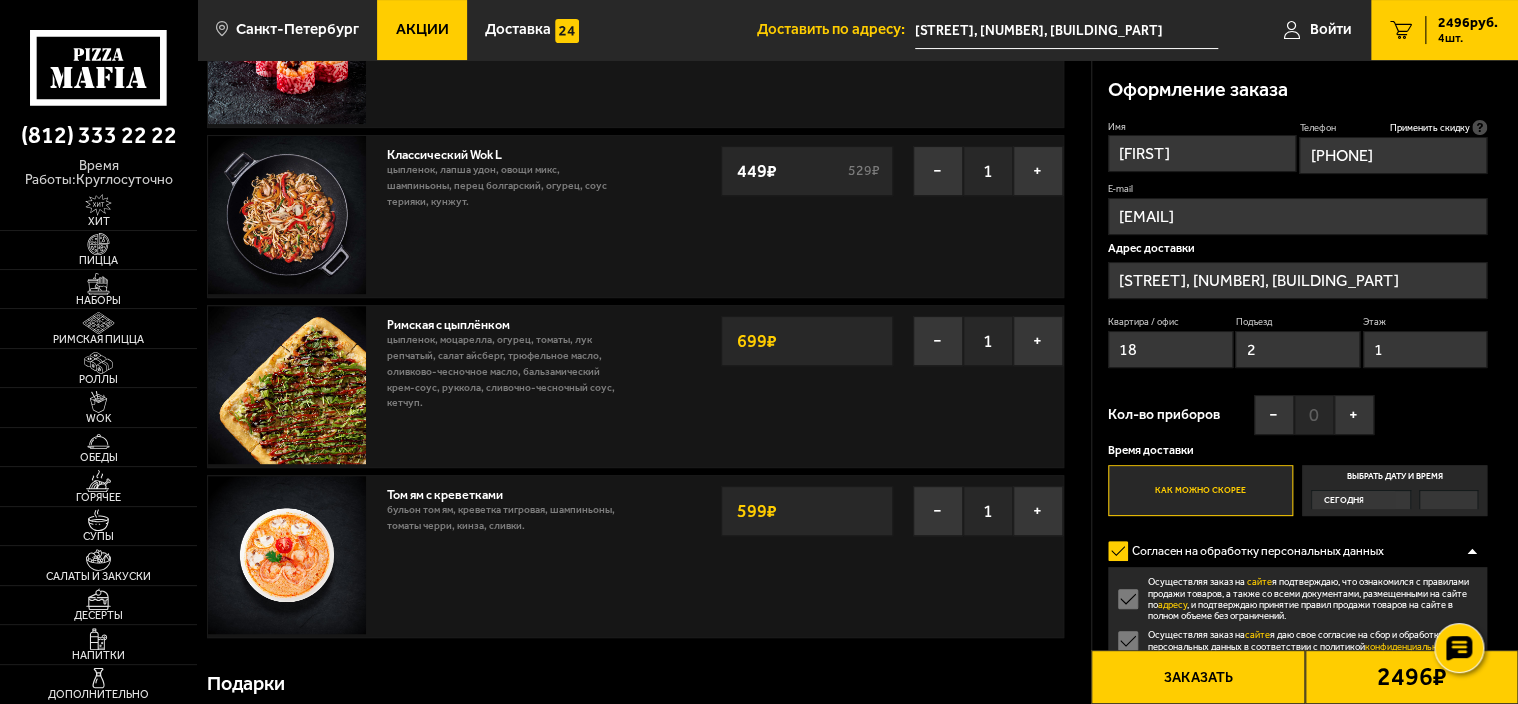 click at bounding box center [1449, 500] 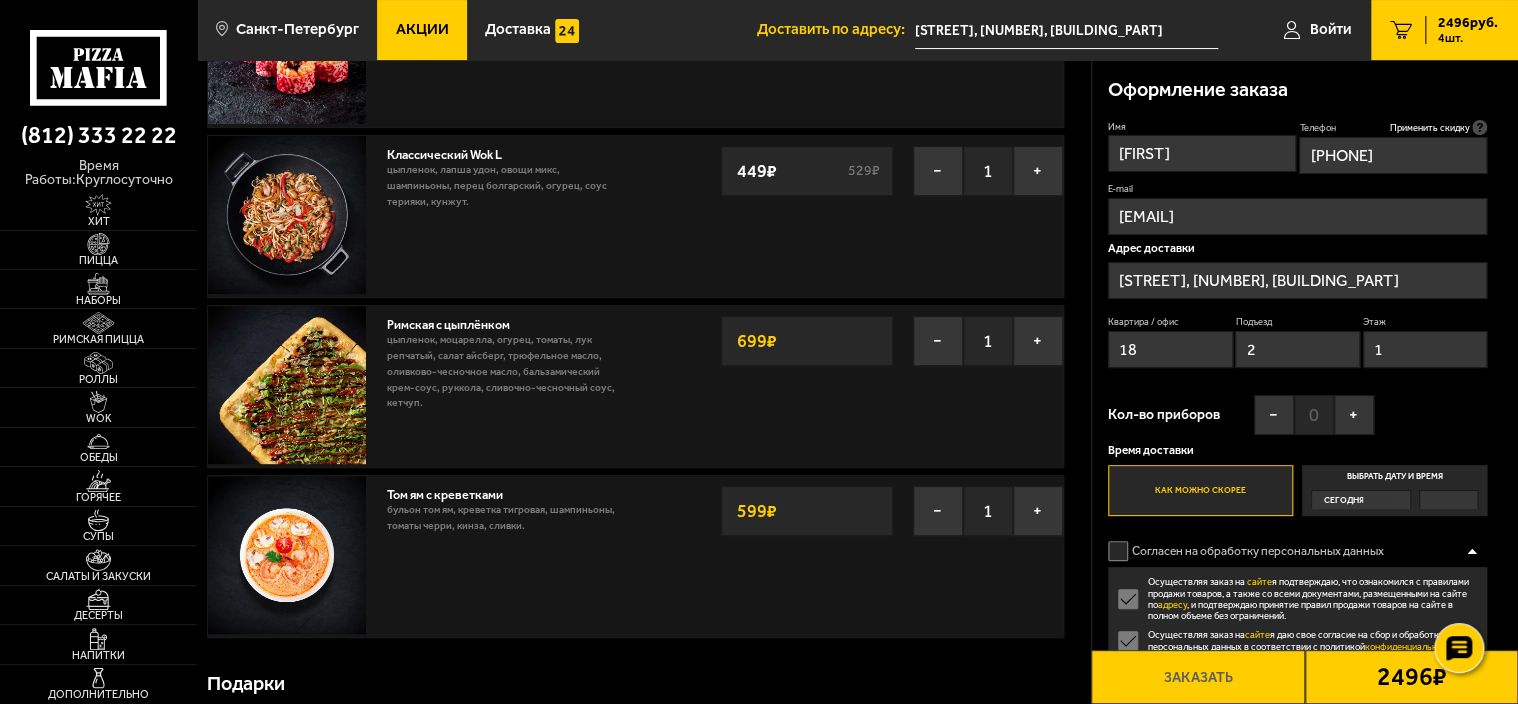 click on "Время доставки" at bounding box center (1298, 451) 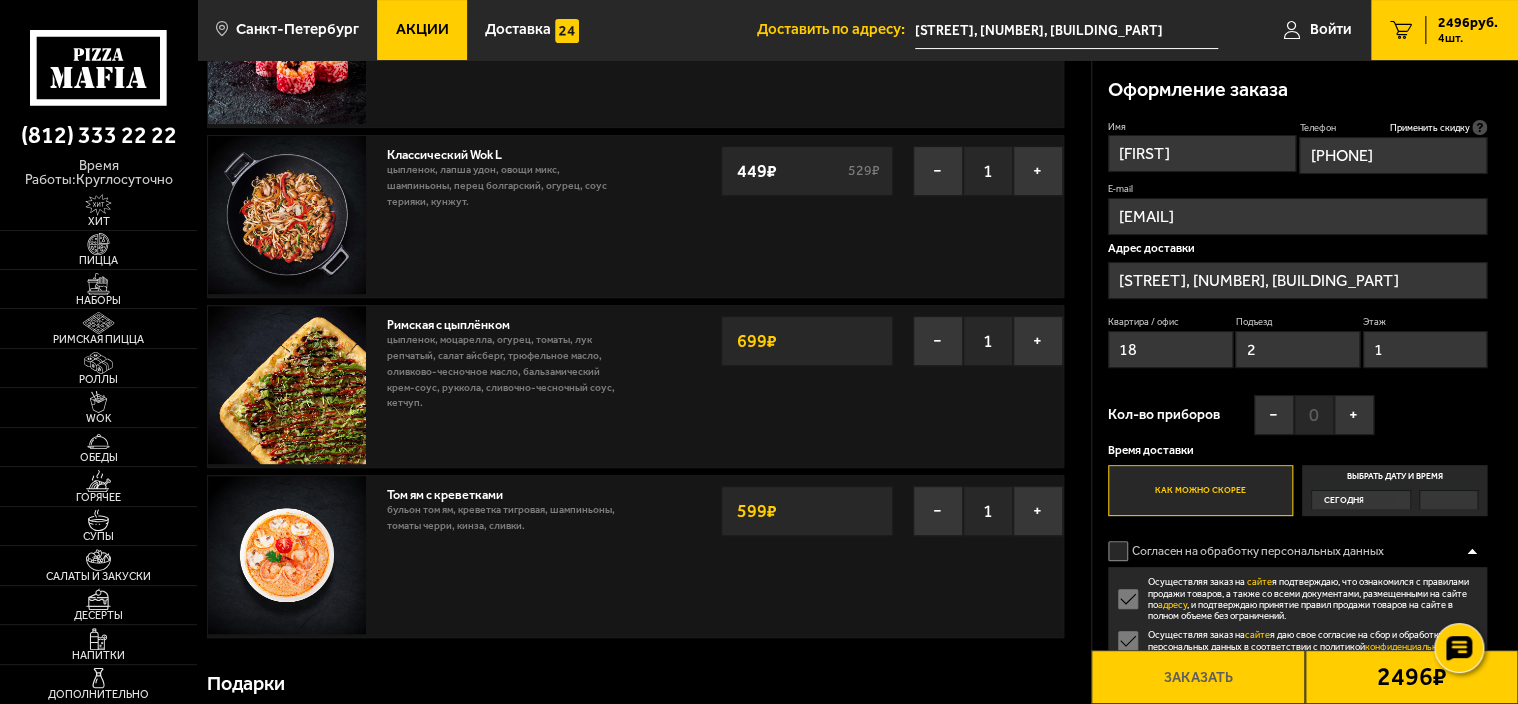 click on "Время доставки" at bounding box center [1298, 451] 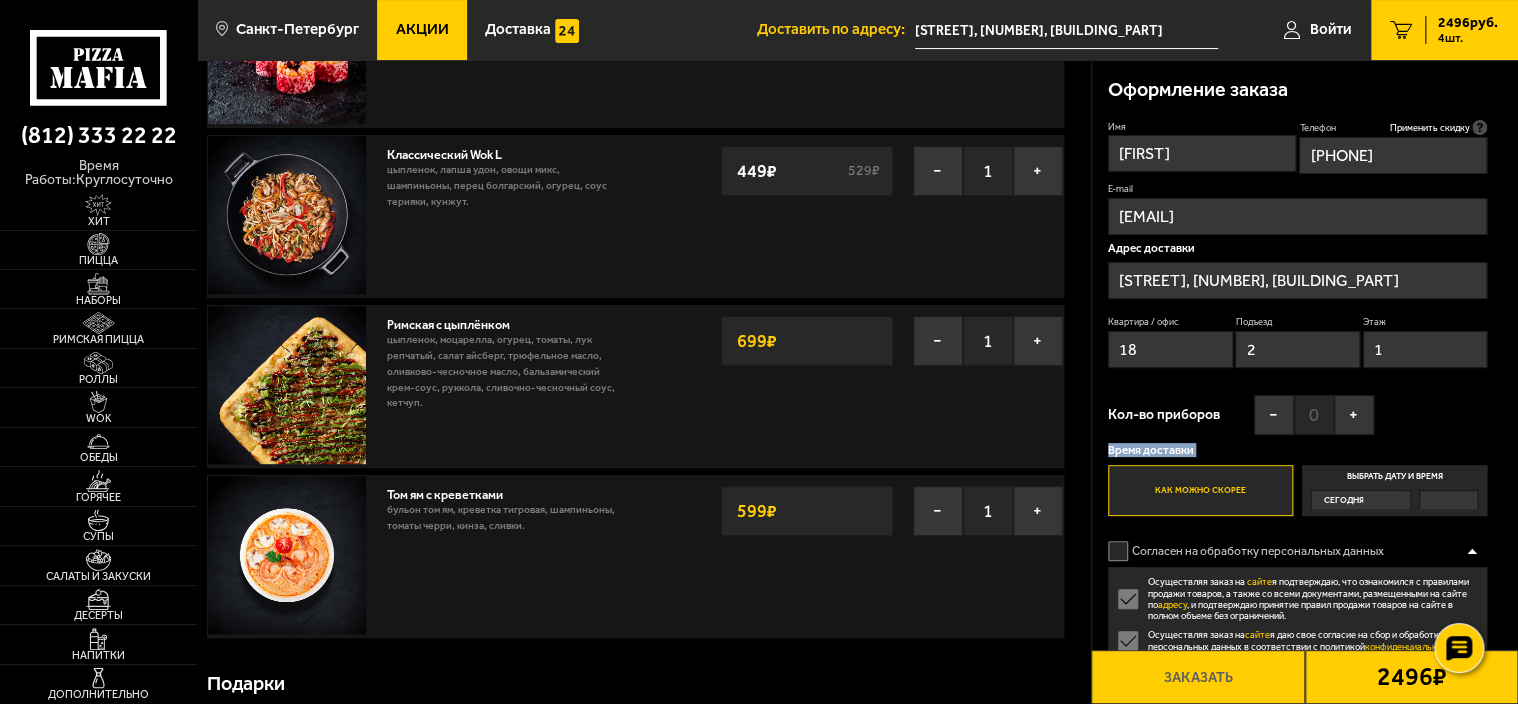 drag, startPoint x: 1353, startPoint y: 454, endPoint x: 1351, endPoint y: 494, distance: 40.04997 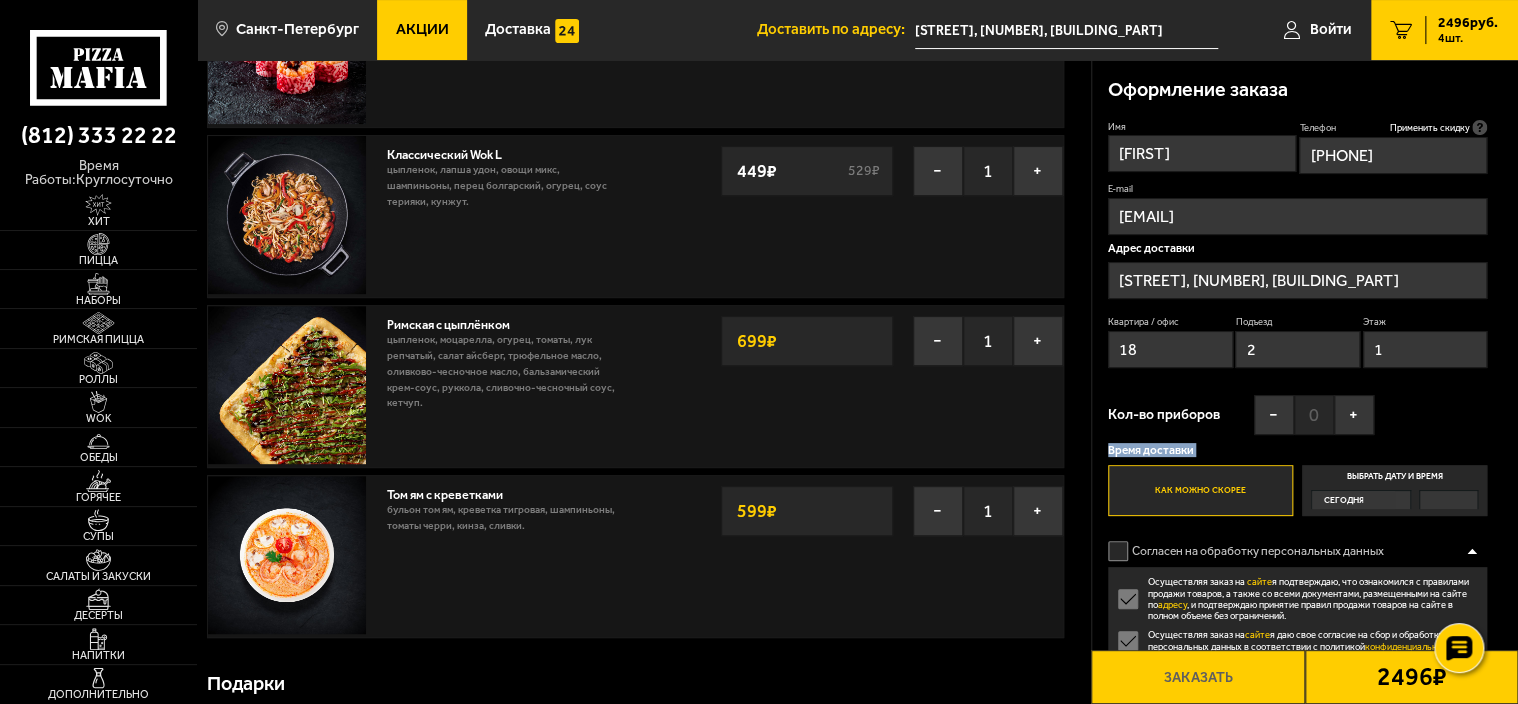 click on "Согласен на обработку персональных данных" at bounding box center (1254, 552) 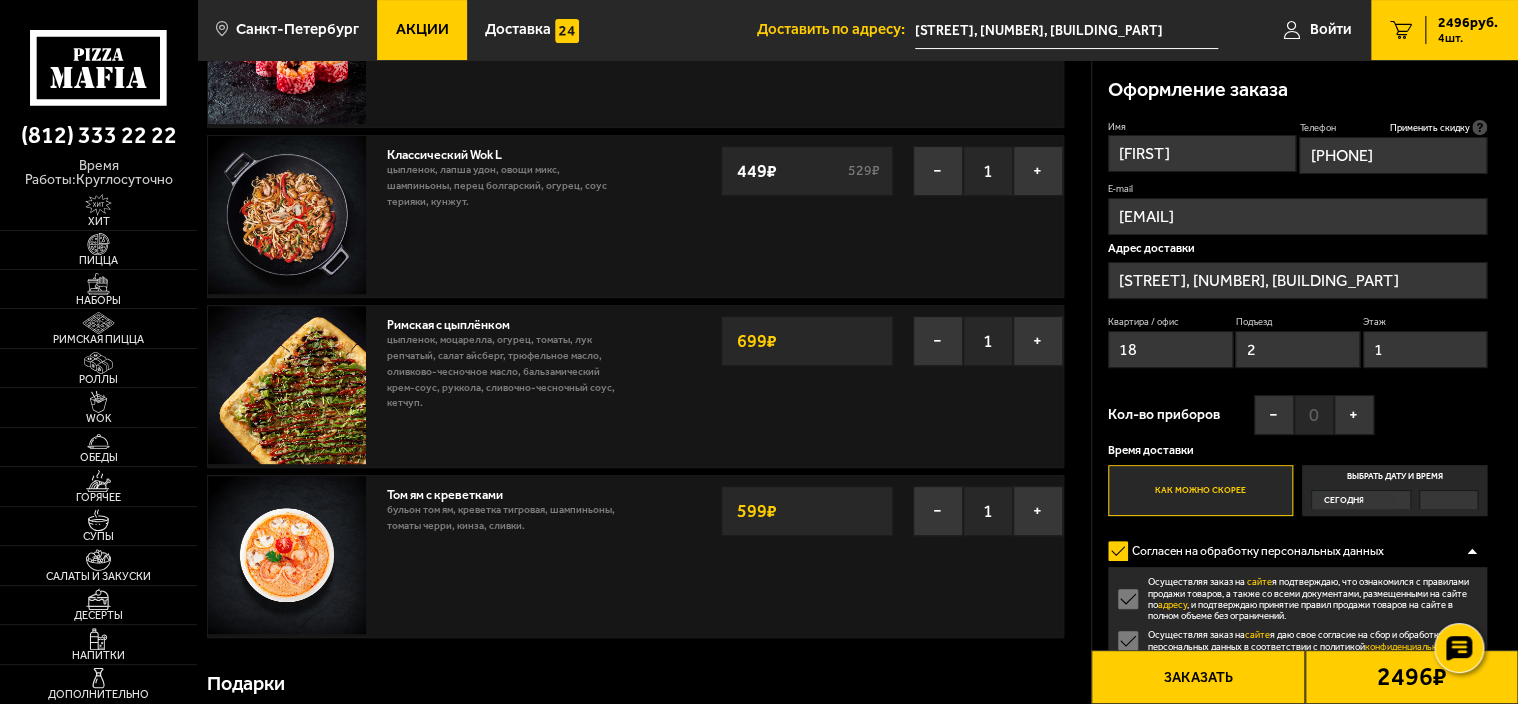 click on "Ваш заказ Очистить корзину Доставка еды  -  Корзина Нежный запечённый ролл с окунем и креветкой   324   г  . креветка тигровая, окунь, Сыр креметте, авокадо, огурец, икра масаго, шеф соус, унаги соус, микрозелень, кунжут. − 1 + 749  ₽ креветка тигровая, окунь, Сыр креметте, авокадо, огурец, икра масаго, шеф соус, унаги соус, микрозелень, кунжут. − 1 + 749  ₽ Классический Wok L   415   г  . цыпленок, лапша удон, овощи микс, шампиньоны, перец болгарский, огурец, соус терияки, кунжут. − 1 + 449  ₽ 529 ₽ − 1 + 449  ₽ 529 ₽ Римская с цыплёнком   390   г  . − 1 + 699  ₽ − 1 + 699  ₽ Том ям с креветками   360" at bounding box center [644, 1061] 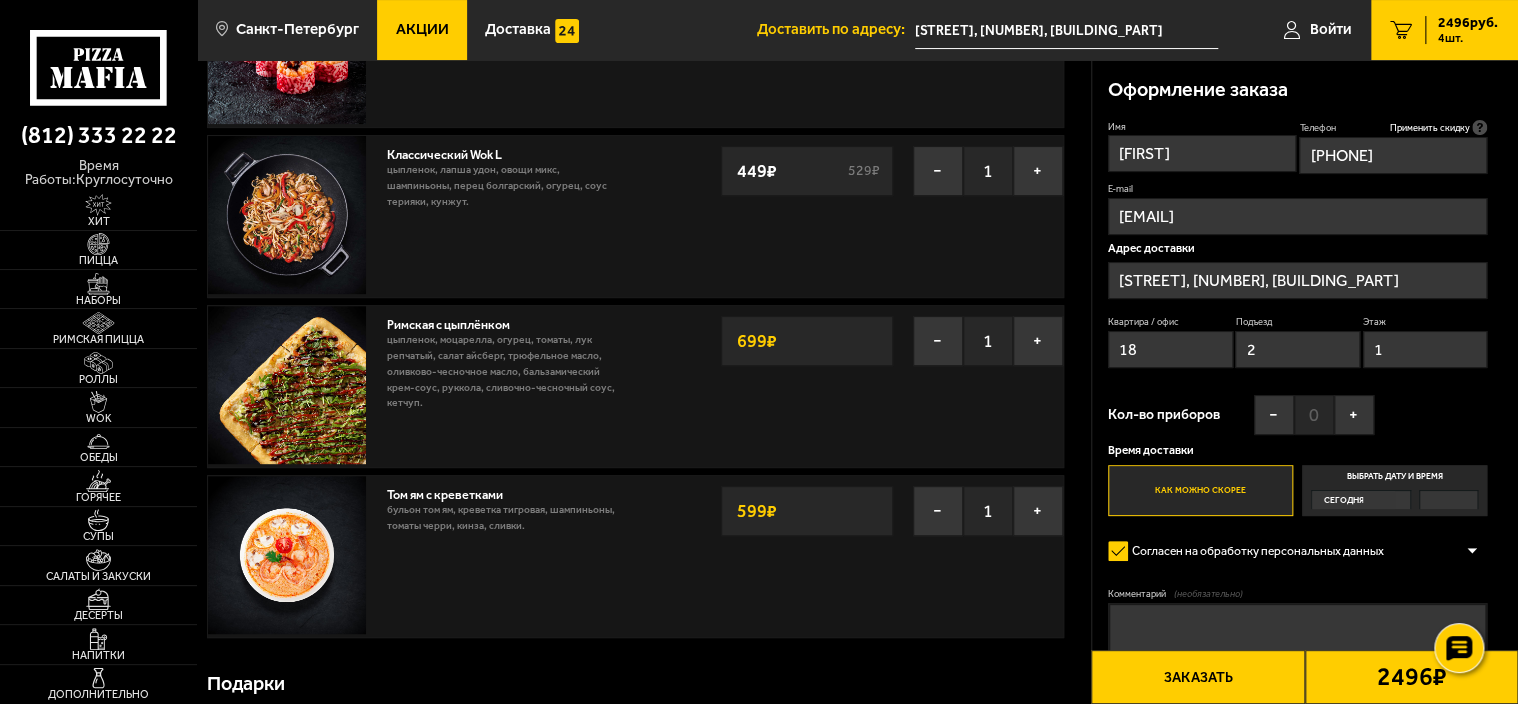 click on "Имя ирина Телефон Применить скидку   Вы будете зарегистрированы автоматически. +7 (951) 669-21-75 E-mail irina_volokitina@mail.ru Адрес доставки Ново-Александровская улица, 27, подъезд 4 Квартира / офис 18 Подъезд  2 Этаж  1 Кол-во приборов − 0 + Время доставки Как можно скорее Выбрать дату и время Сегодня" at bounding box center [1298, 318] 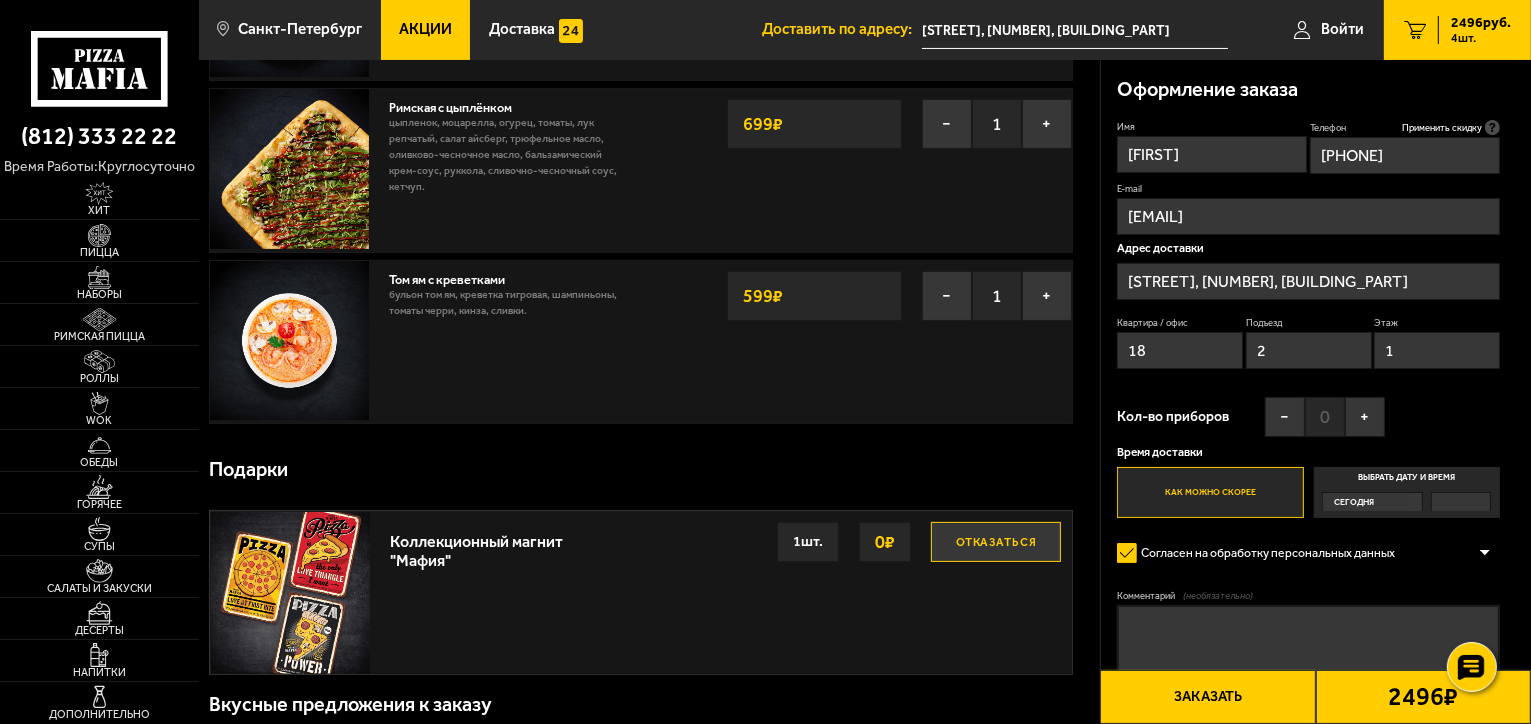 scroll, scrollTop: 200, scrollLeft: 0, axis: vertical 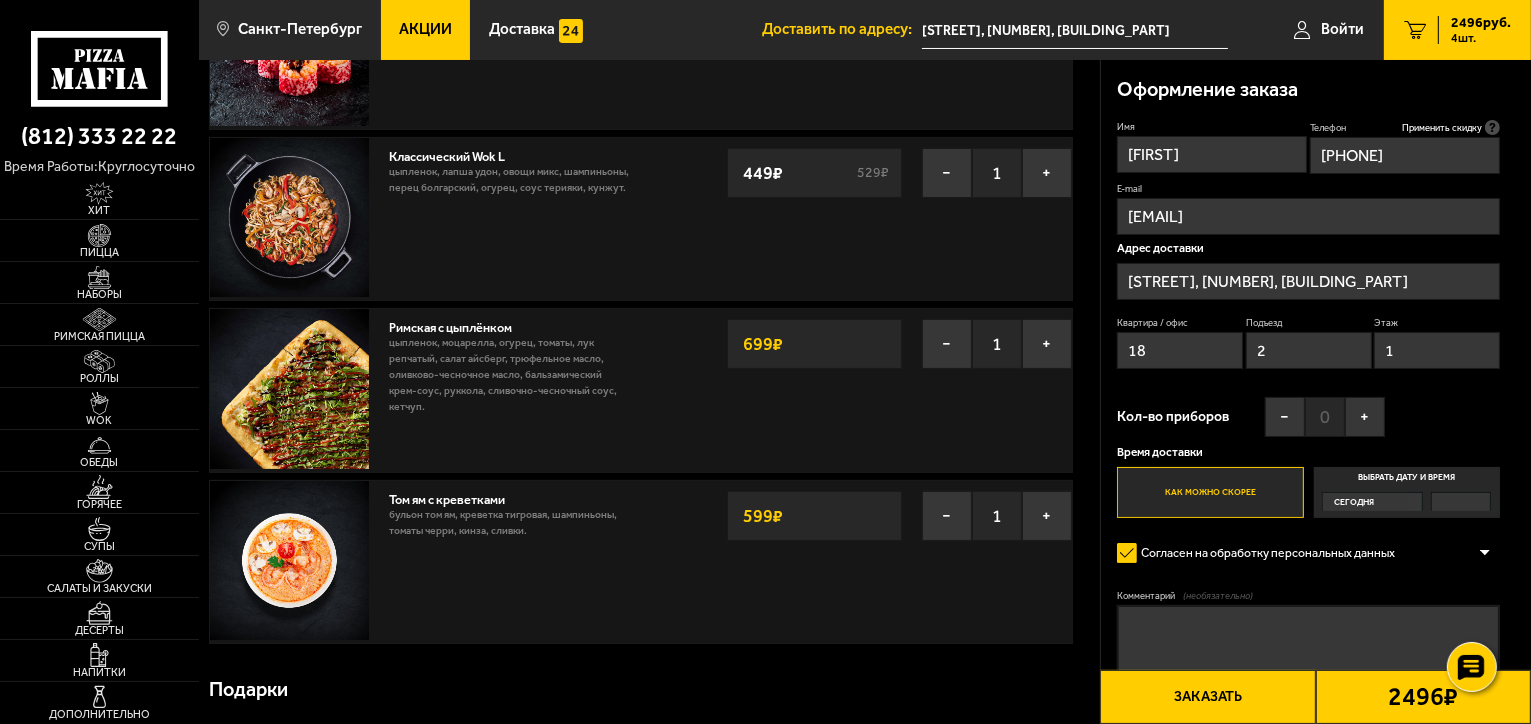click on "Комментарий   (необязательно)" at bounding box center (1308, 645) 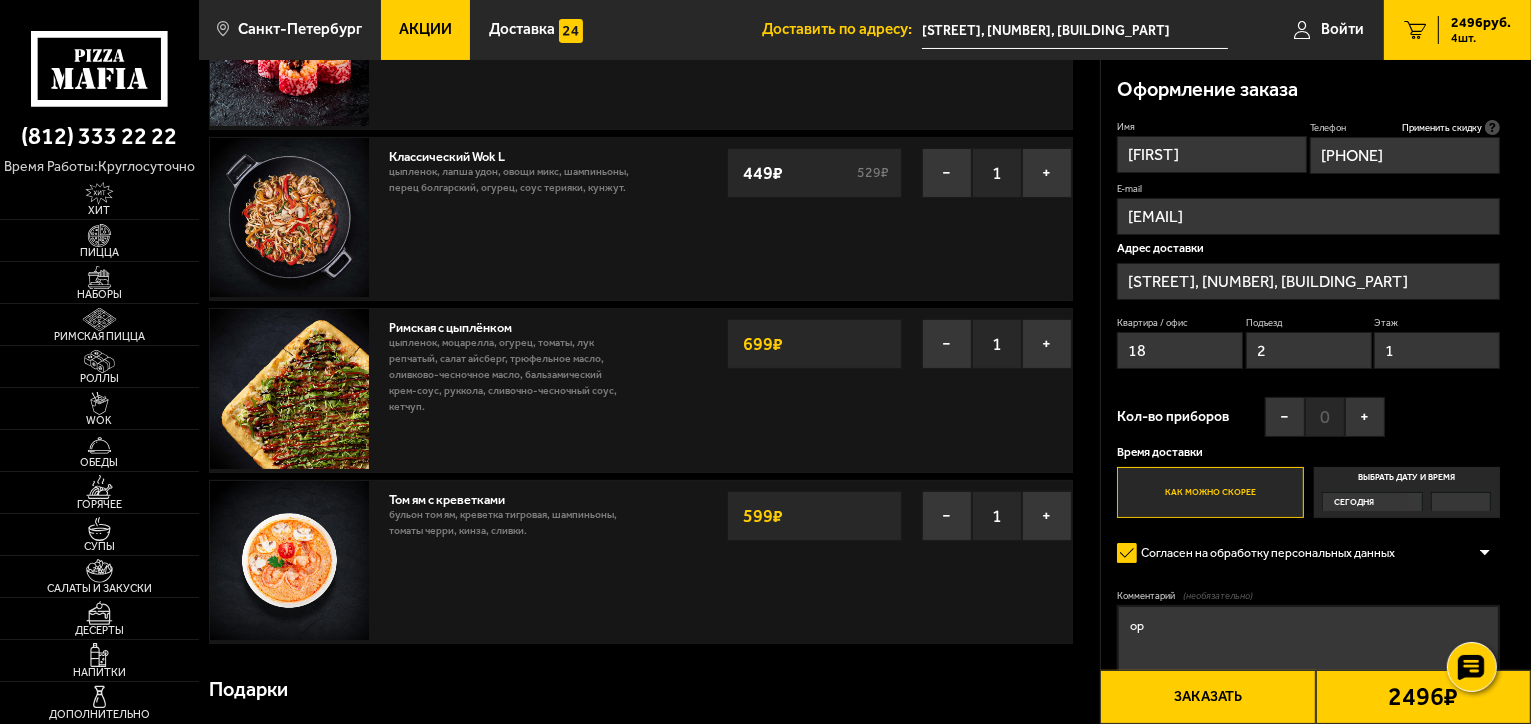 type on "о" 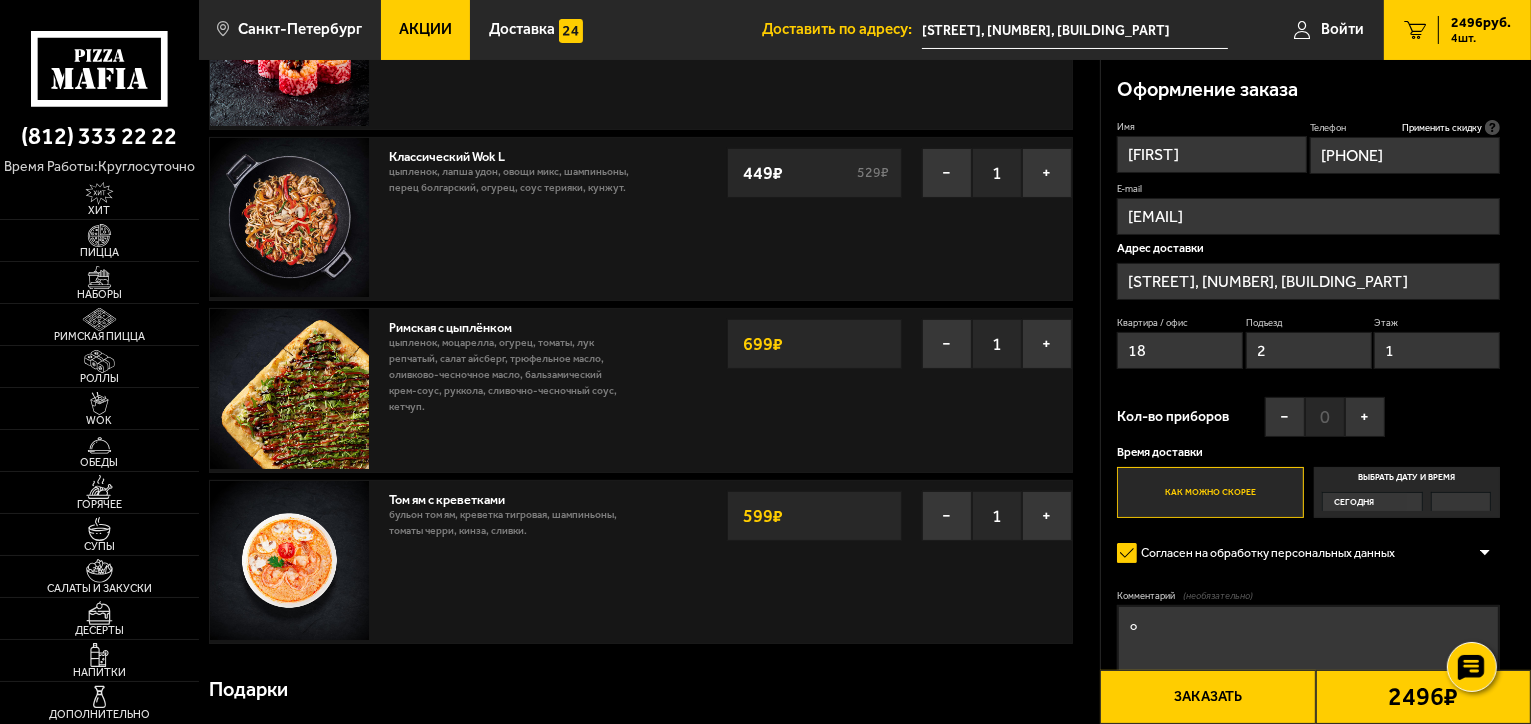 type 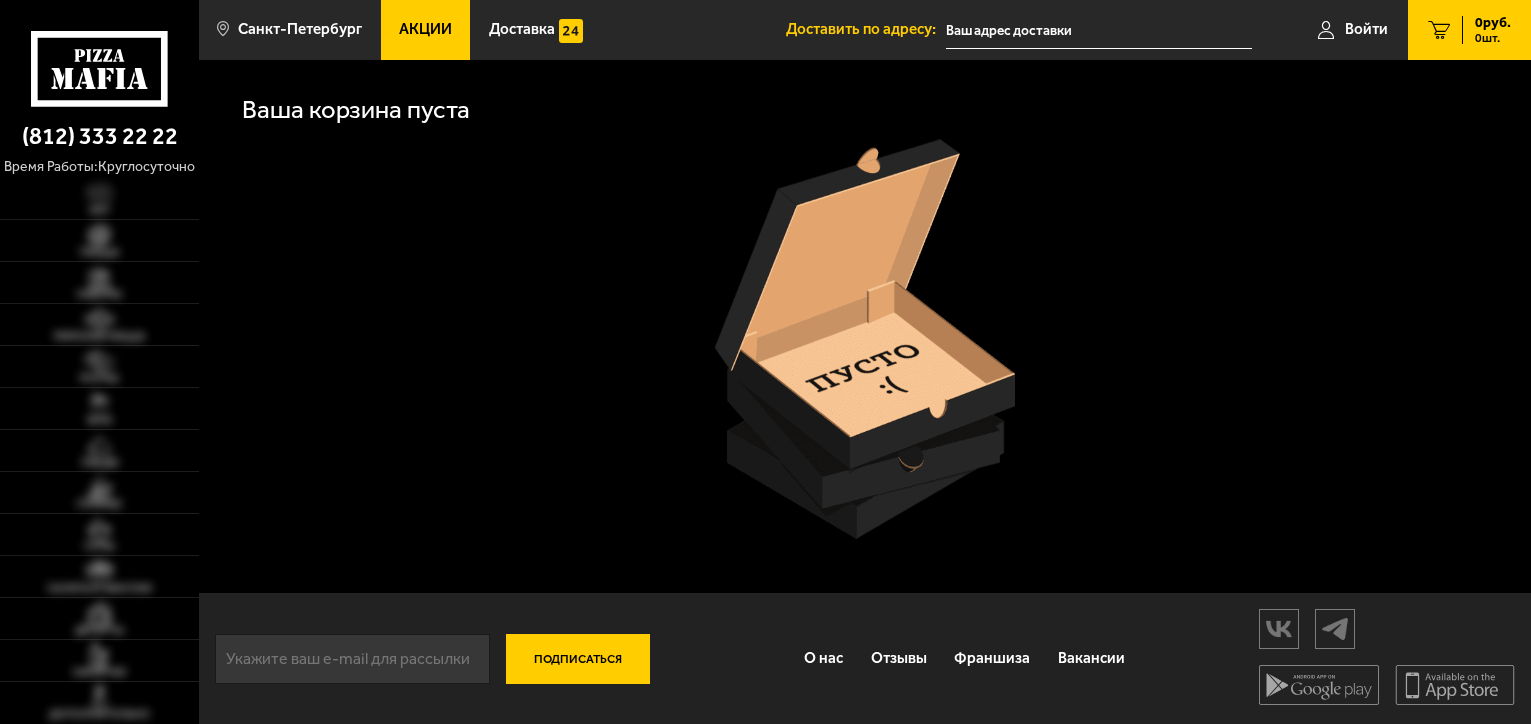 scroll, scrollTop: 0, scrollLeft: 0, axis: both 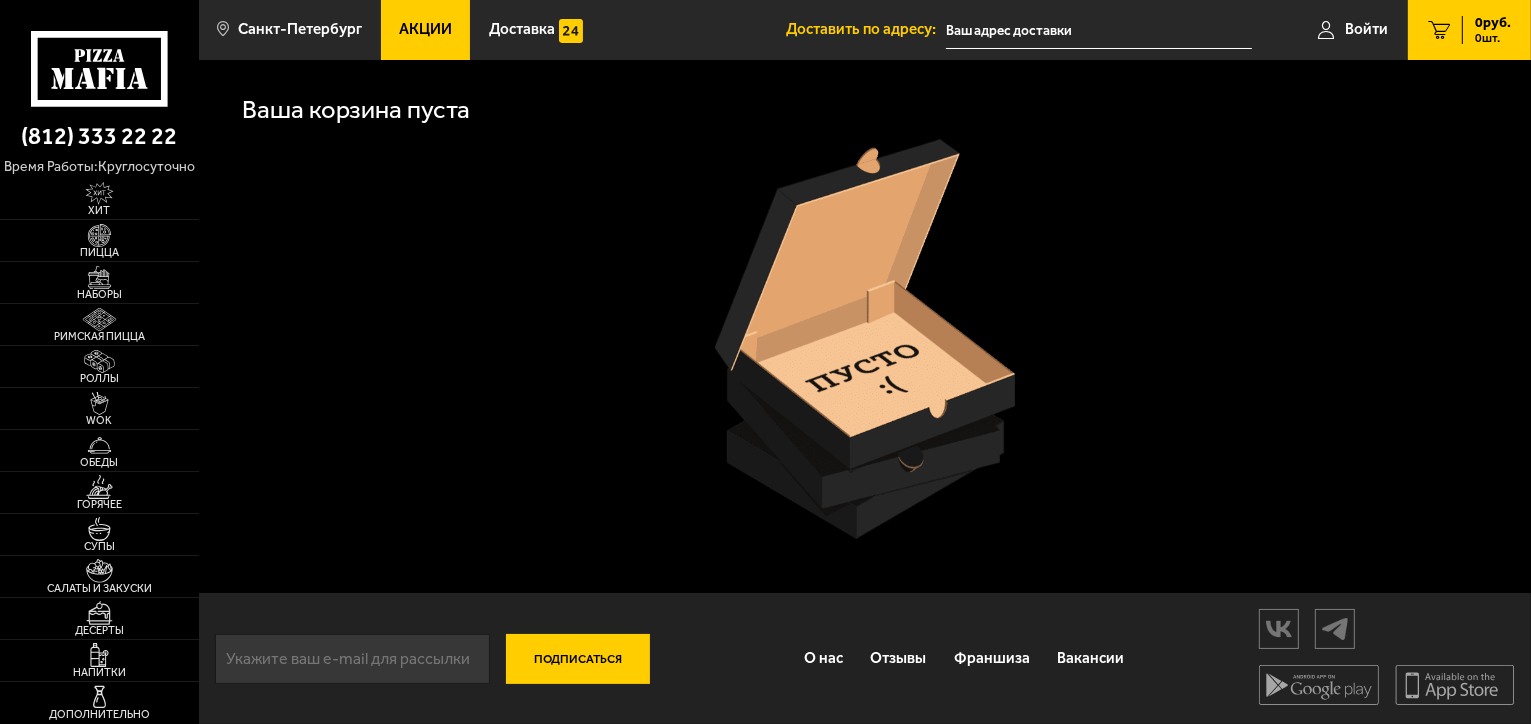 type on "[STREET], [NUMBER], [BUILDING] [ENTRANCE]" 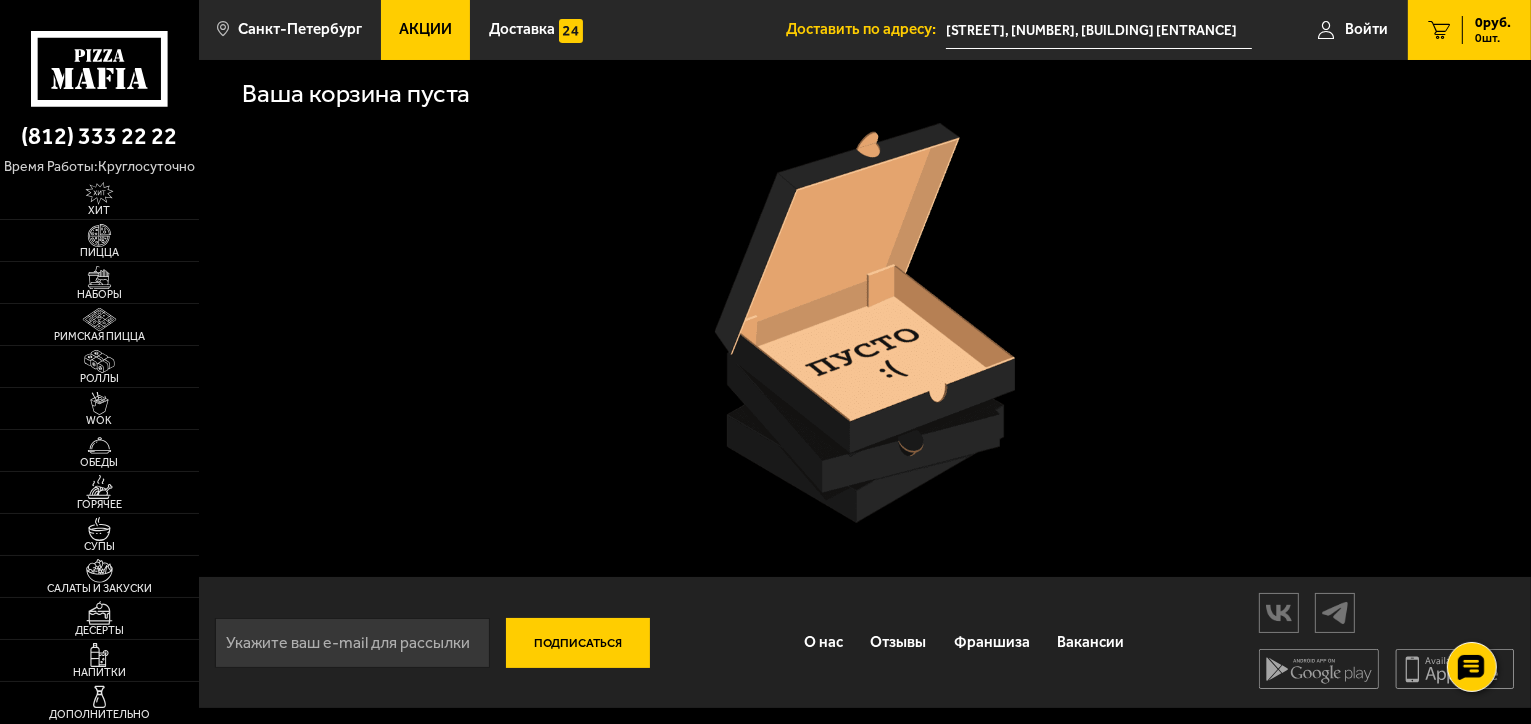 scroll, scrollTop: 16, scrollLeft: 0, axis: vertical 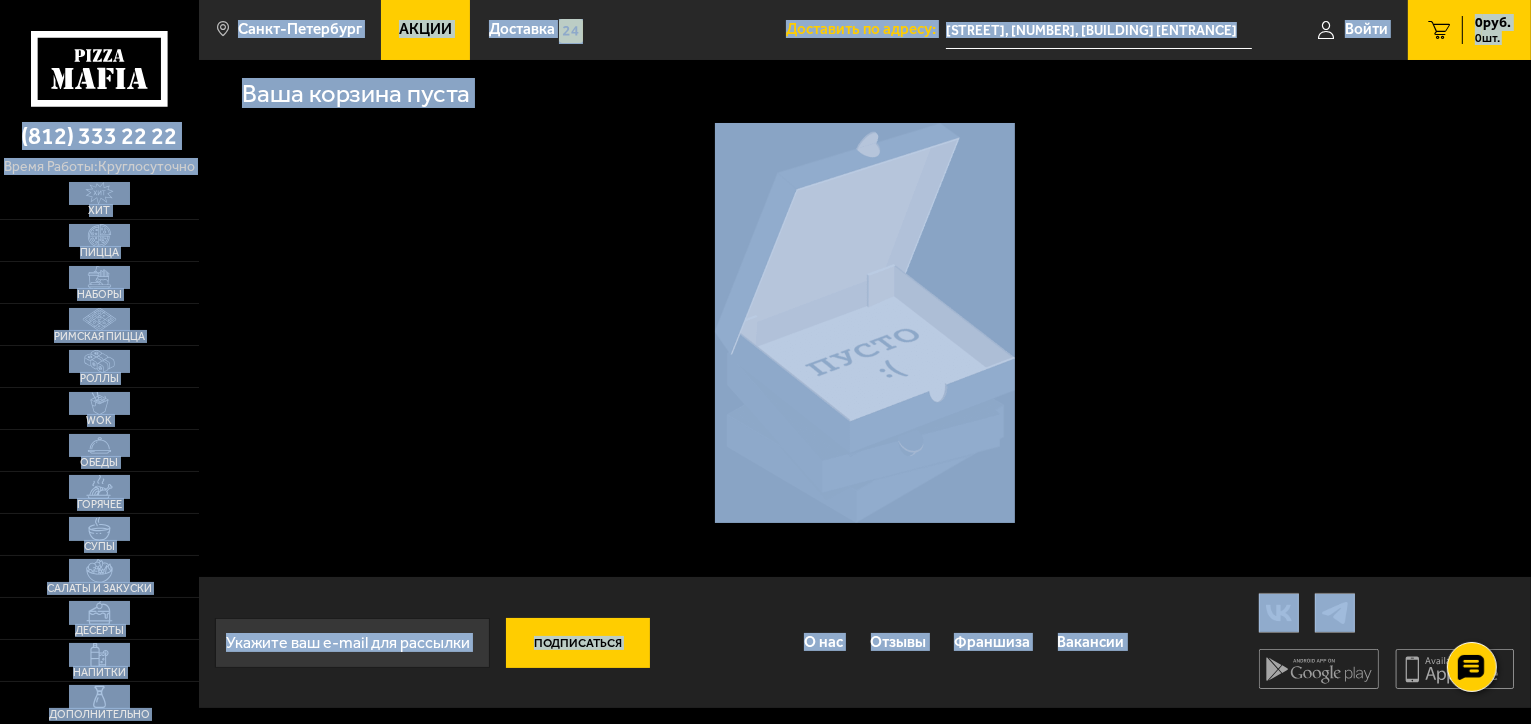 click at bounding box center [865, 323] 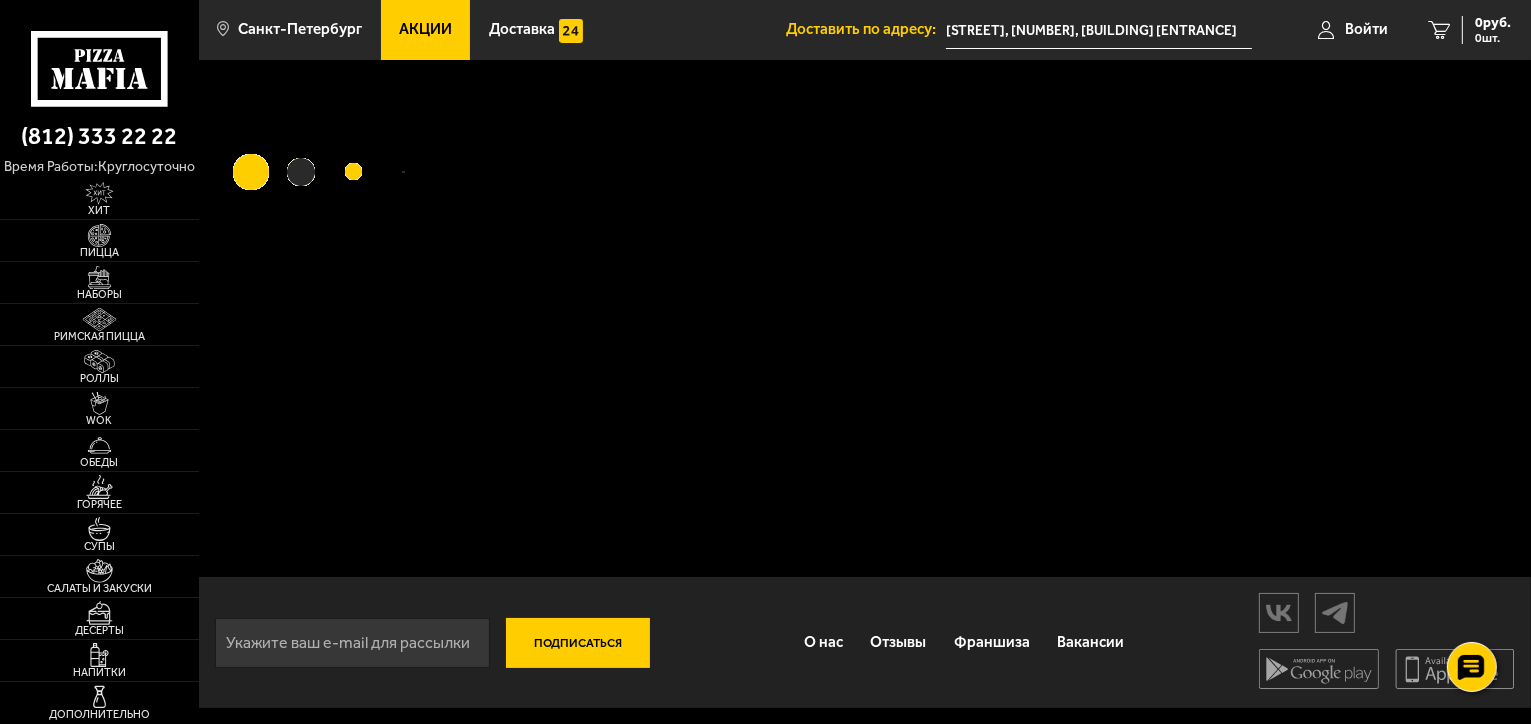scroll, scrollTop: 0, scrollLeft: 0, axis: both 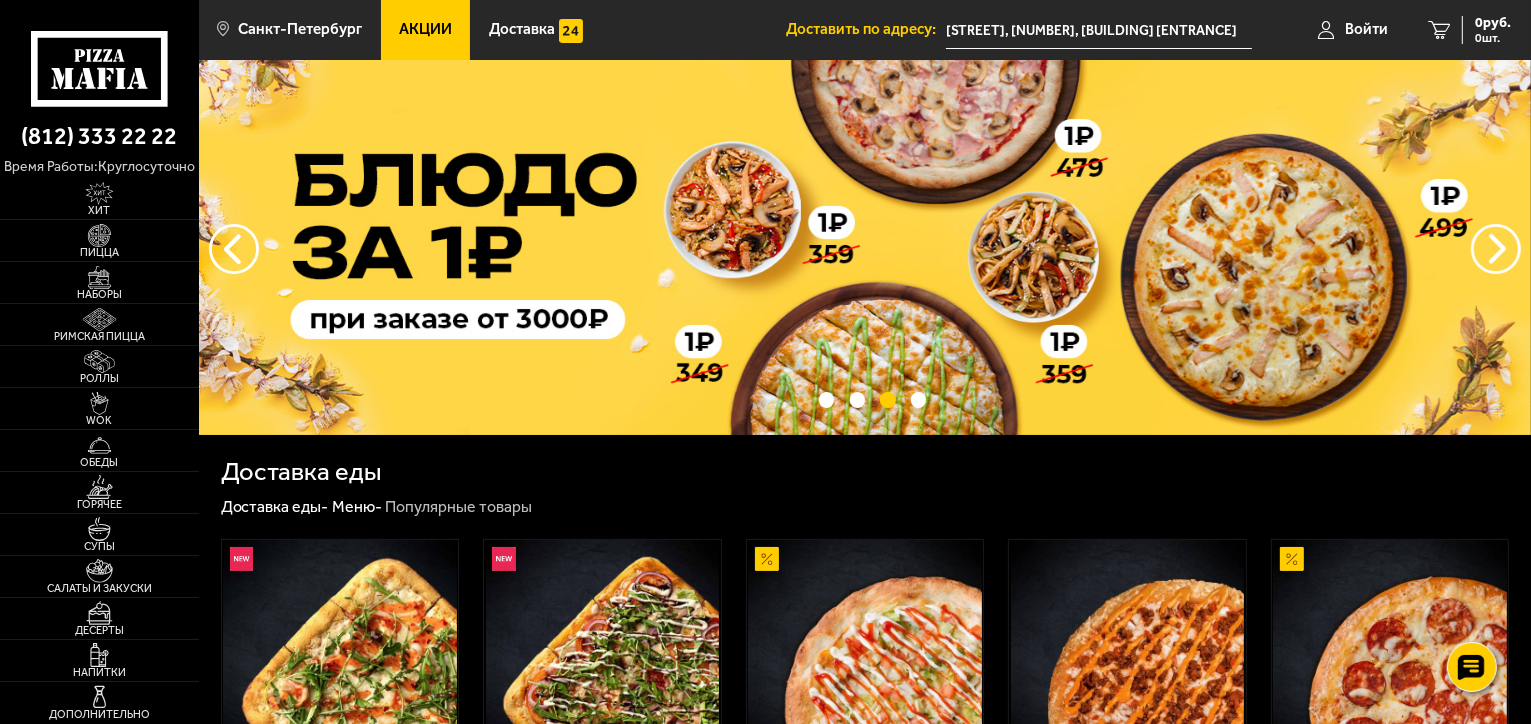 click on "[STREET], [NUMBER], [BUILDING] [ENTRANCE]" at bounding box center [1099, 30] 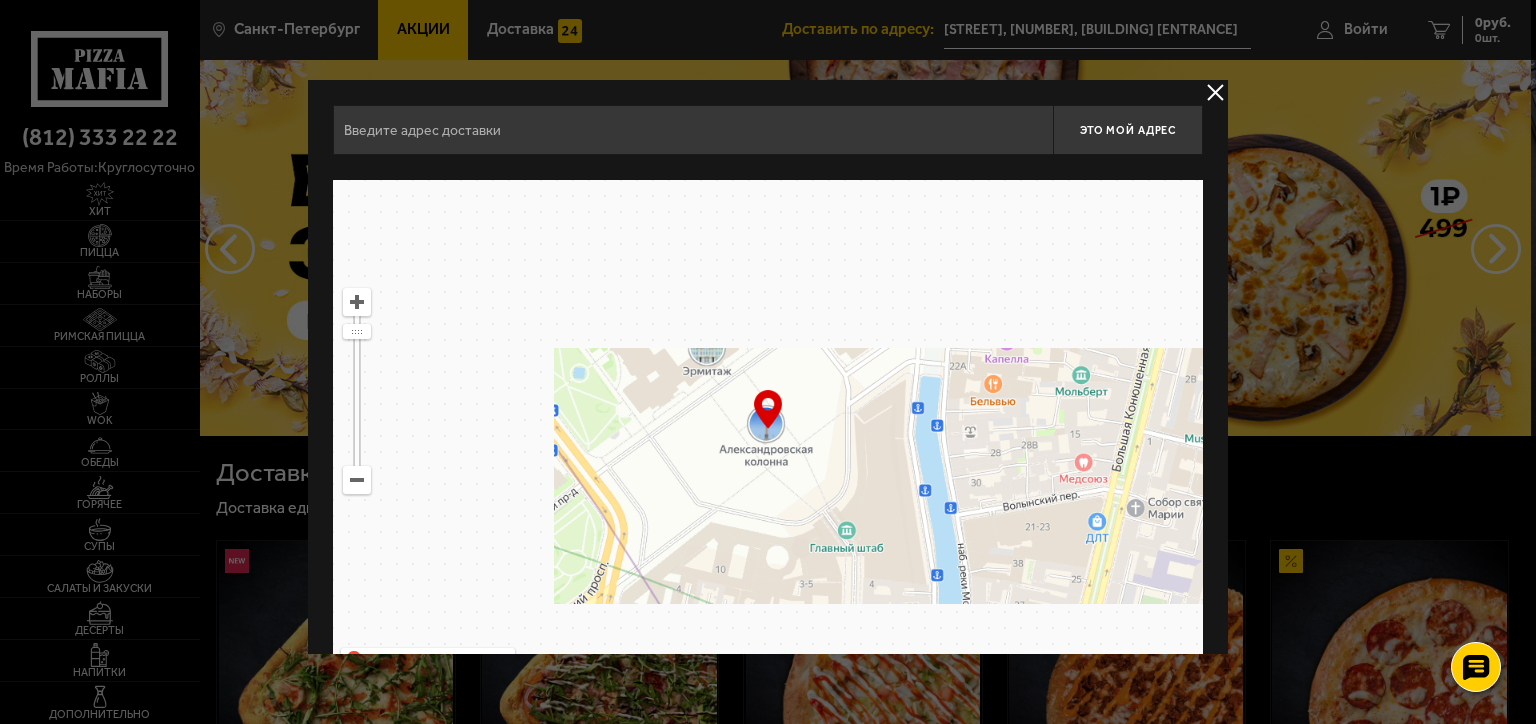 type on "[STREET], [NUMBER], [BUILDING] [ENTRANCE]" 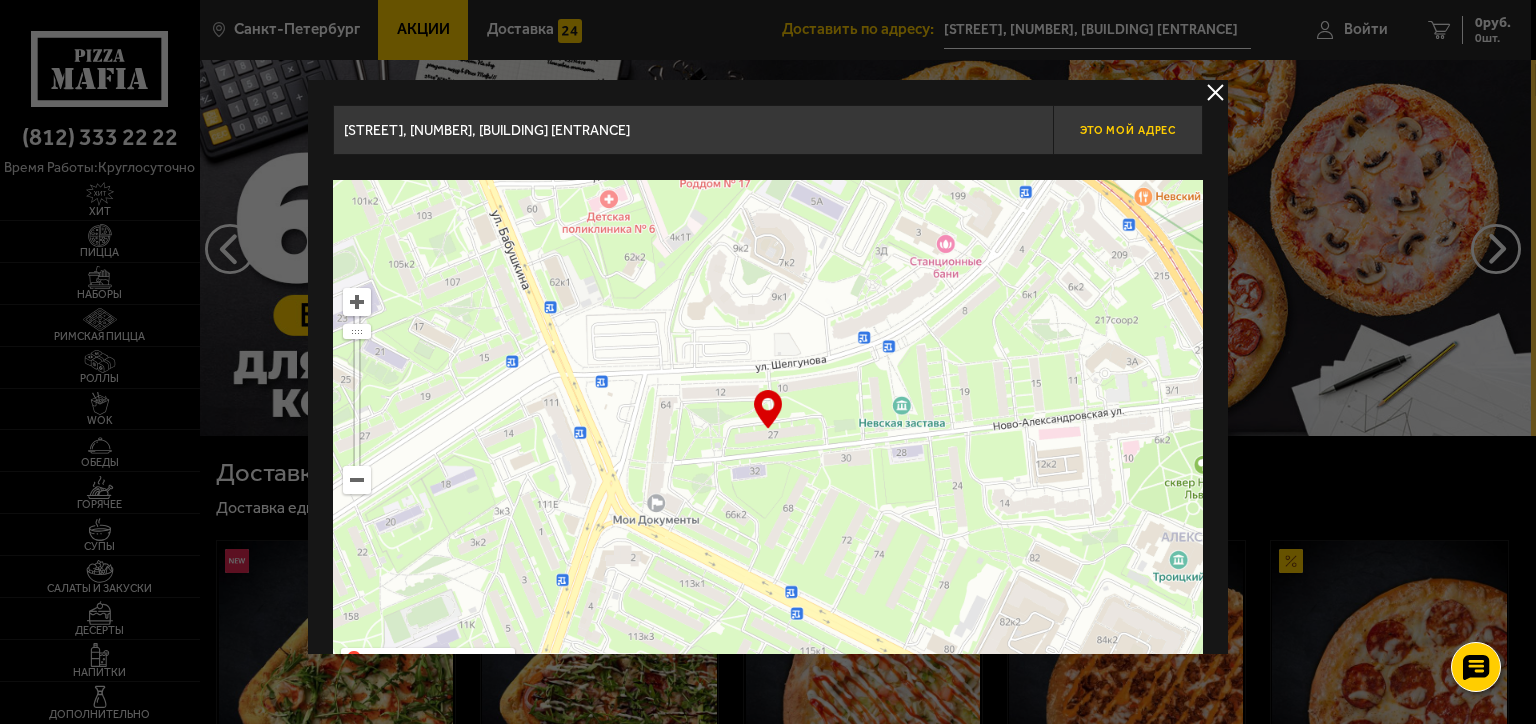 click on "Это мой адрес" at bounding box center (1128, 130) 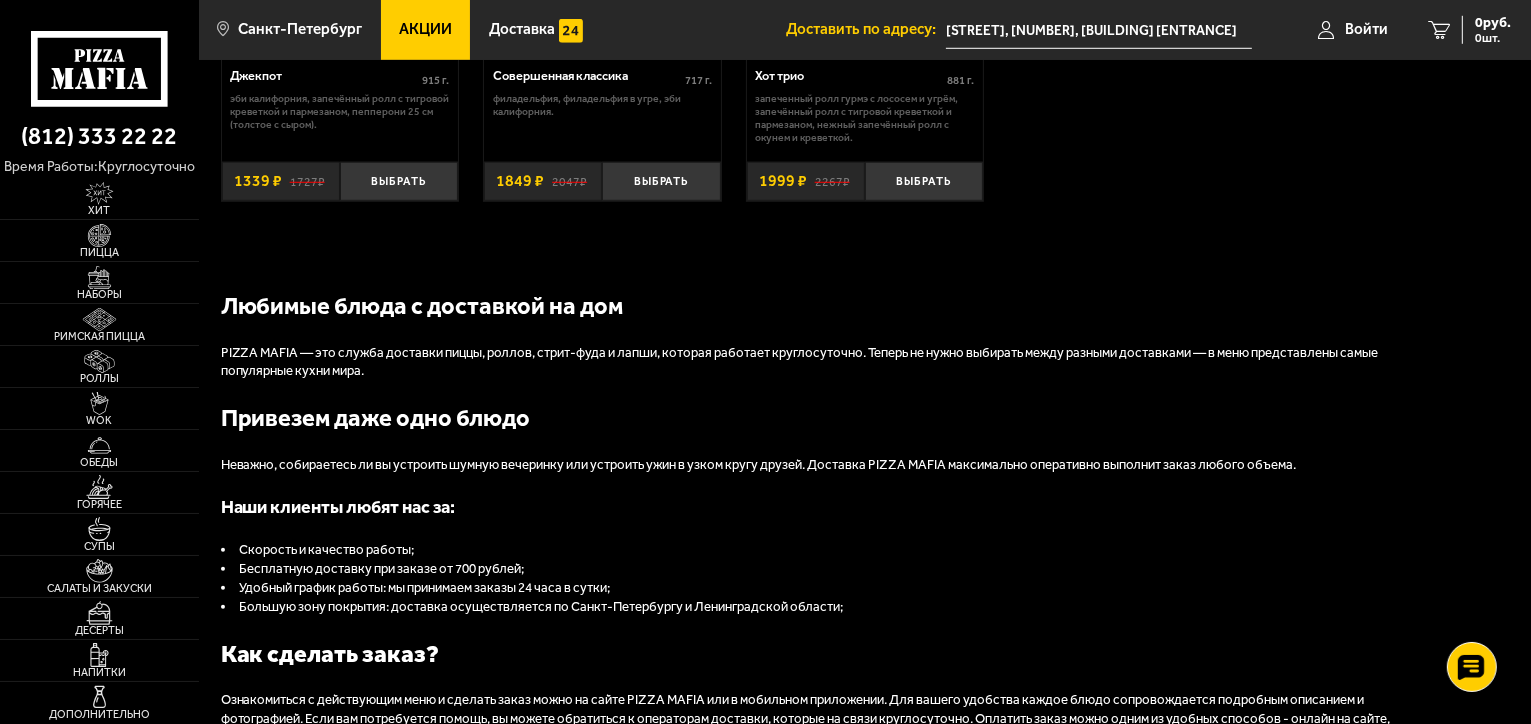 scroll, scrollTop: 2000, scrollLeft: 0, axis: vertical 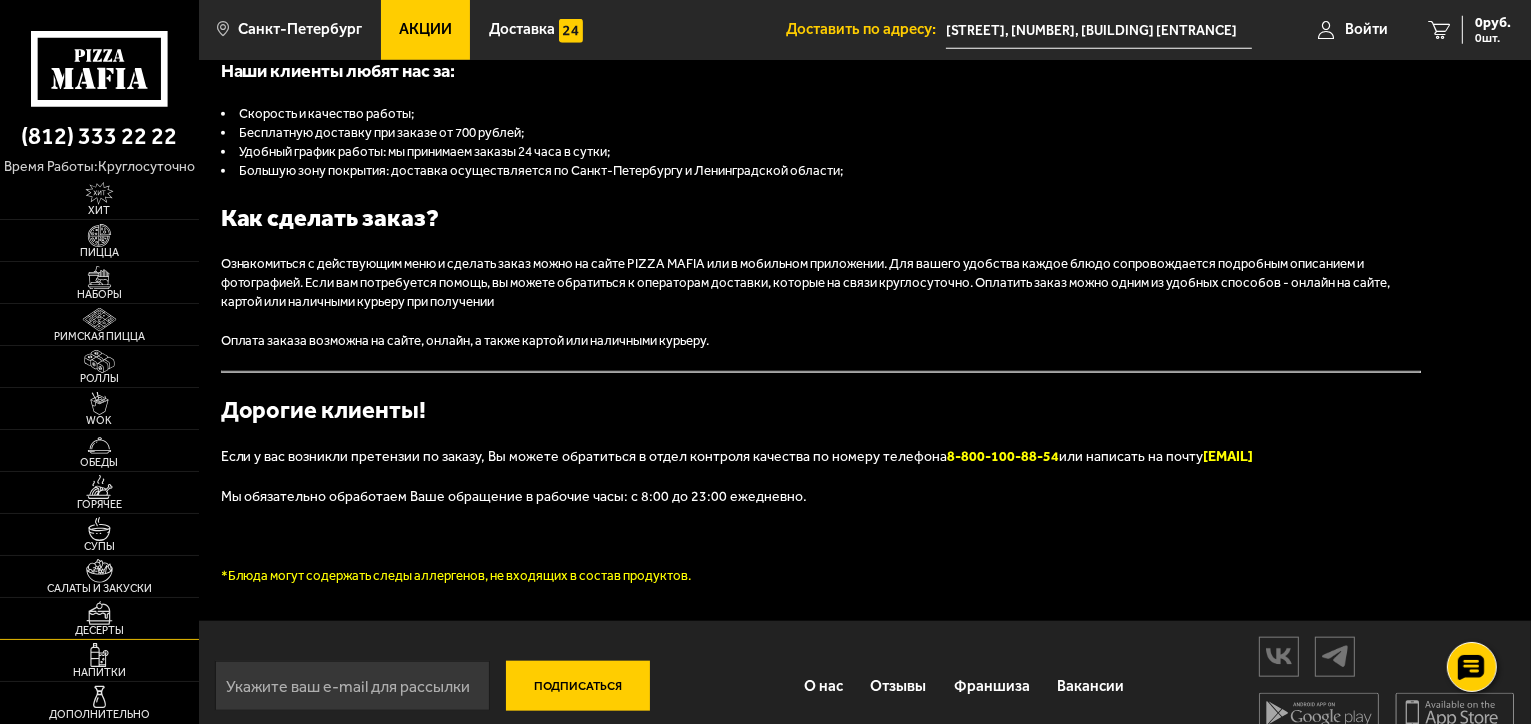 click at bounding box center [99, 612] 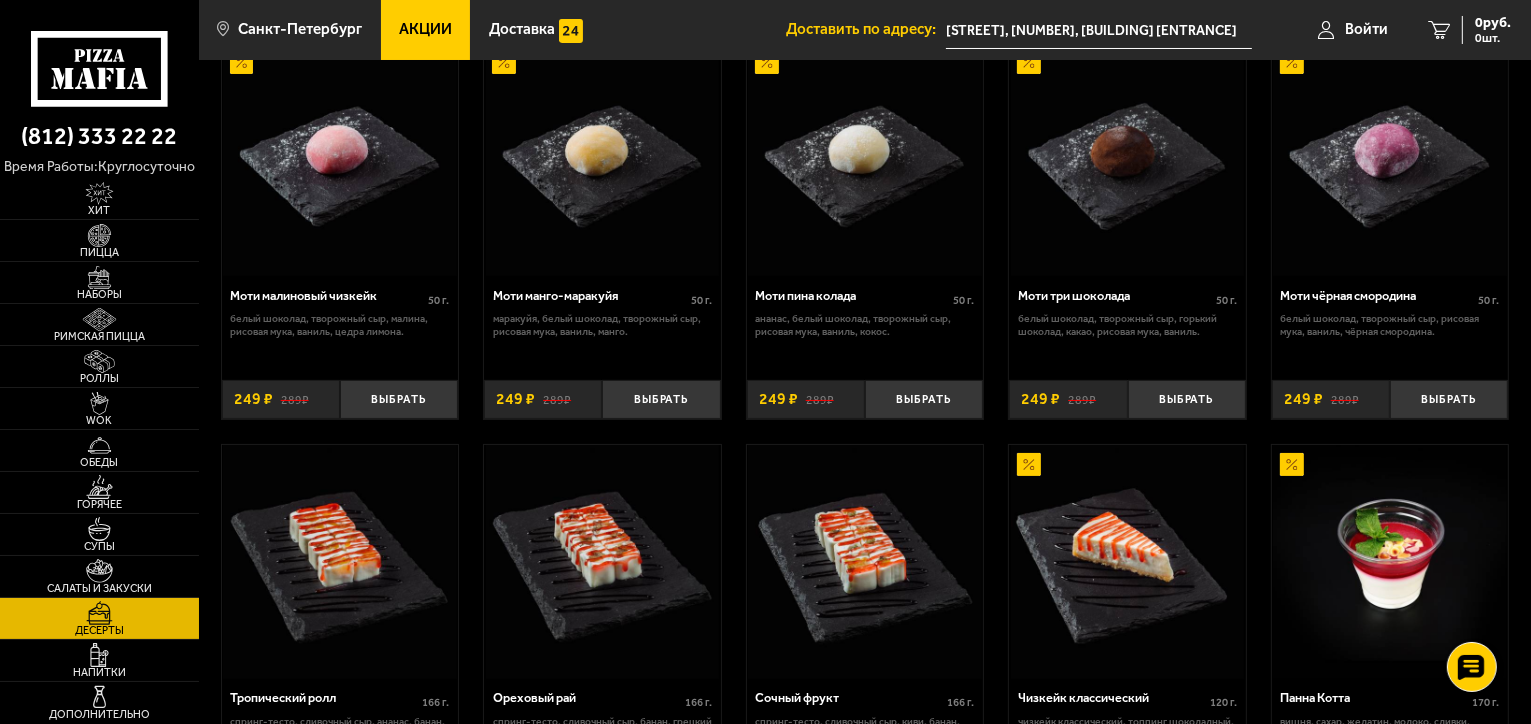 scroll, scrollTop: 0, scrollLeft: 0, axis: both 